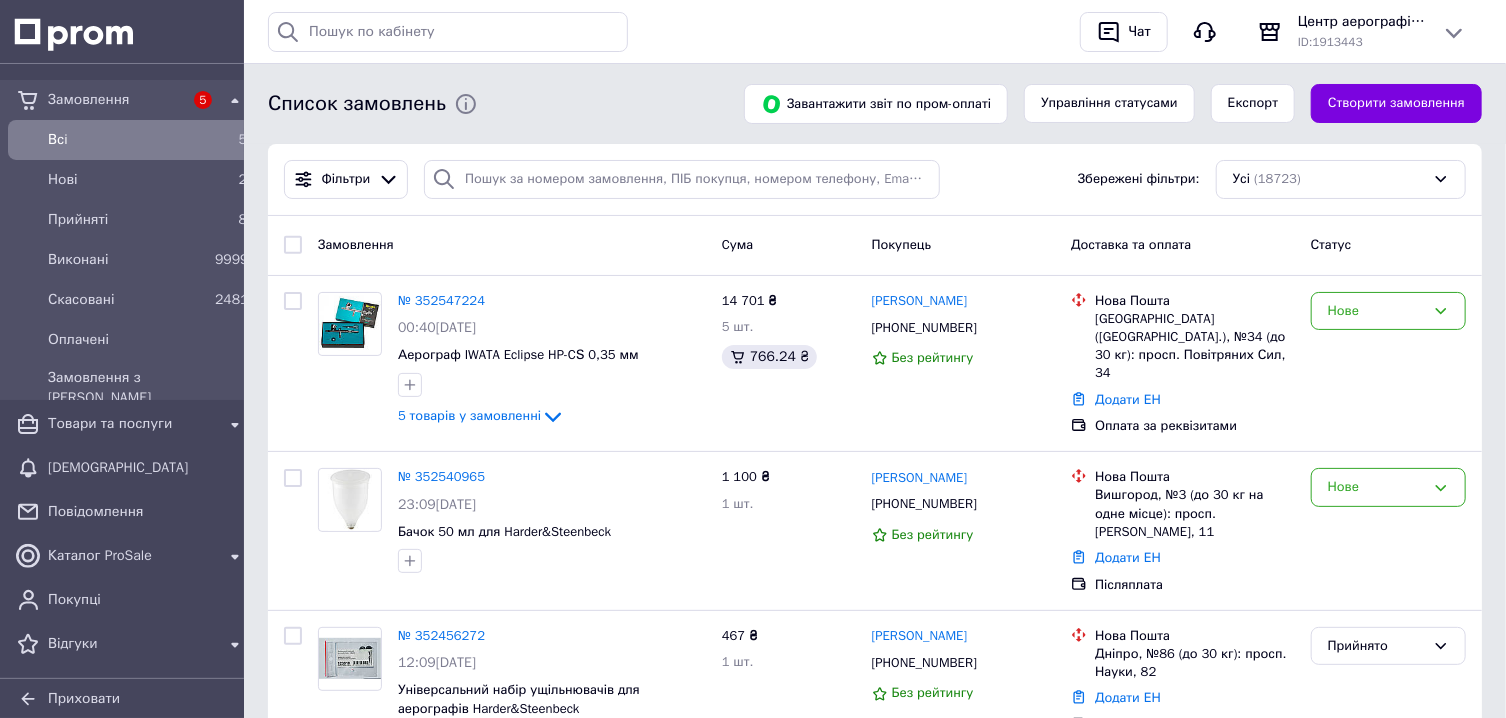 scroll, scrollTop: 428, scrollLeft: 0, axis: vertical 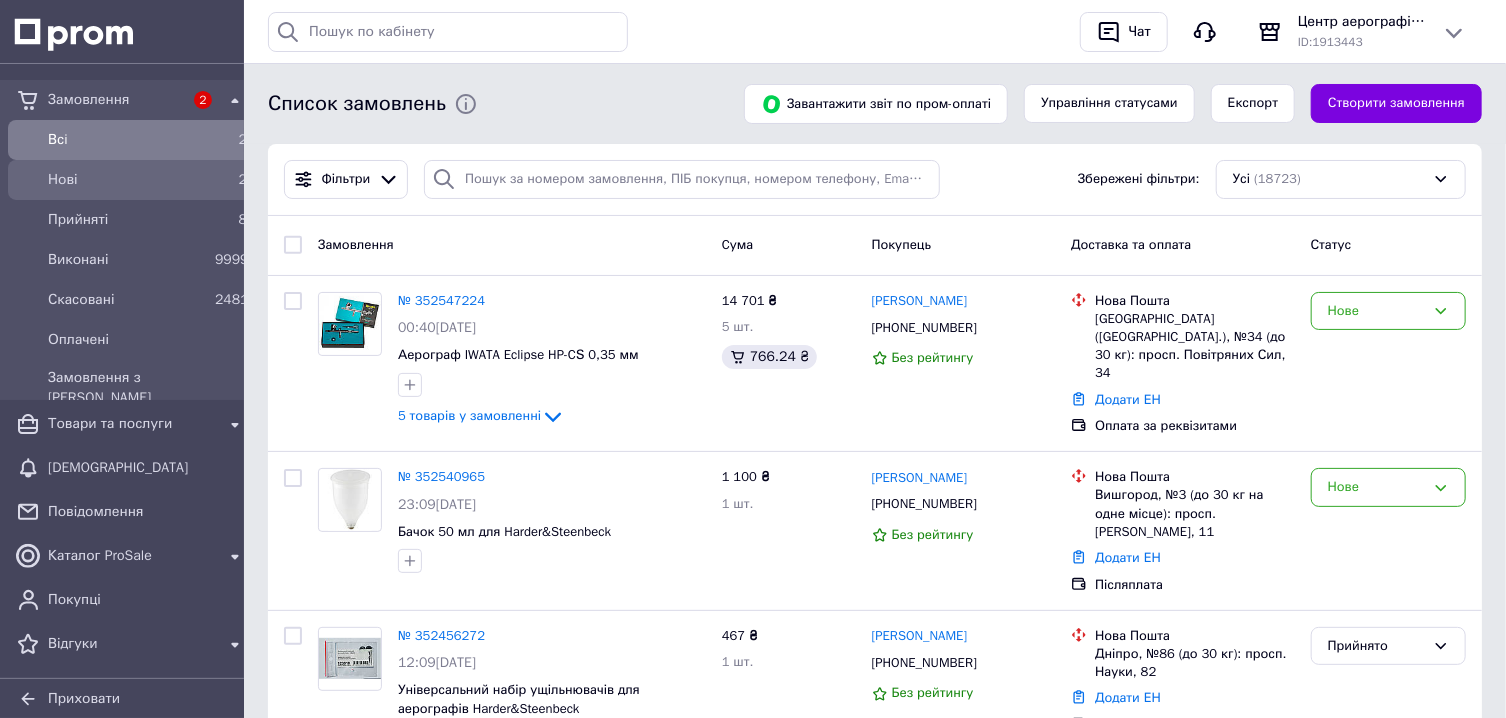 click on "Нові" at bounding box center [127, 180] 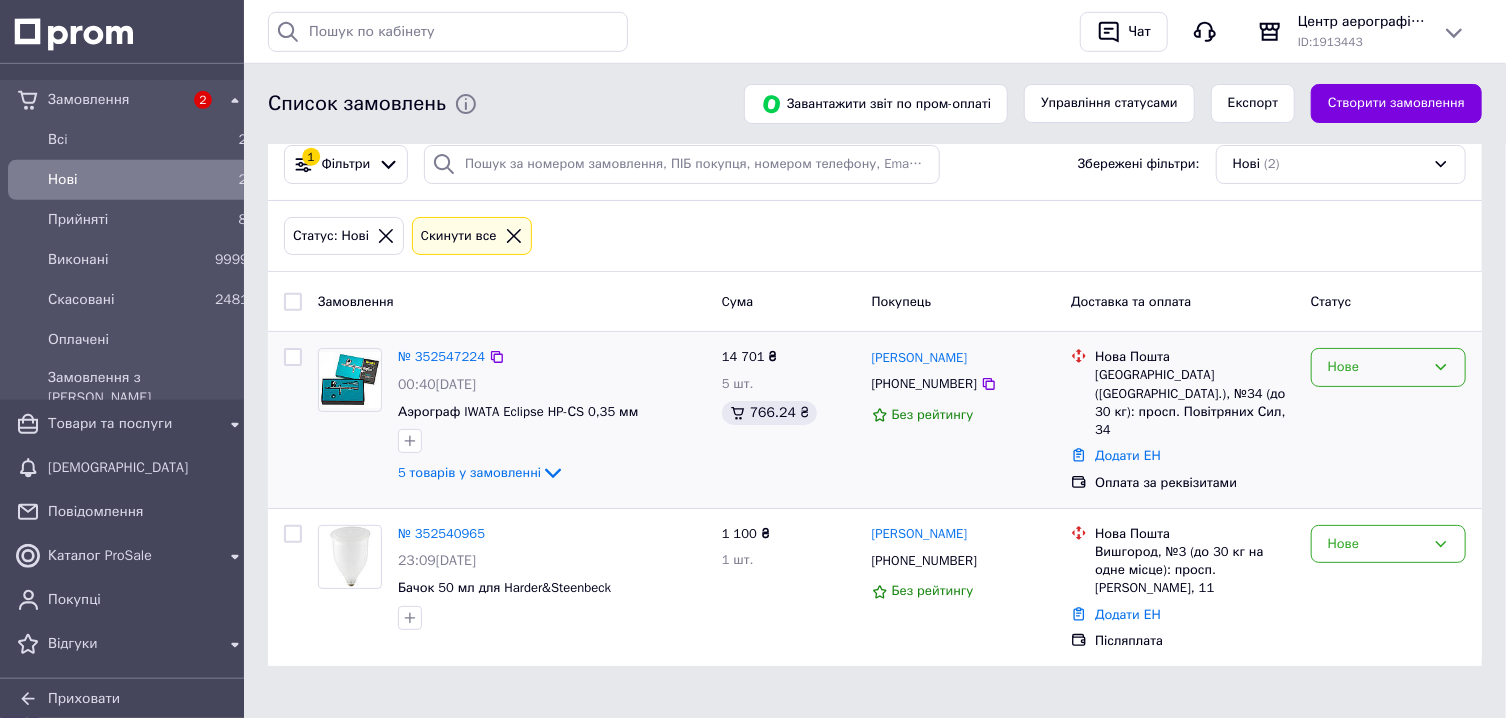 scroll, scrollTop: 21, scrollLeft: 0, axis: vertical 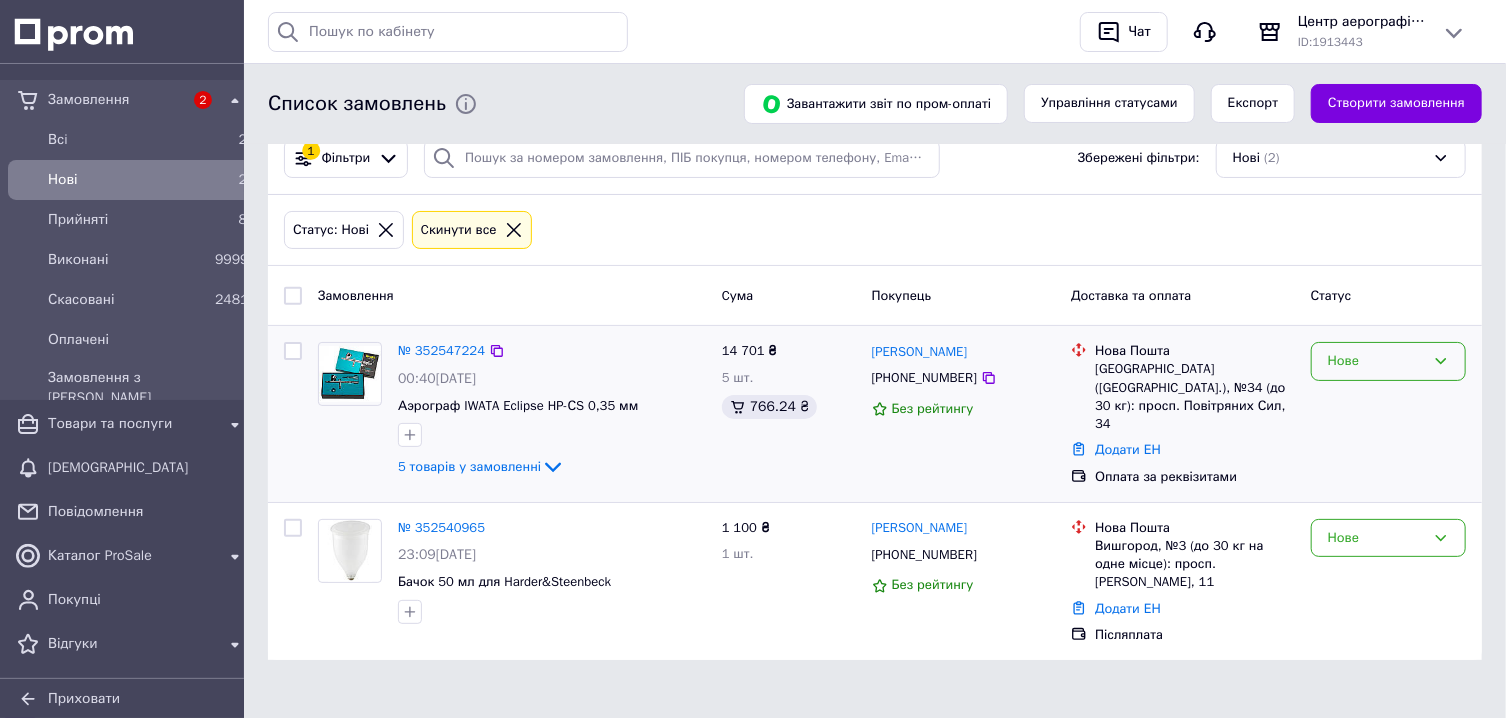 click on "Нове" at bounding box center [1376, 361] 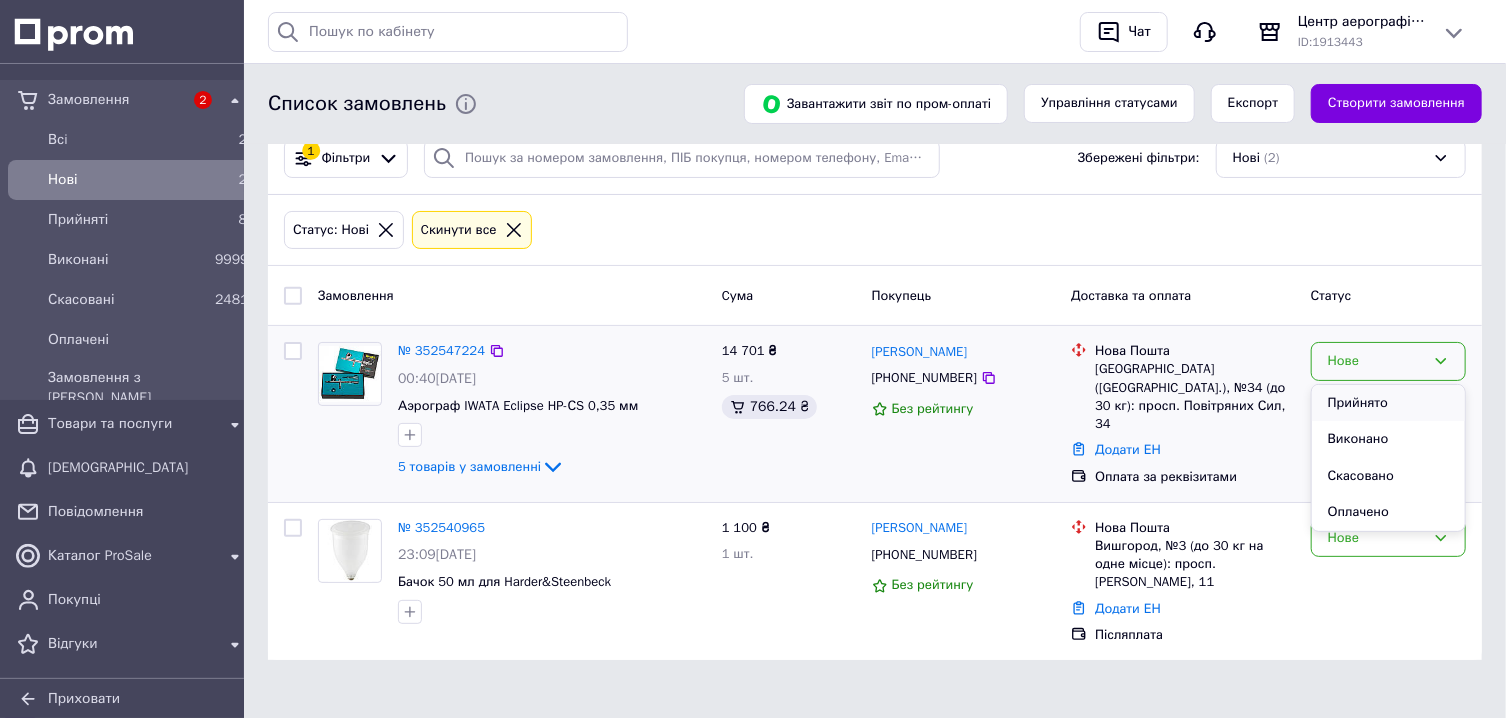 click on "Прийнято" at bounding box center [1388, 403] 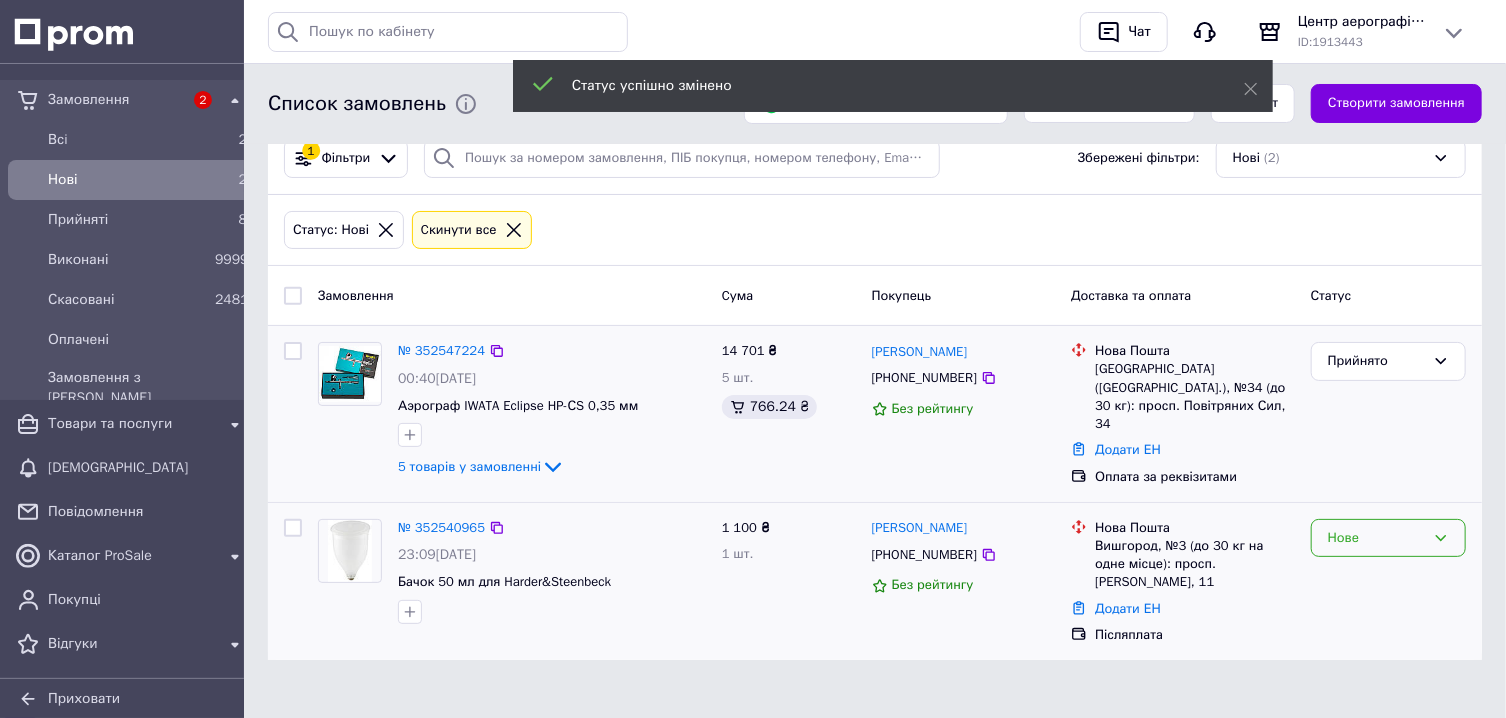 click on "Нове" at bounding box center (1376, 538) 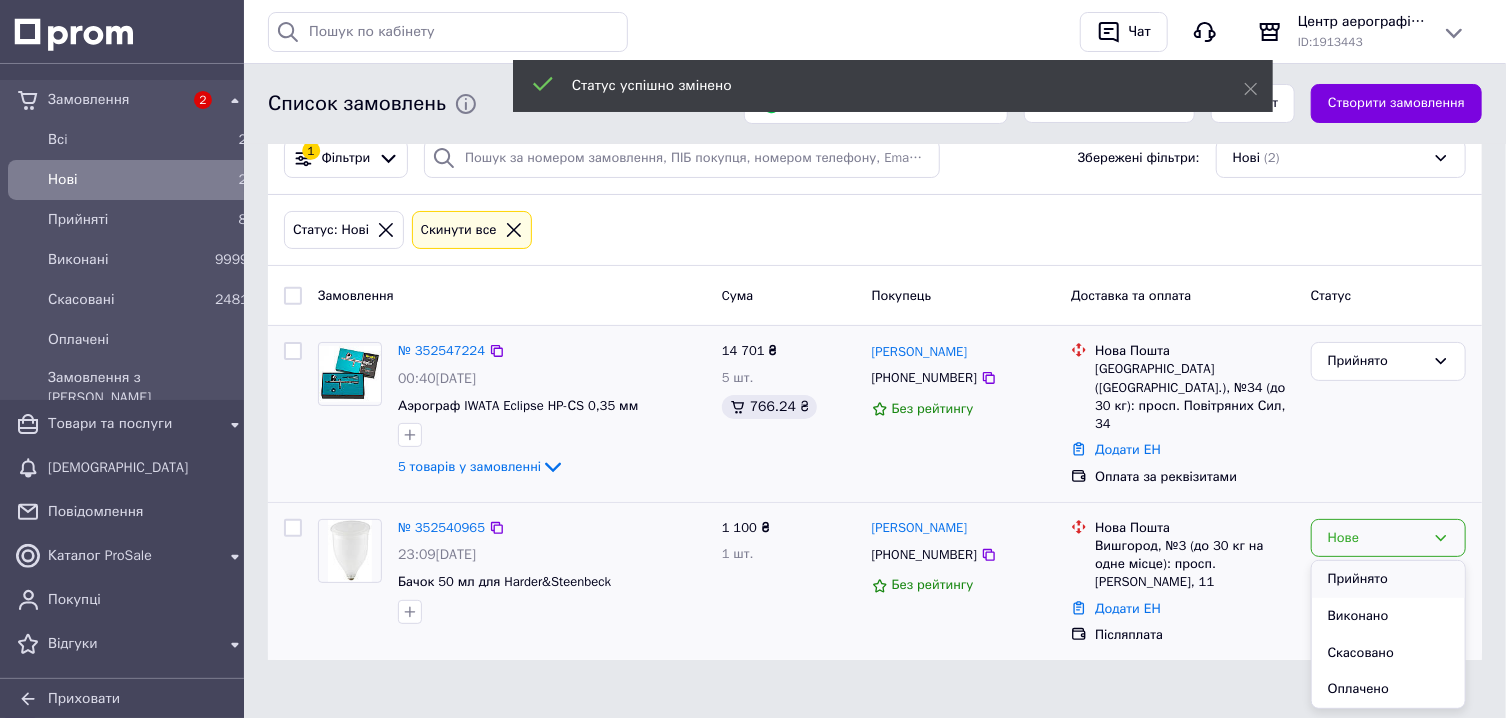 click on "Прийнято" at bounding box center [1388, 579] 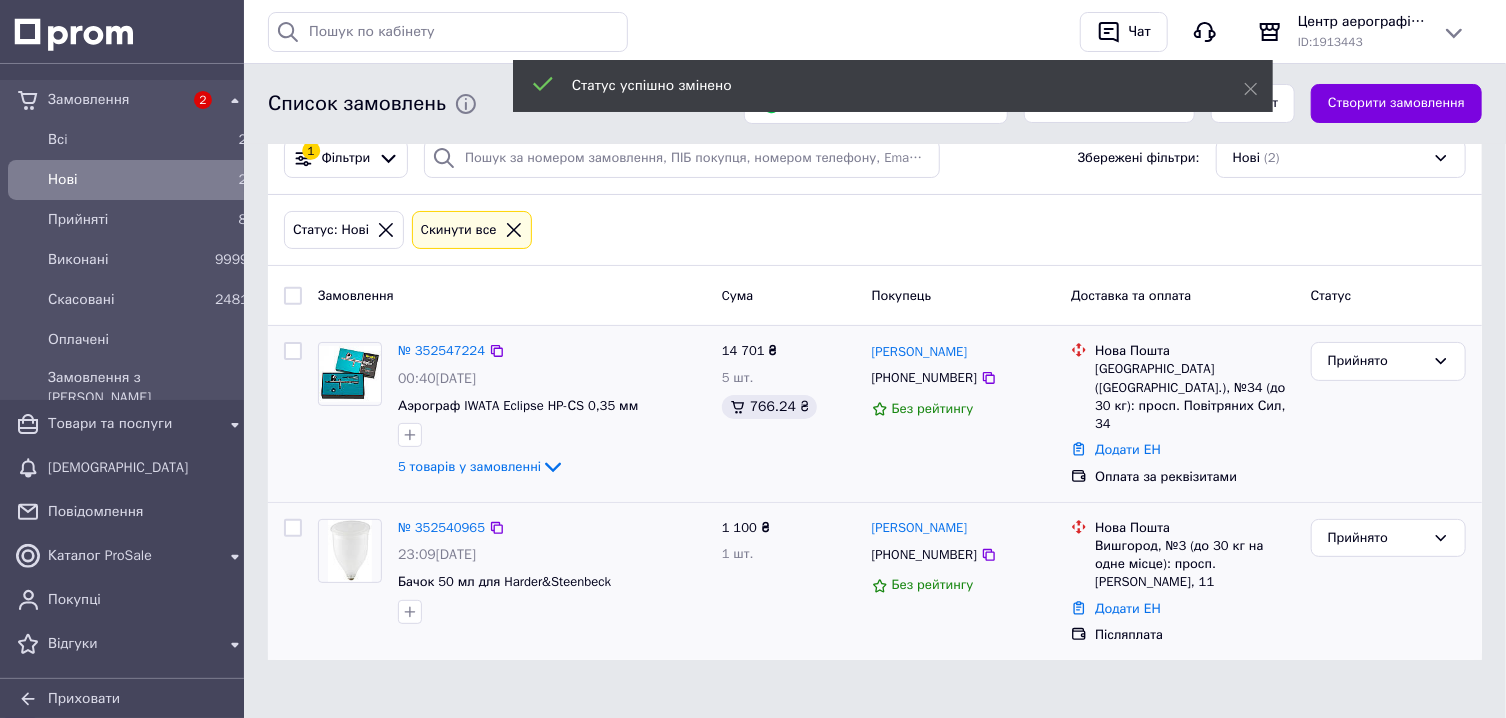 click on "5 товарів у замовленні" at bounding box center (469, 466) 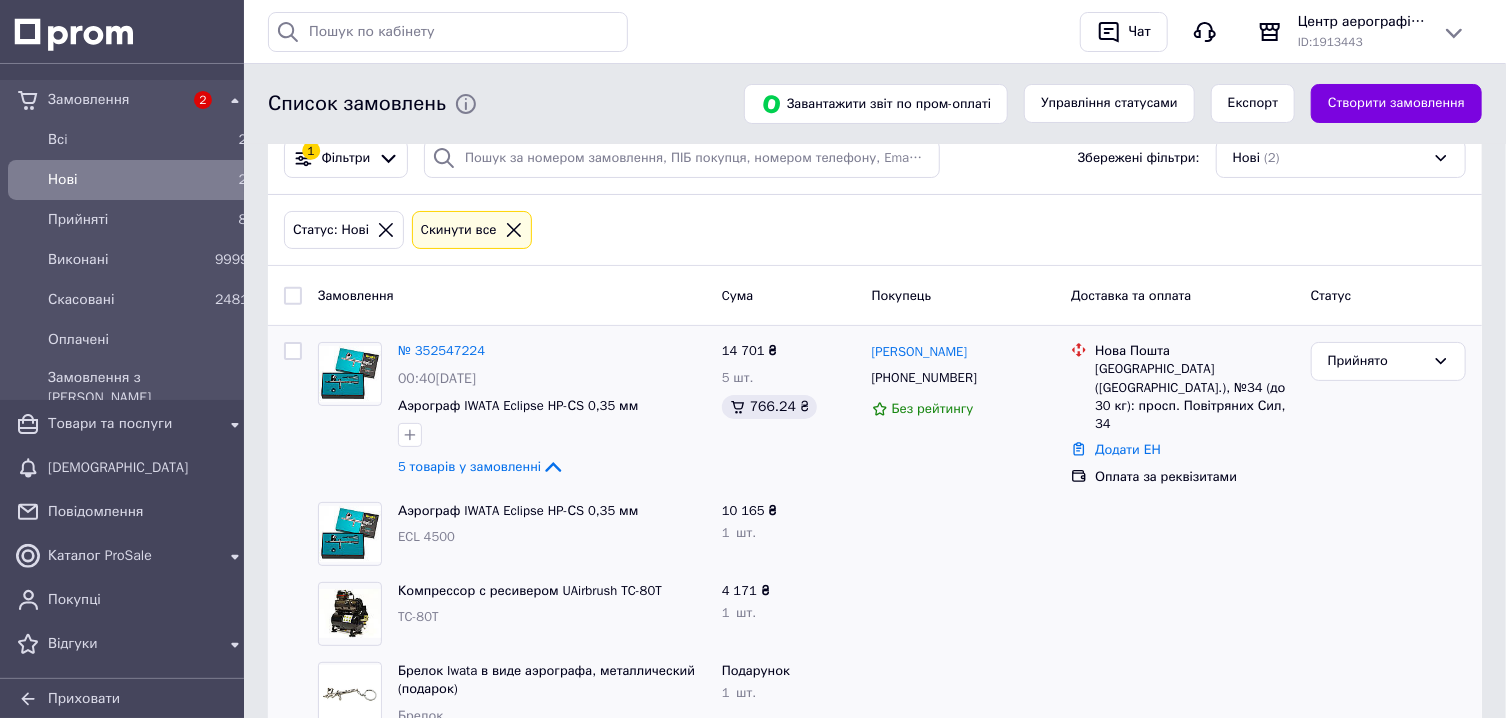 click on "ECL 4500" at bounding box center [426, 536] 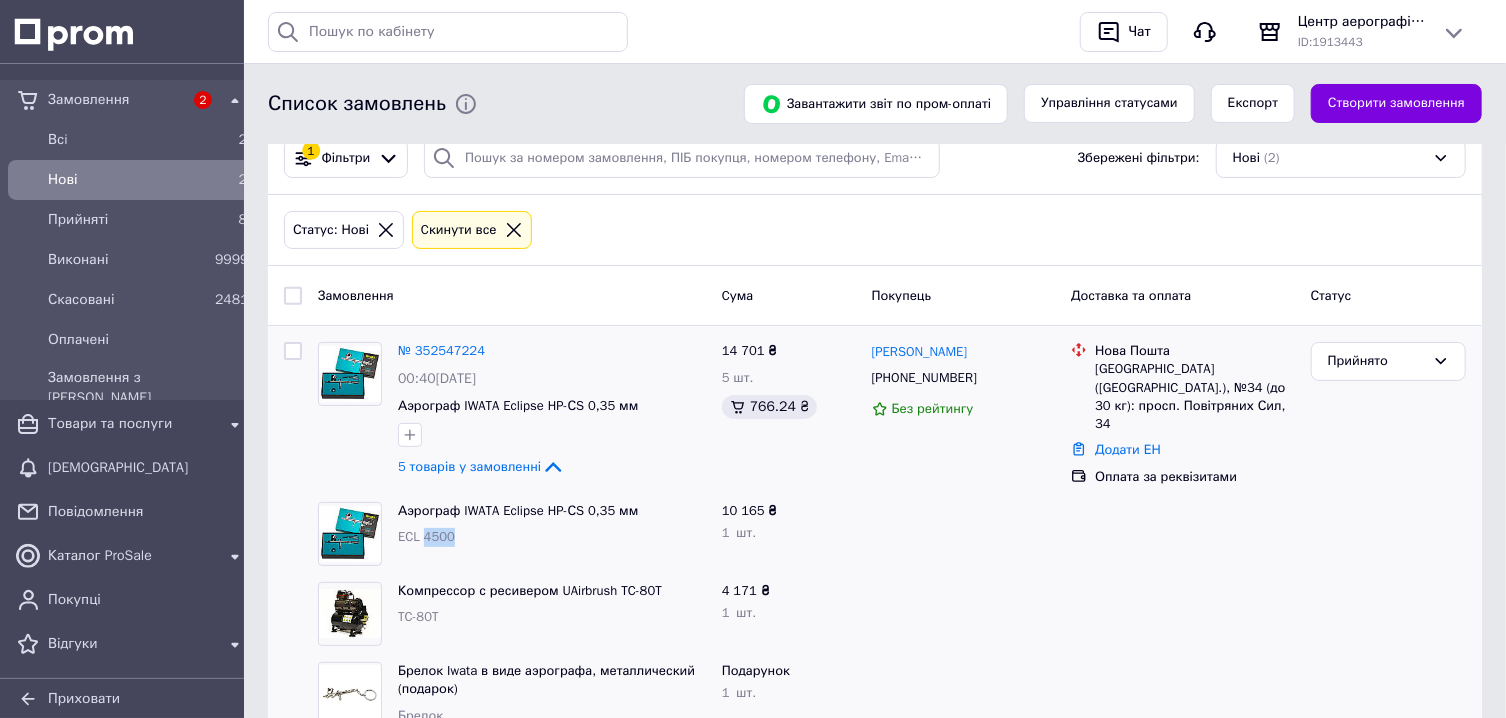 click on "ECL 4500" at bounding box center [426, 536] 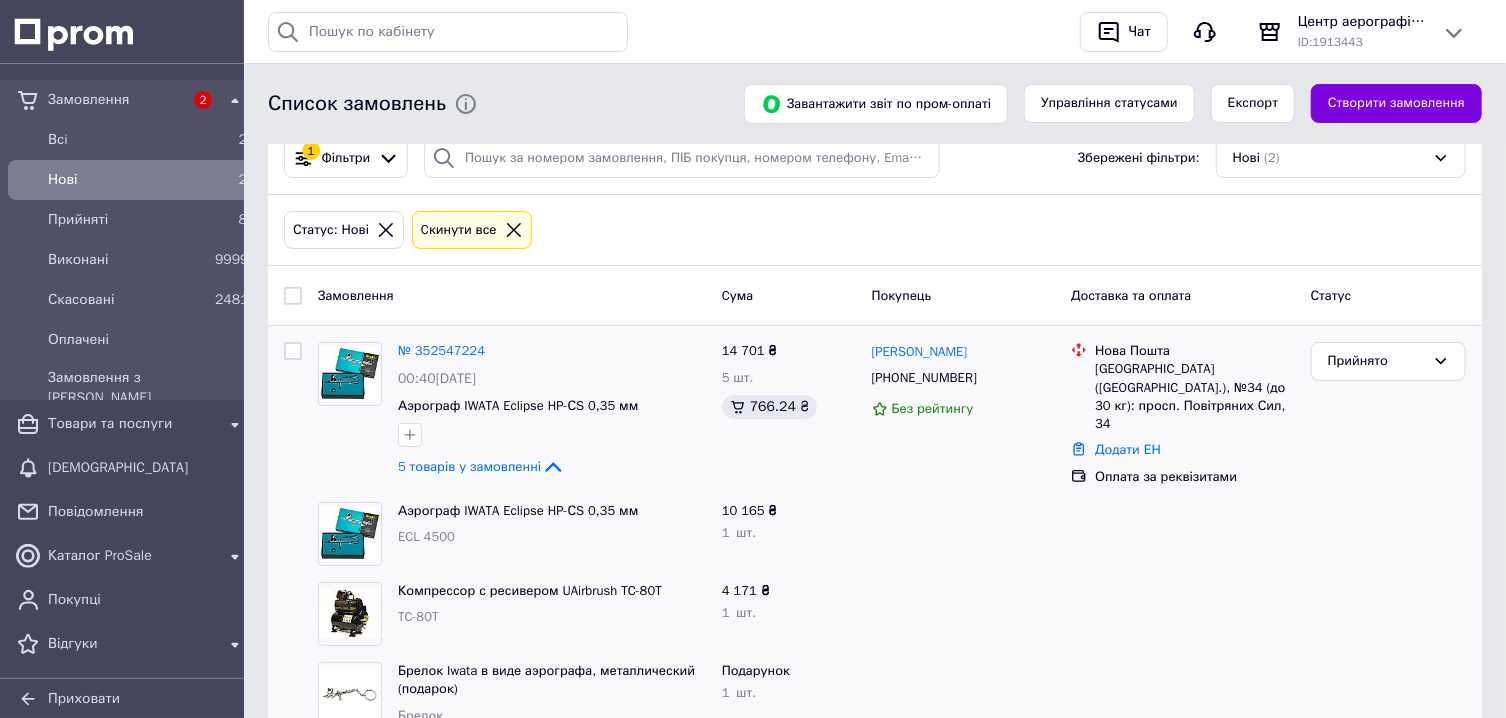 click on "ECL 4500" at bounding box center [426, 536] 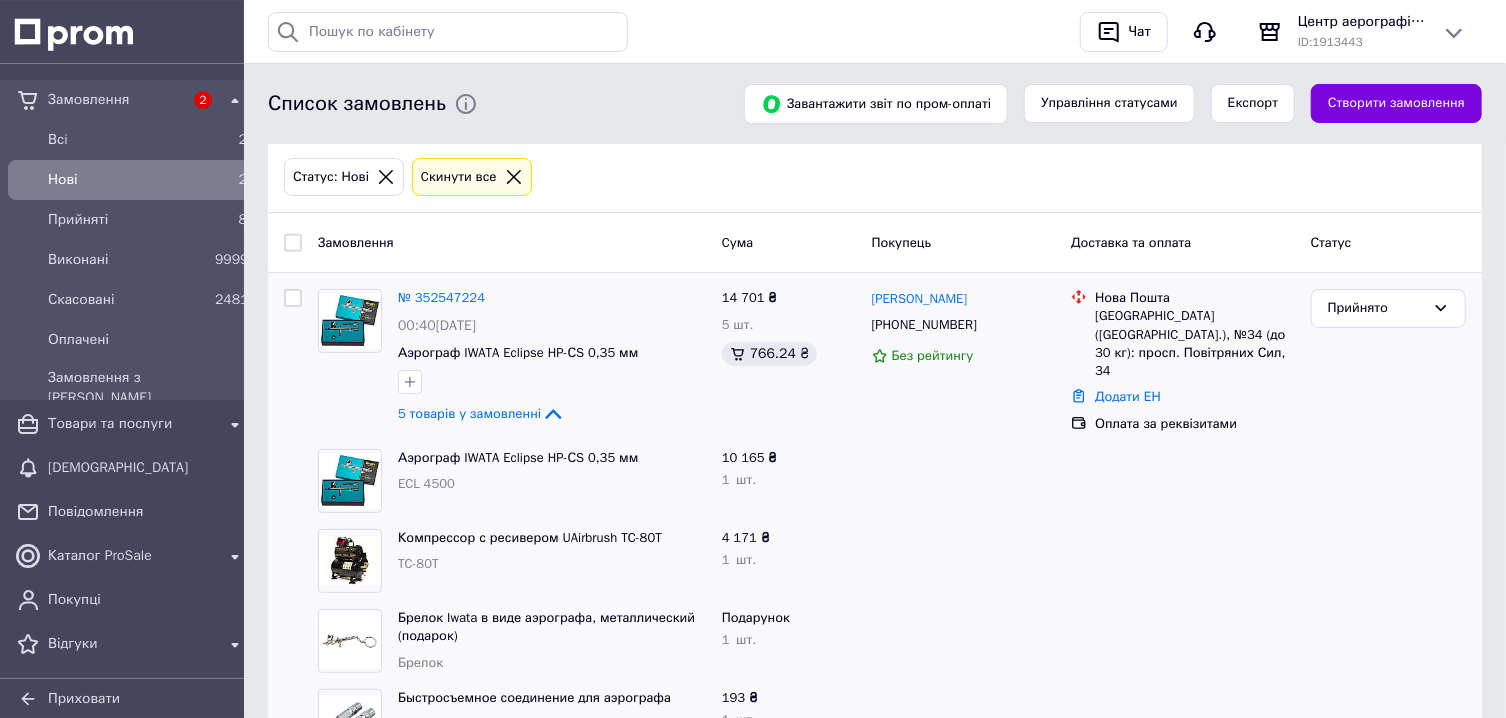 scroll, scrollTop: 128, scrollLeft: 0, axis: vertical 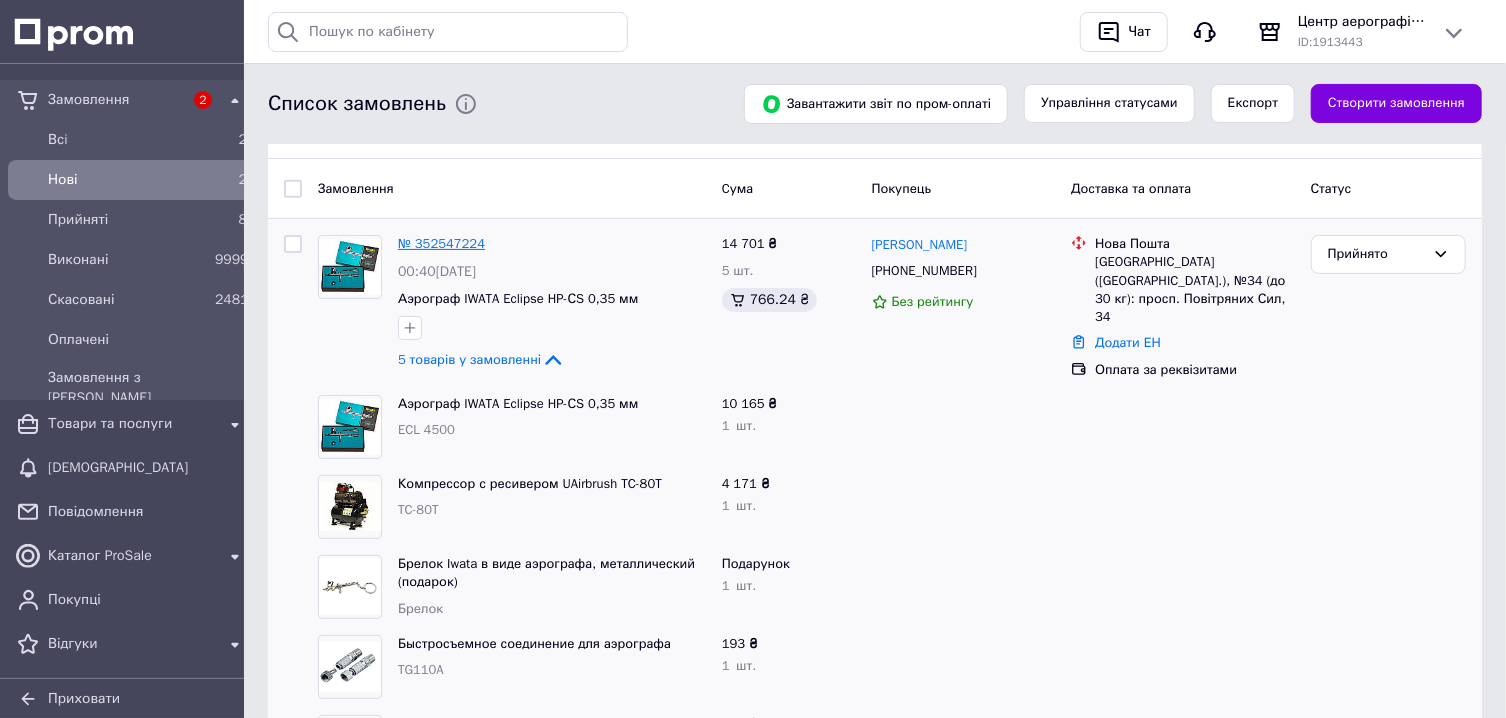 click on "№ 352547224" at bounding box center [441, 243] 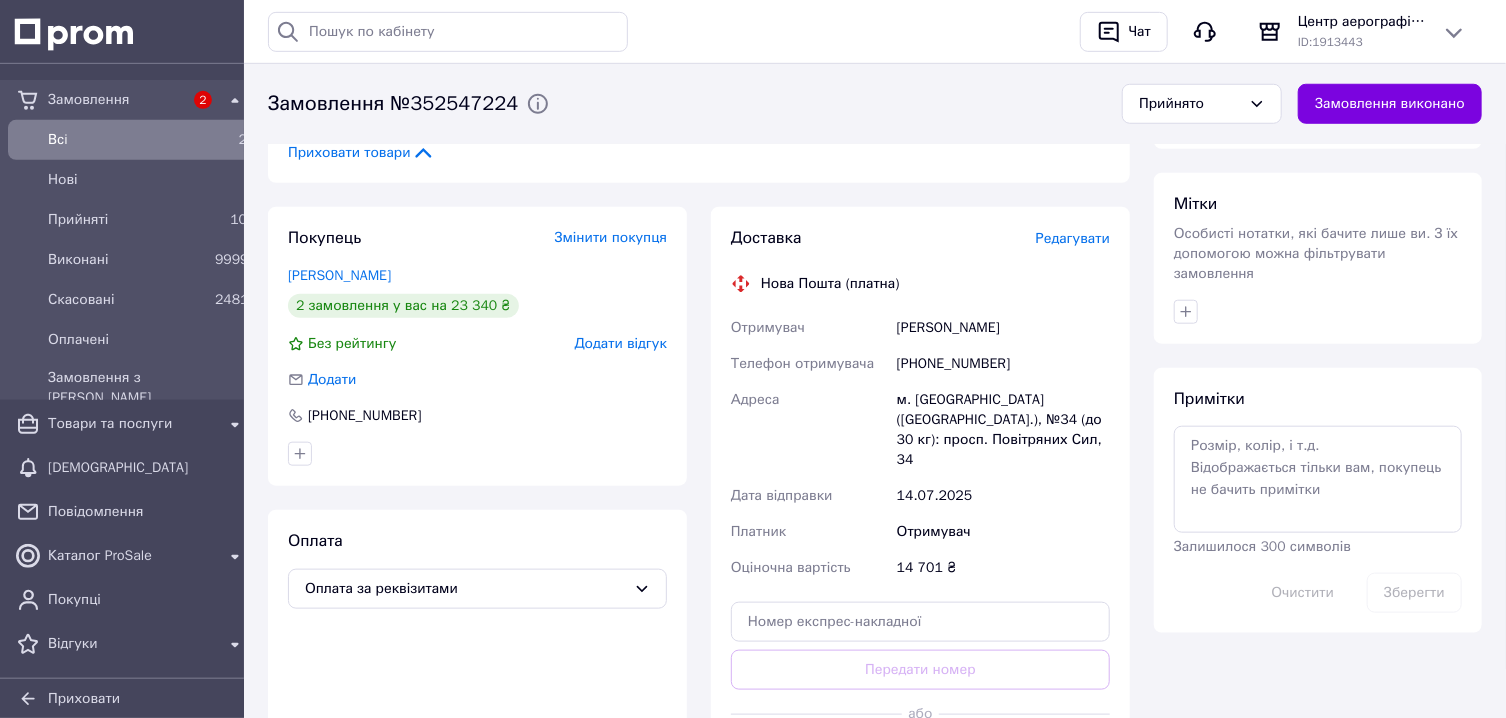 scroll, scrollTop: 831, scrollLeft: 0, axis: vertical 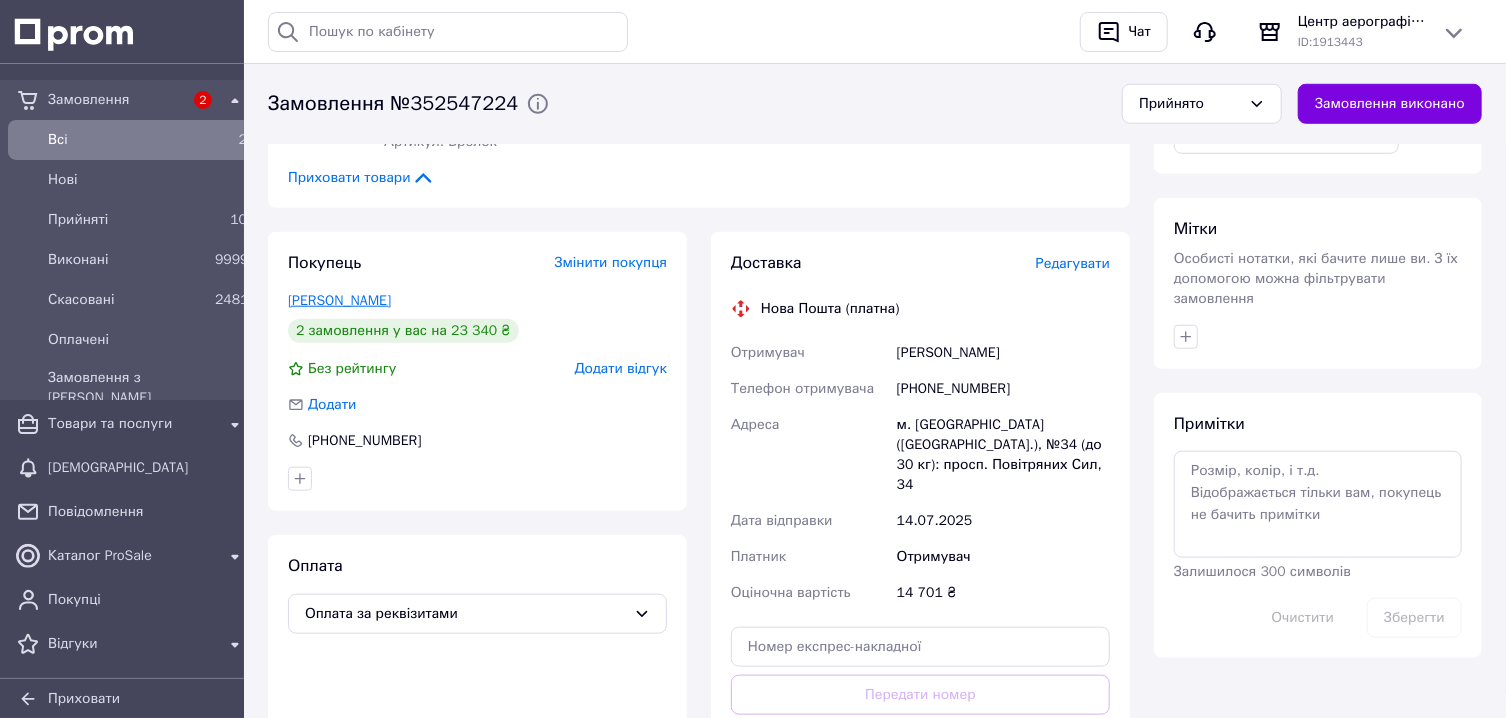 click on "[PERSON_NAME]" at bounding box center (339, 300) 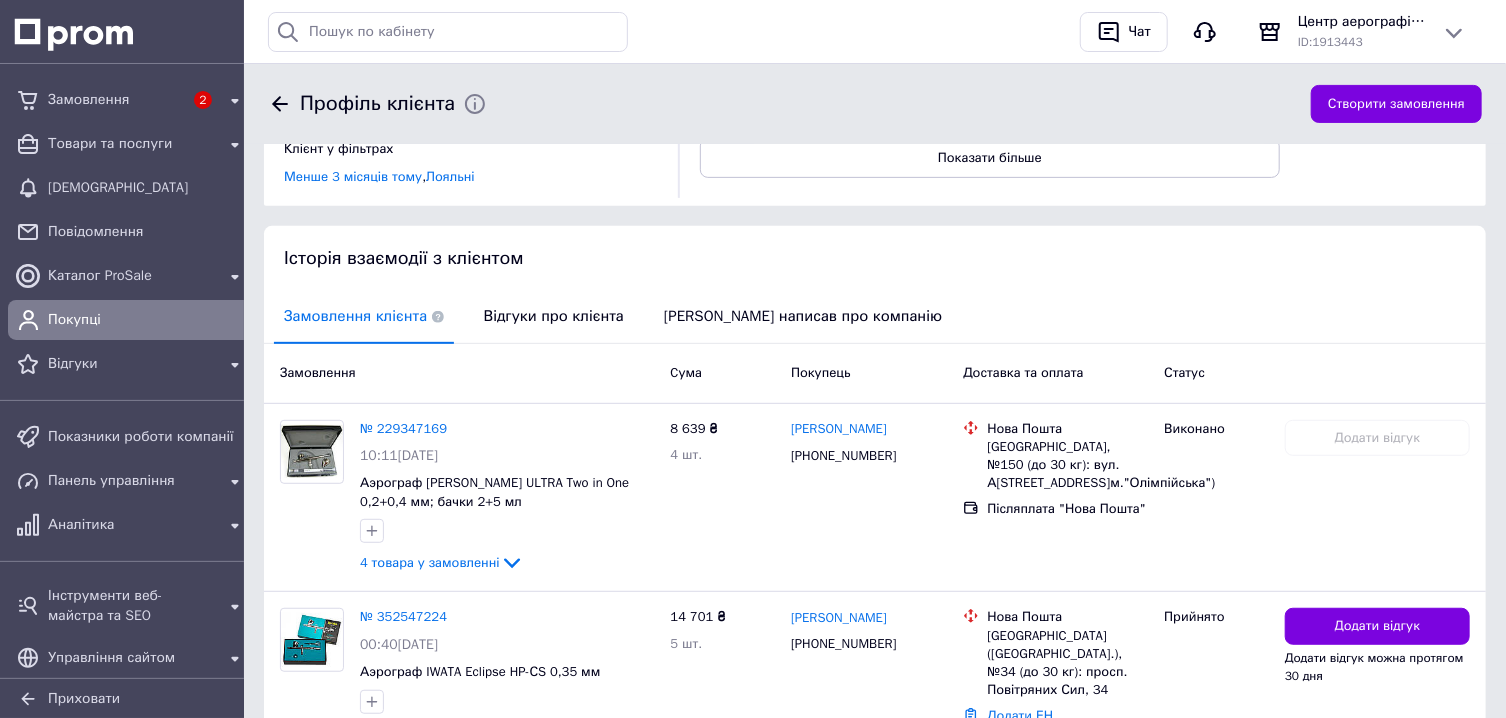 scroll, scrollTop: 475, scrollLeft: 0, axis: vertical 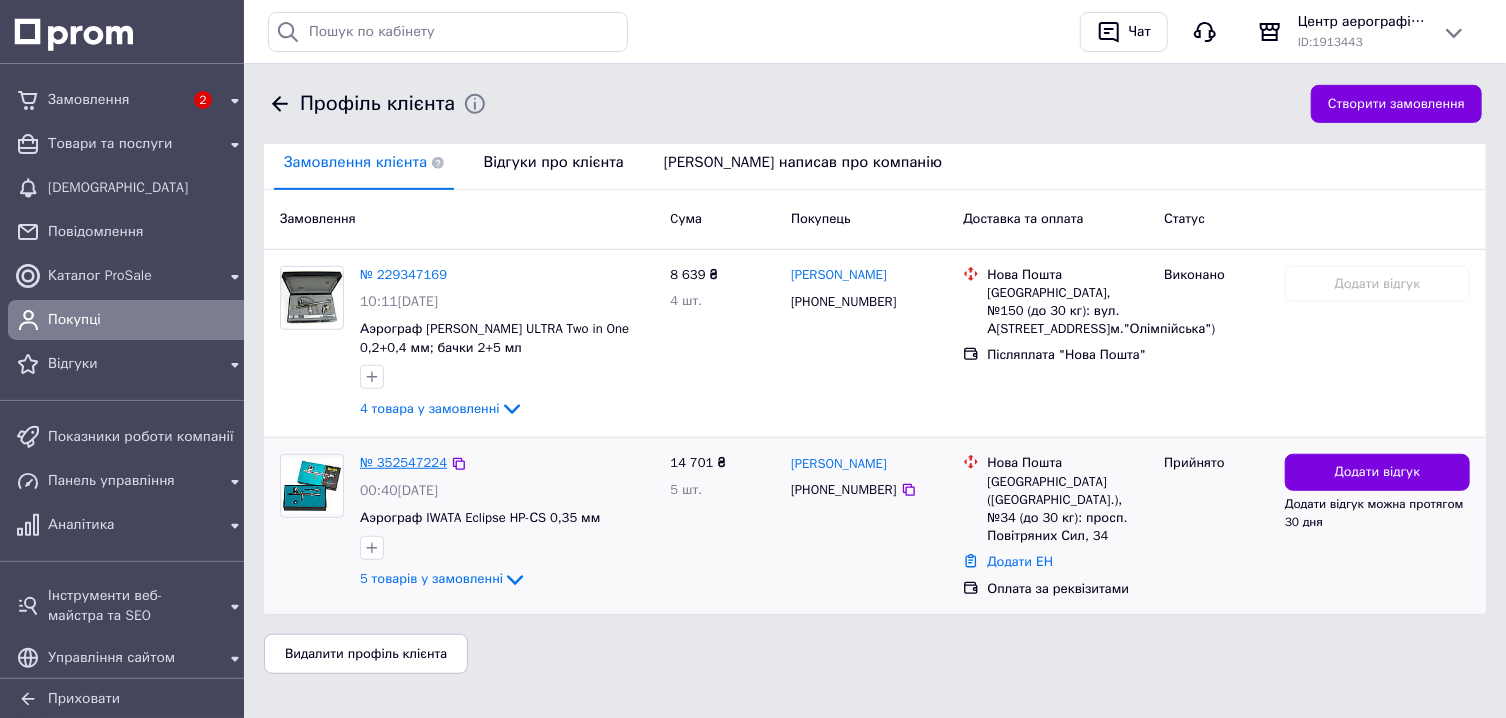 click on "№ 352547224" at bounding box center (403, 462) 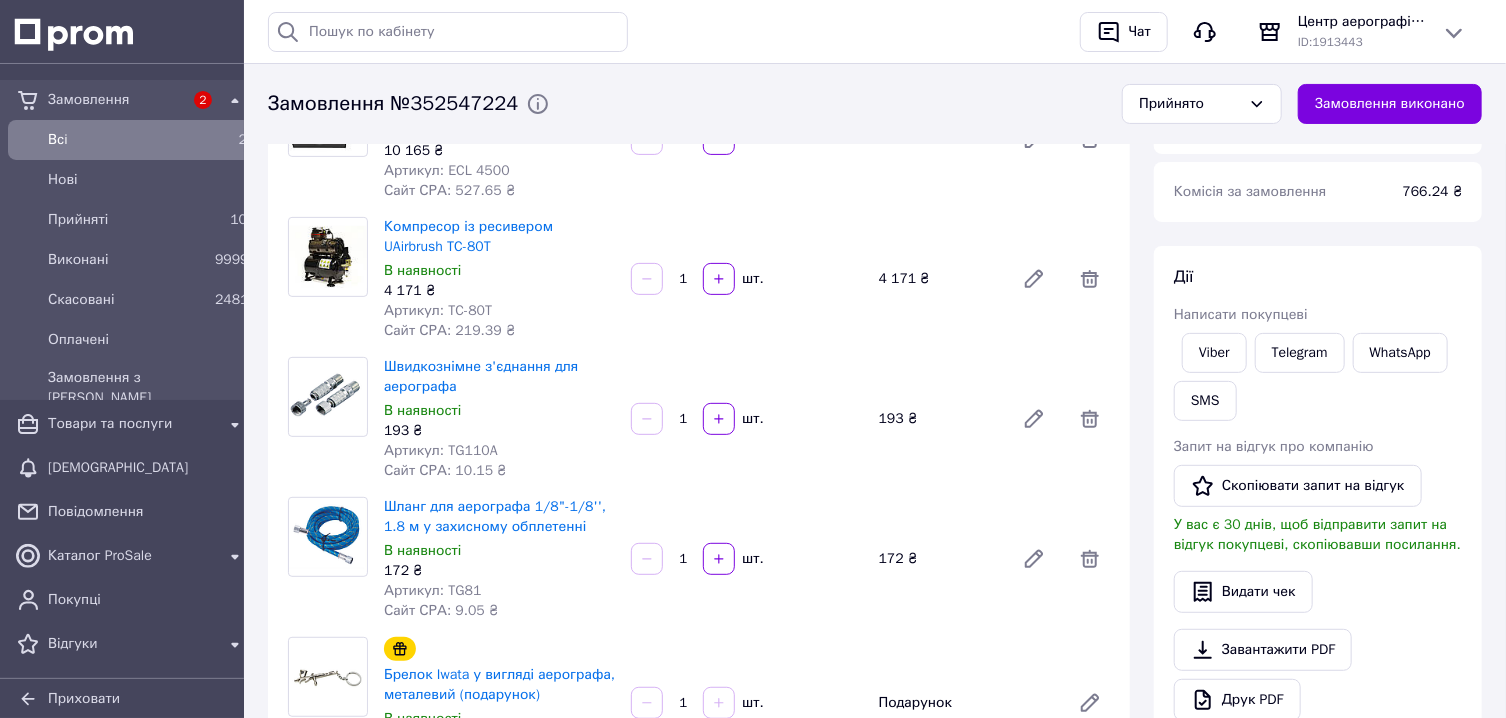 scroll, scrollTop: 0, scrollLeft: 0, axis: both 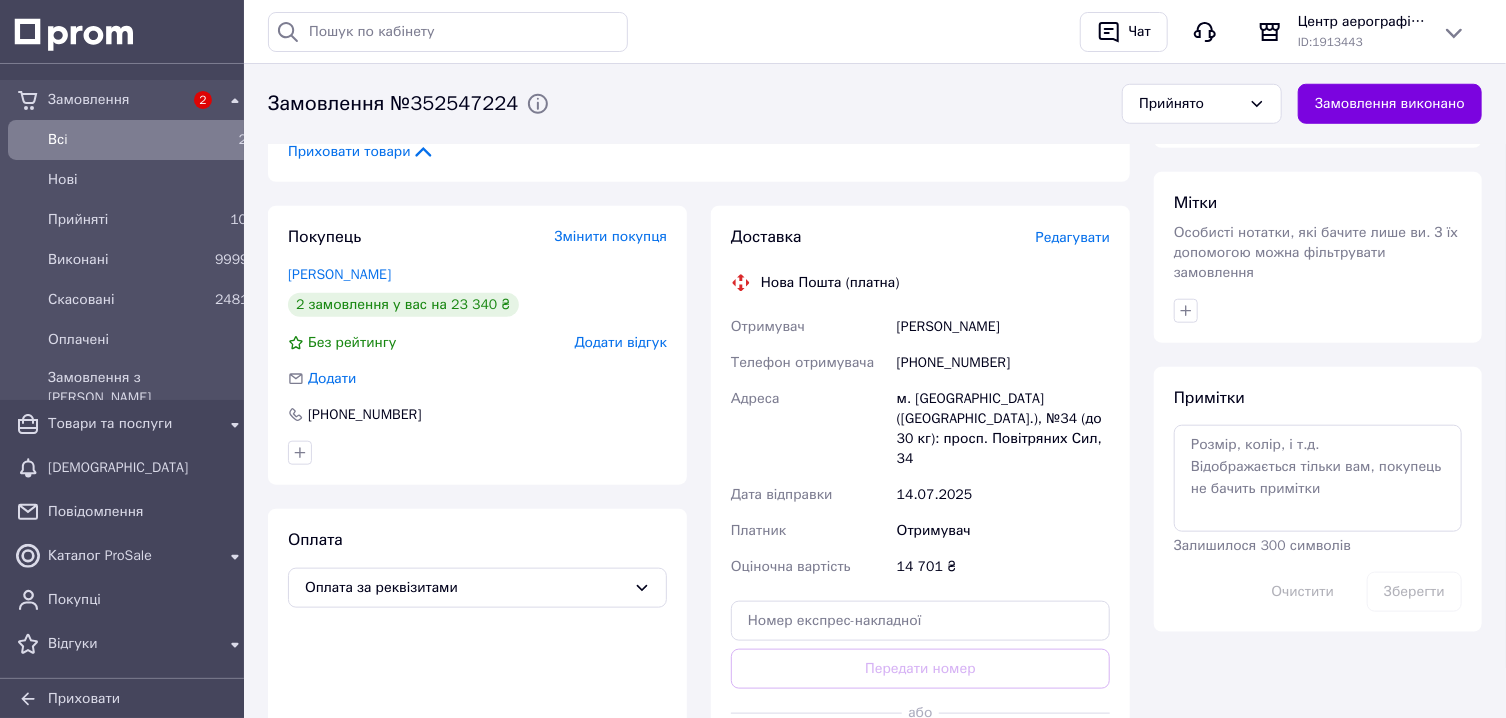 click on "[PHONE_NUMBER]" at bounding box center (1003, 363) 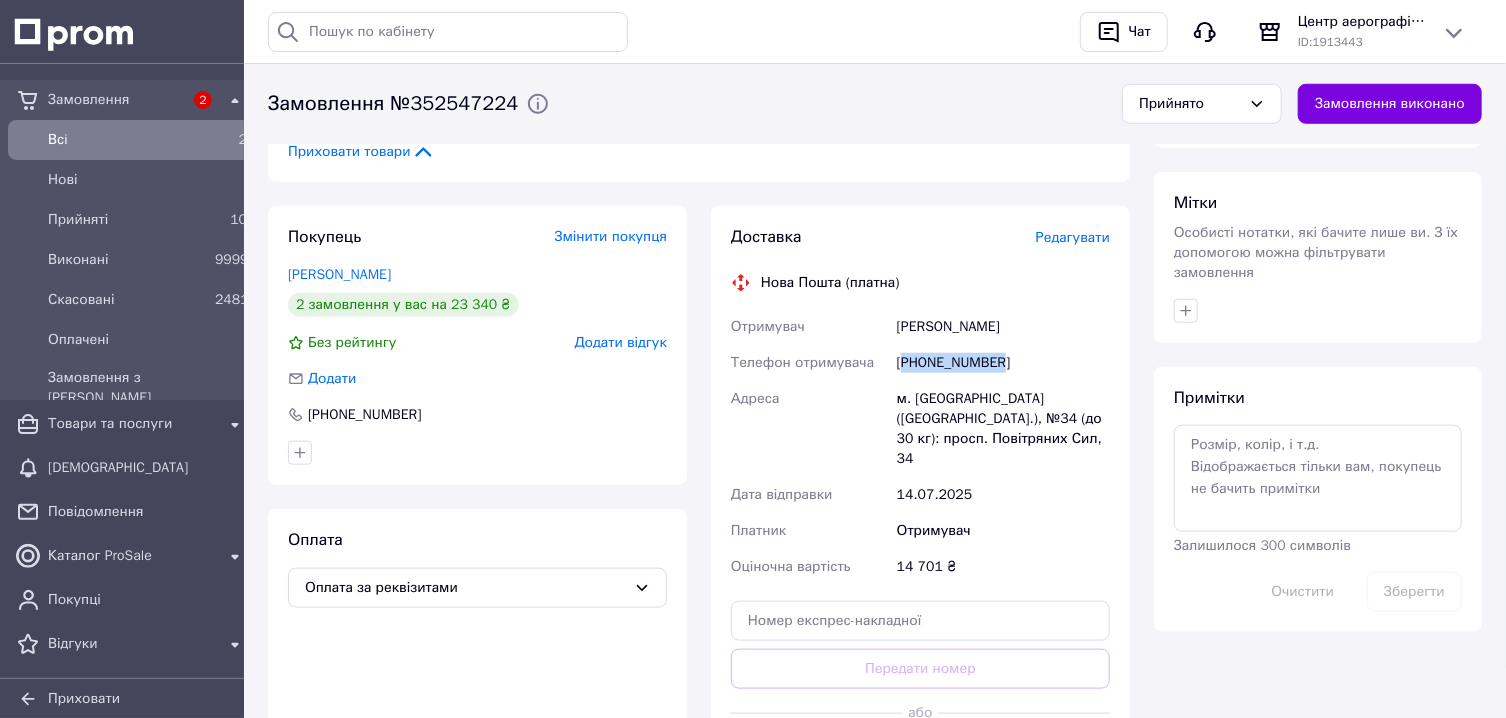 click on "[PHONE_NUMBER]" at bounding box center [1003, 363] 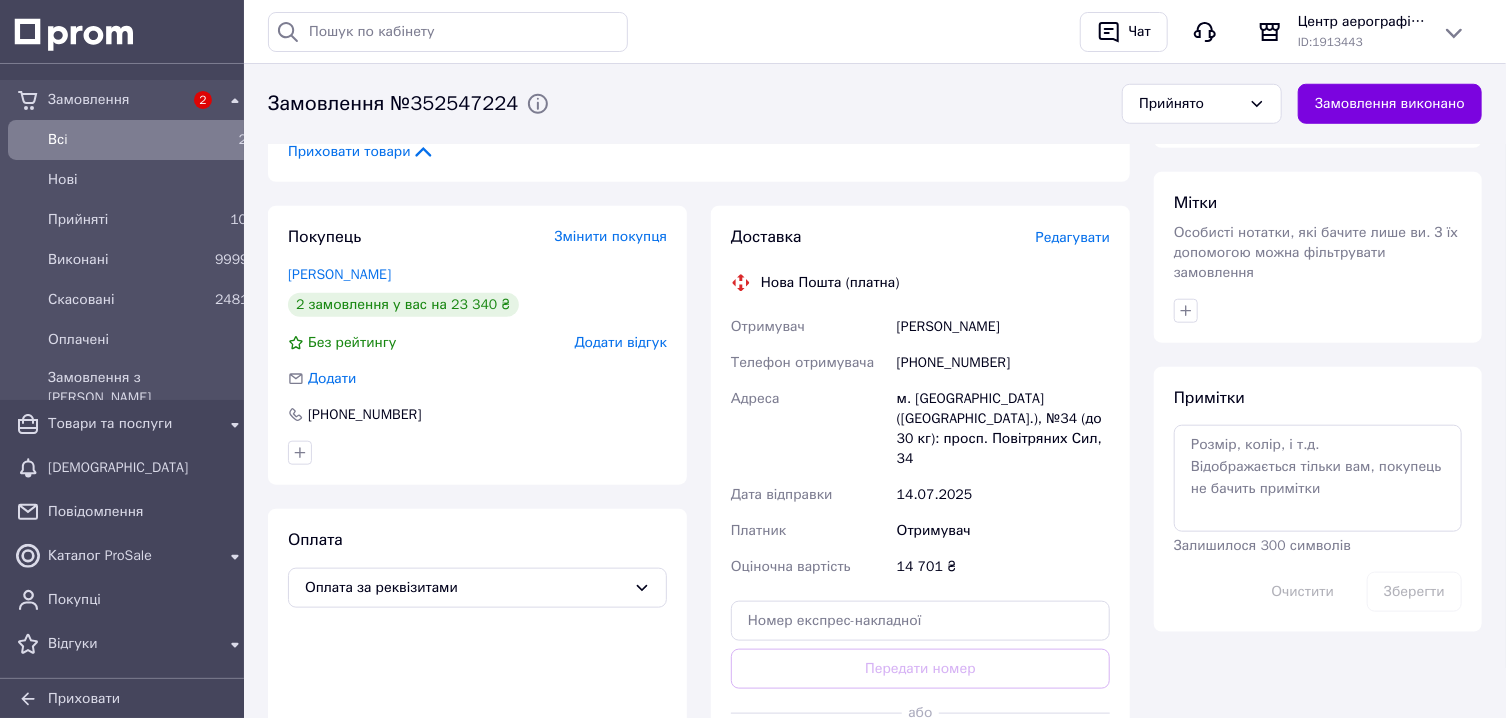 click on "[PHONE_NUMBER]" at bounding box center (1003, 363) 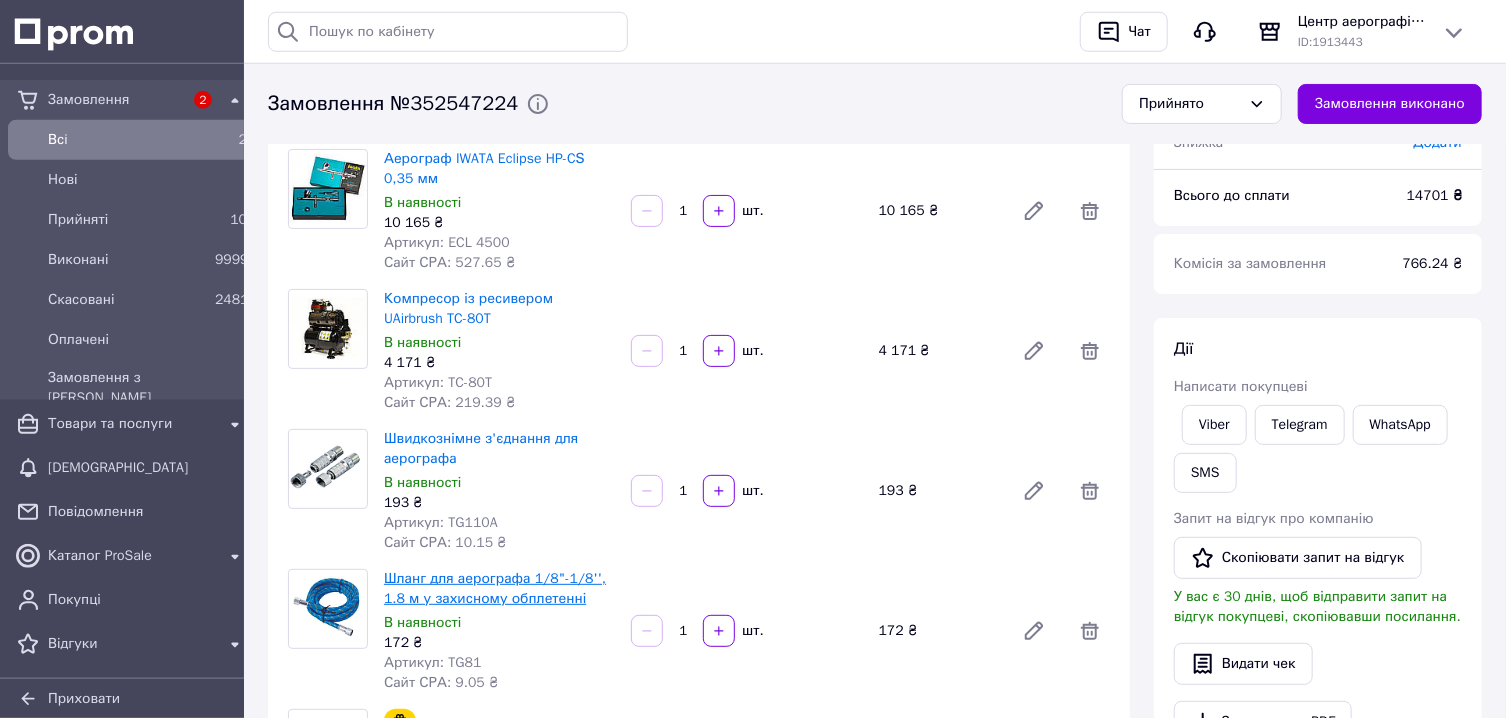 scroll, scrollTop: 107, scrollLeft: 0, axis: vertical 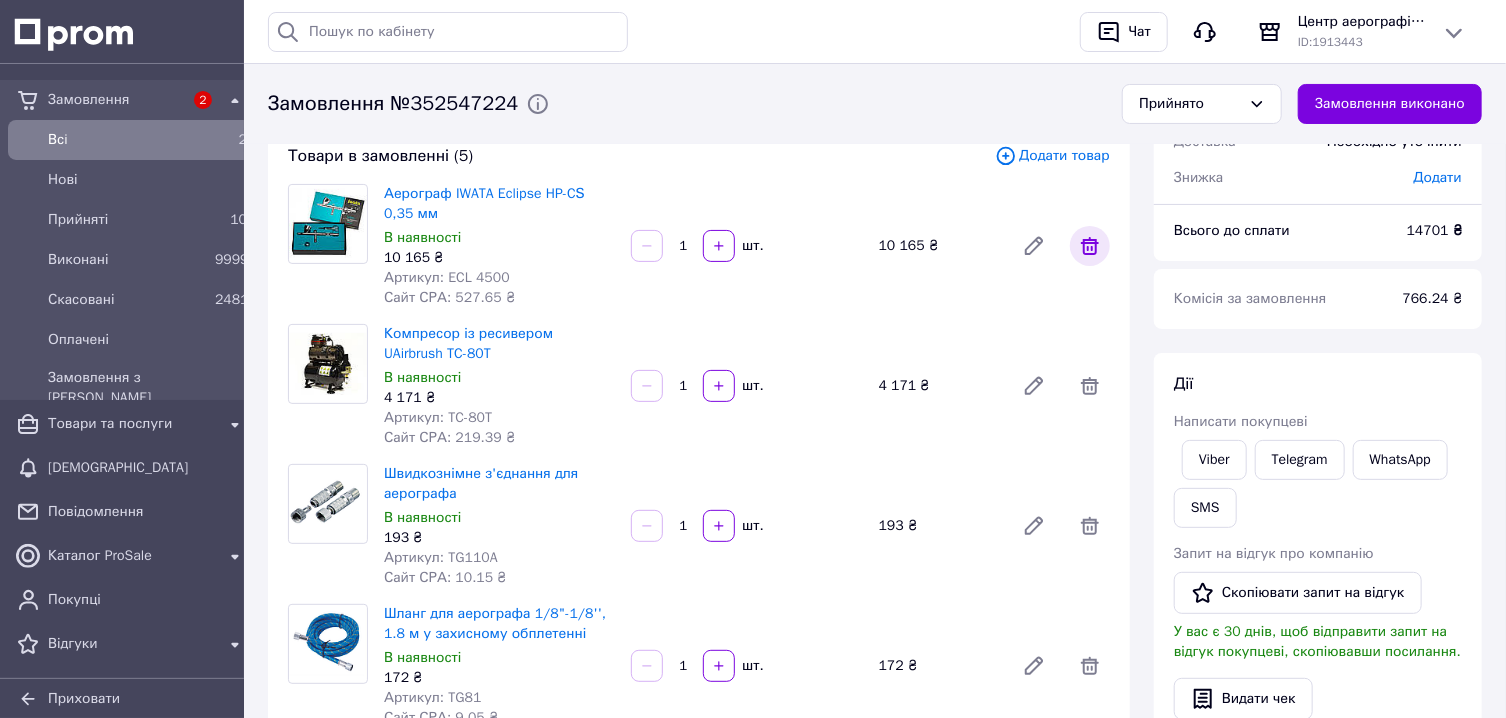 click 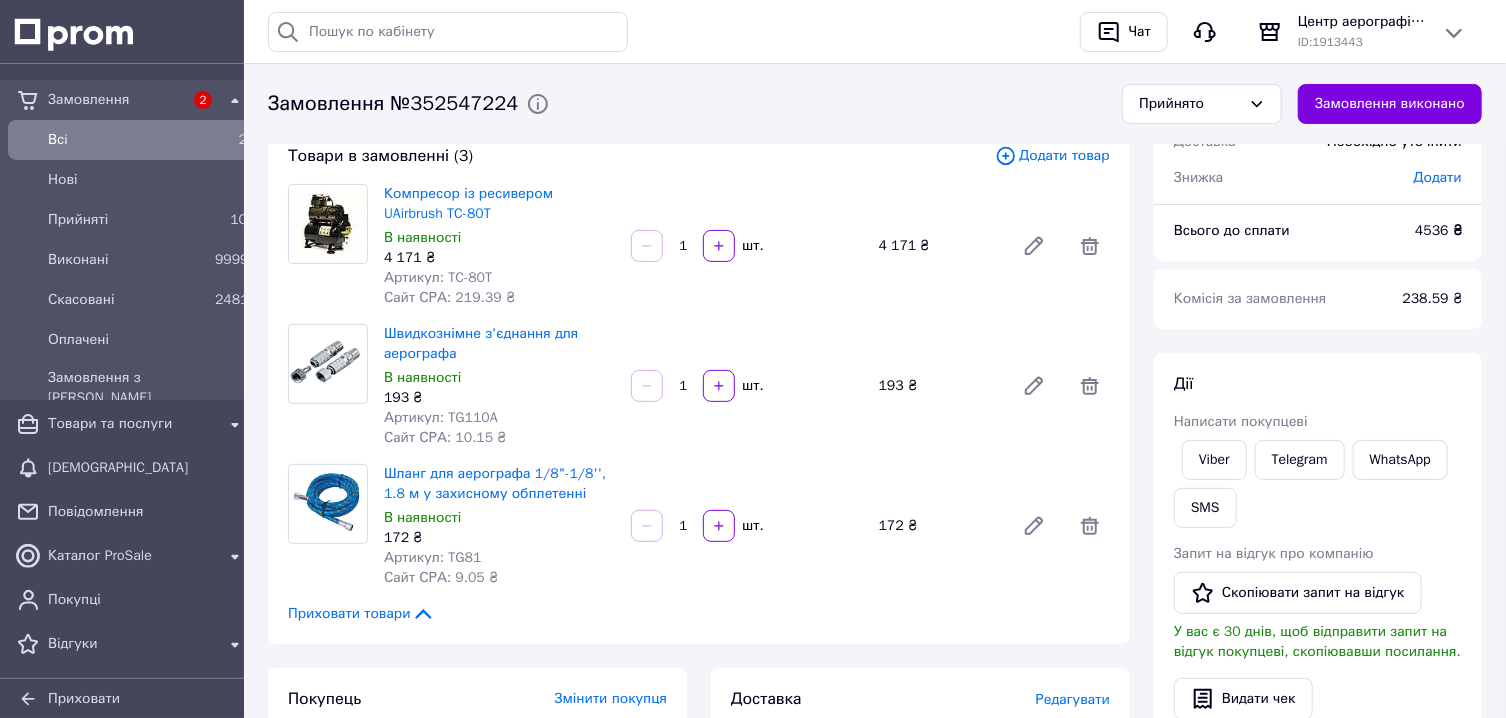 click on "Додати товар" at bounding box center [1052, 156] 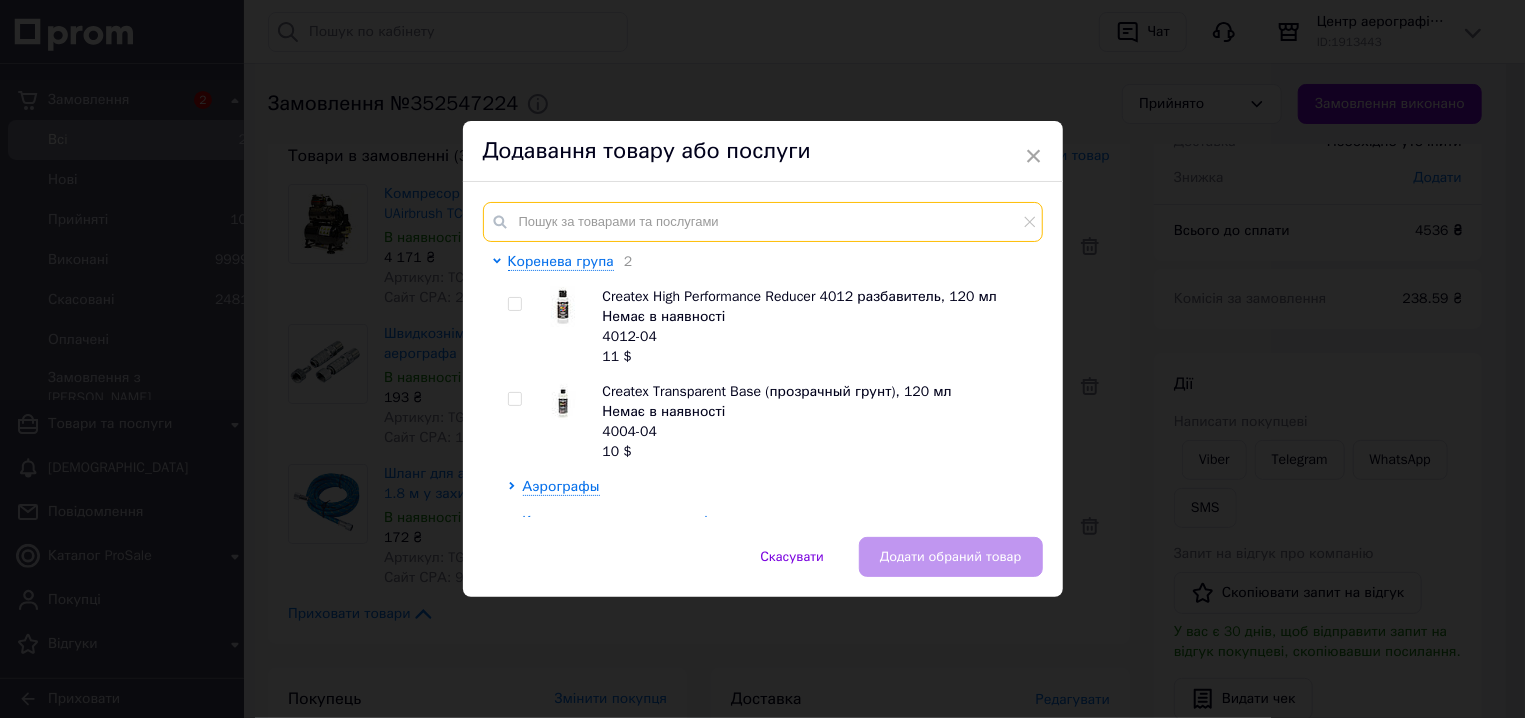 click at bounding box center (763, 222) 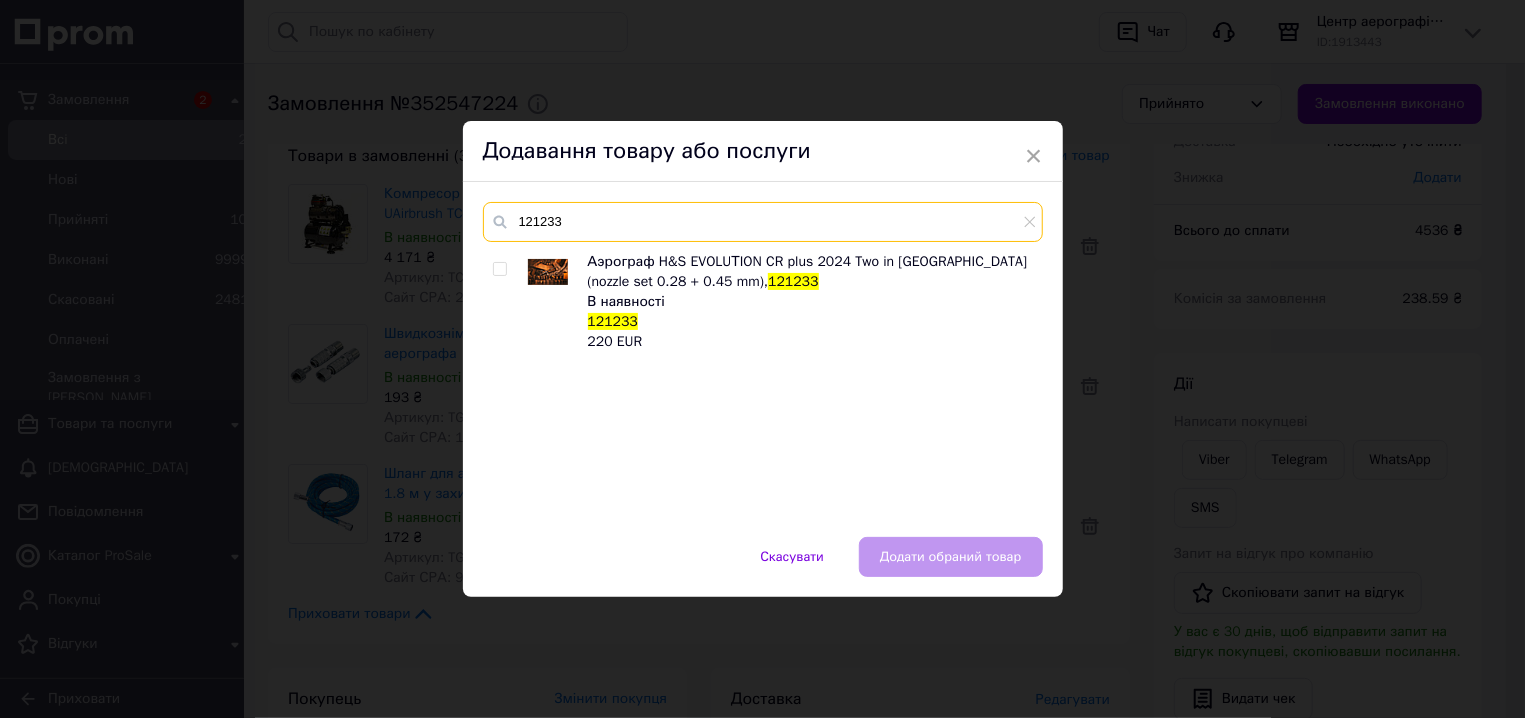 type on "121233" 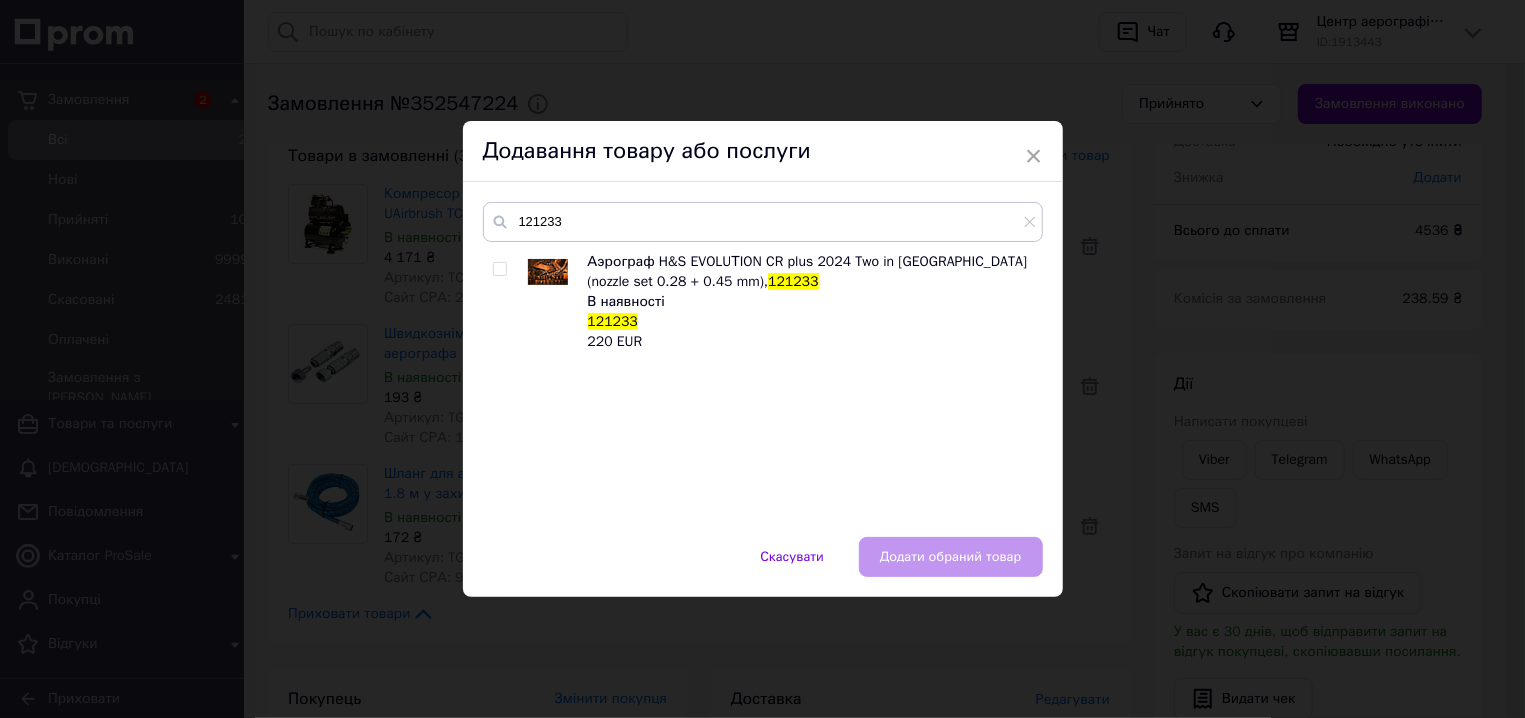 click at bounding box center [499, 269] 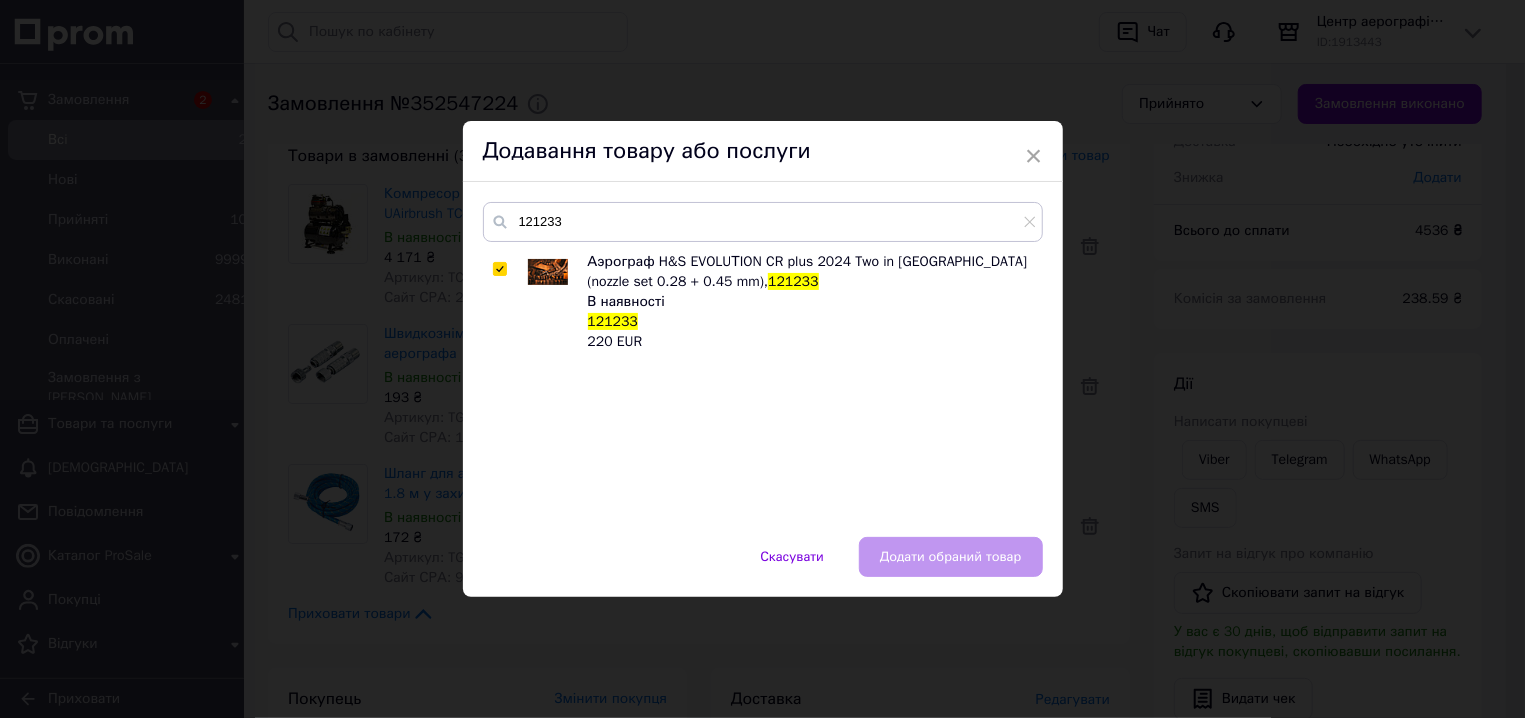 checkbox on "true" 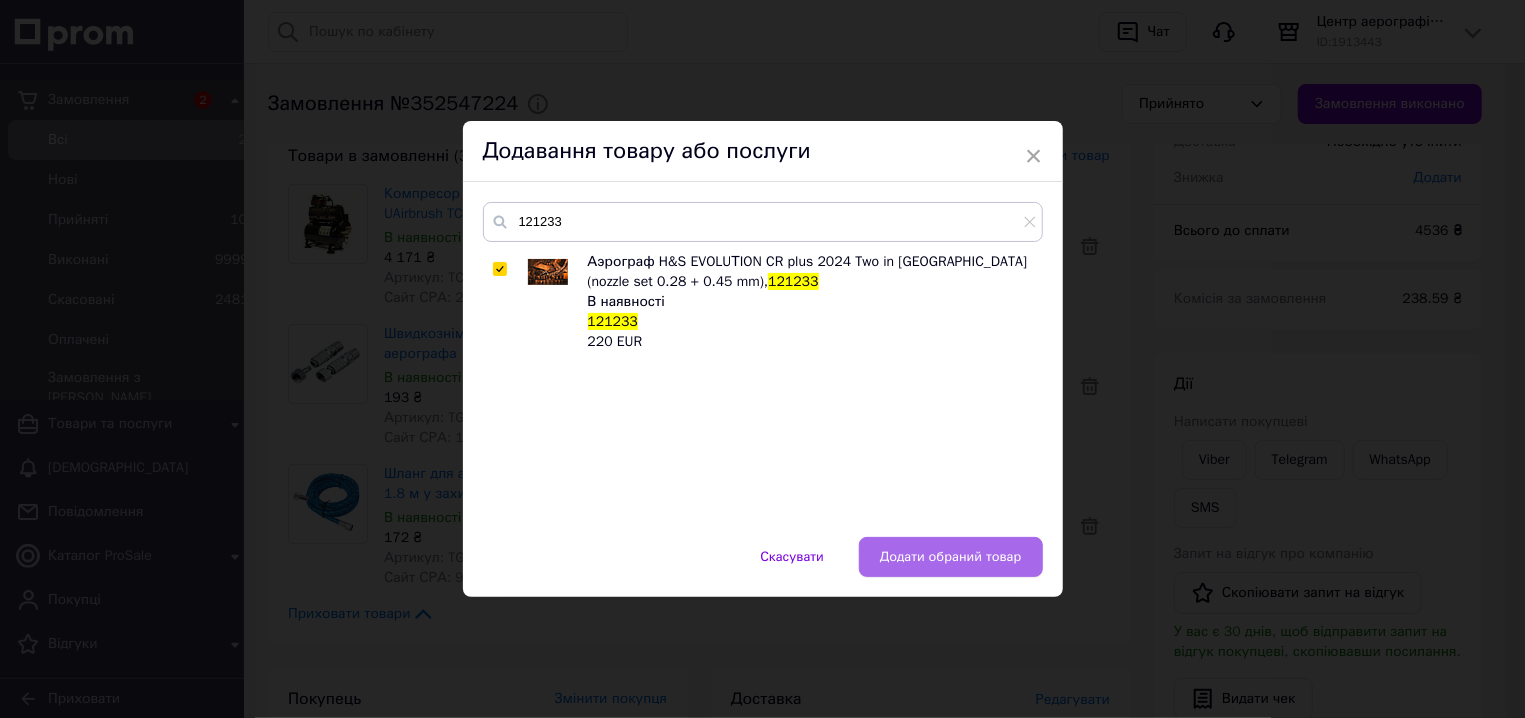 click on "Додати обраний товар" at bounding box center [951, 557] 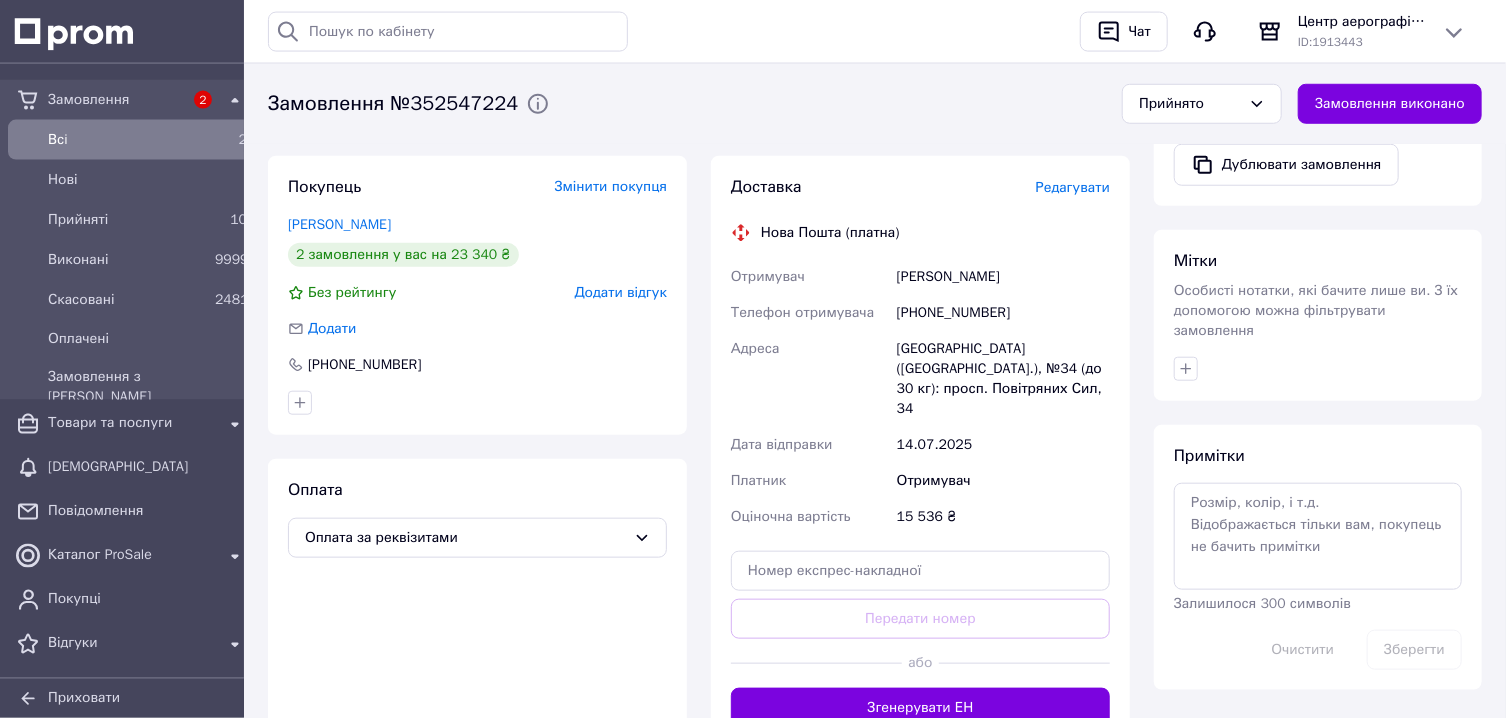 scroll, scrollTop: 857, scrollLeft: 0, axis: vertical 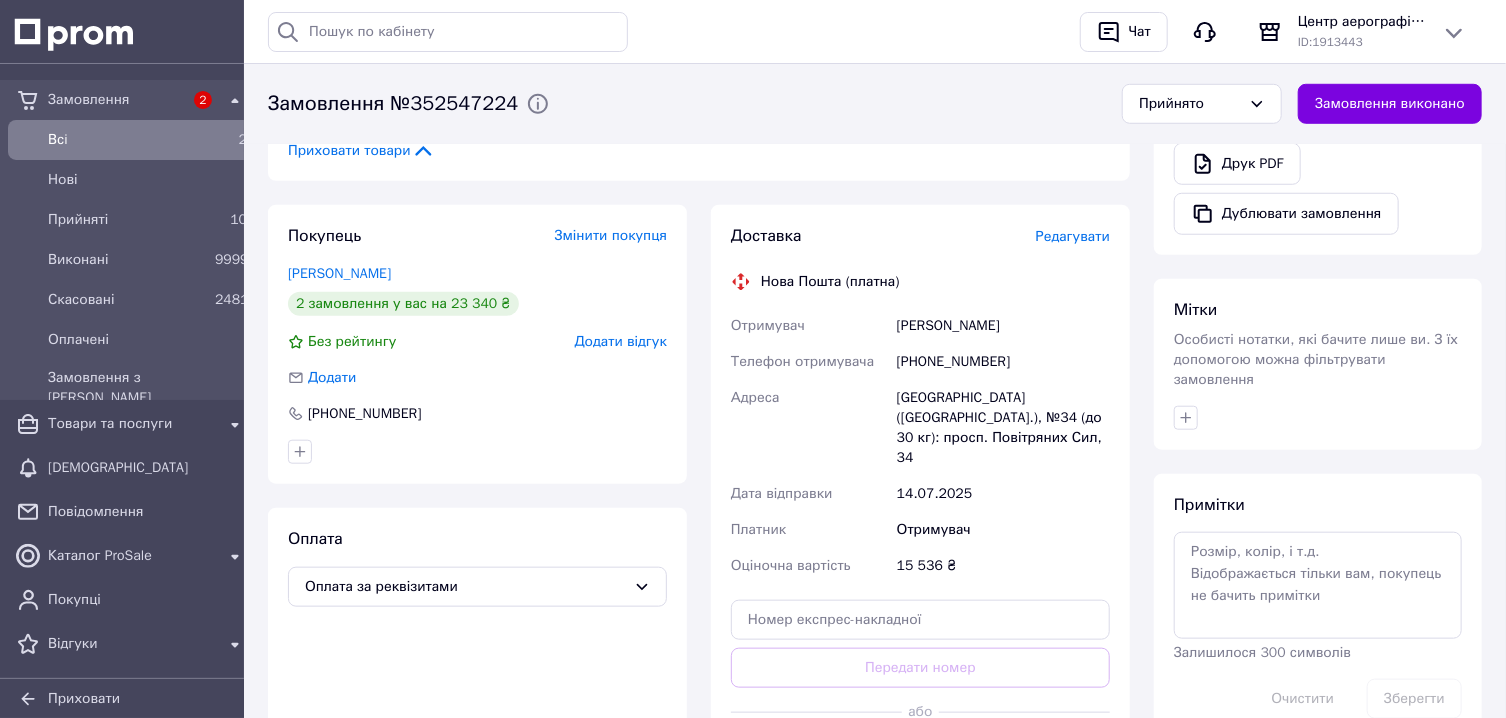 click on "[PHONE_NUMBER]" at bounding box center (1003, 362) 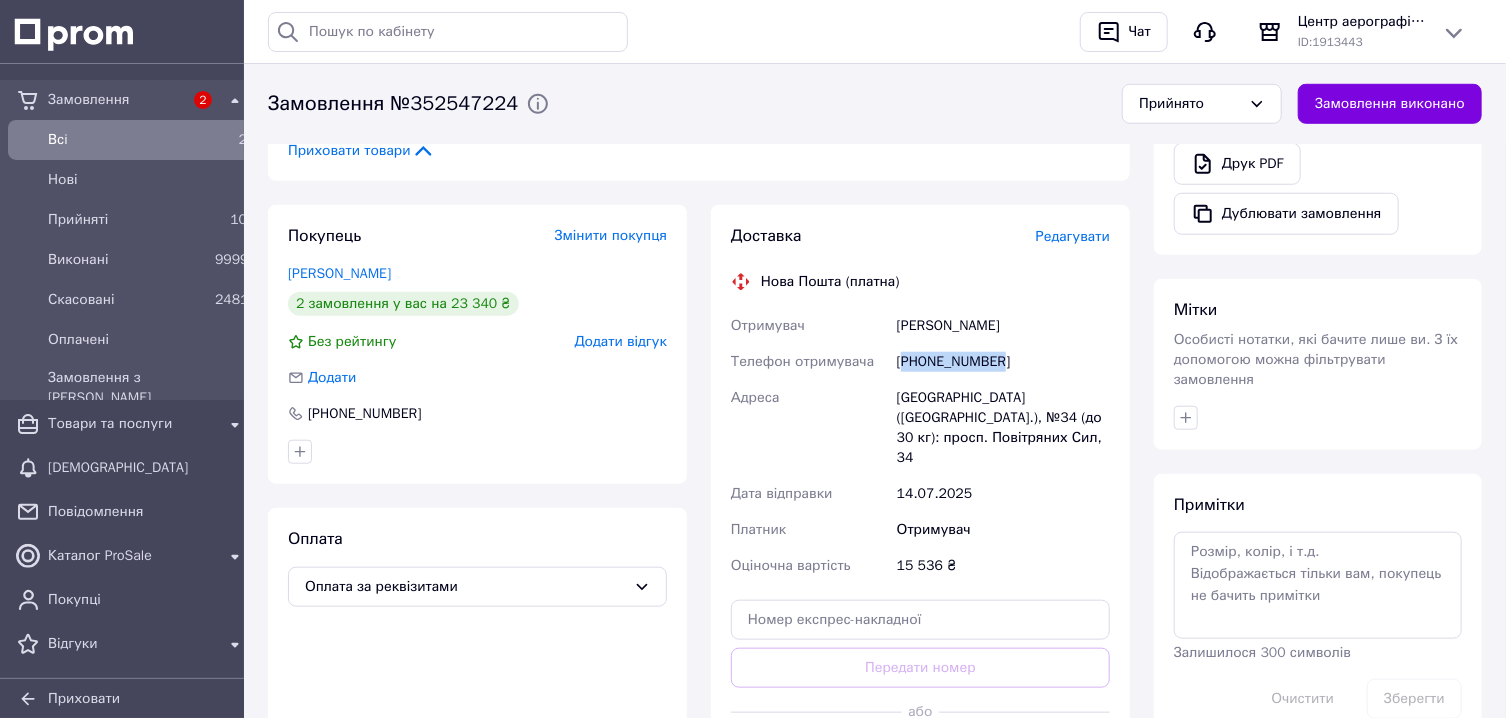 click on "[PHONE_NUMBER]" at bounding box center (1003, 362) 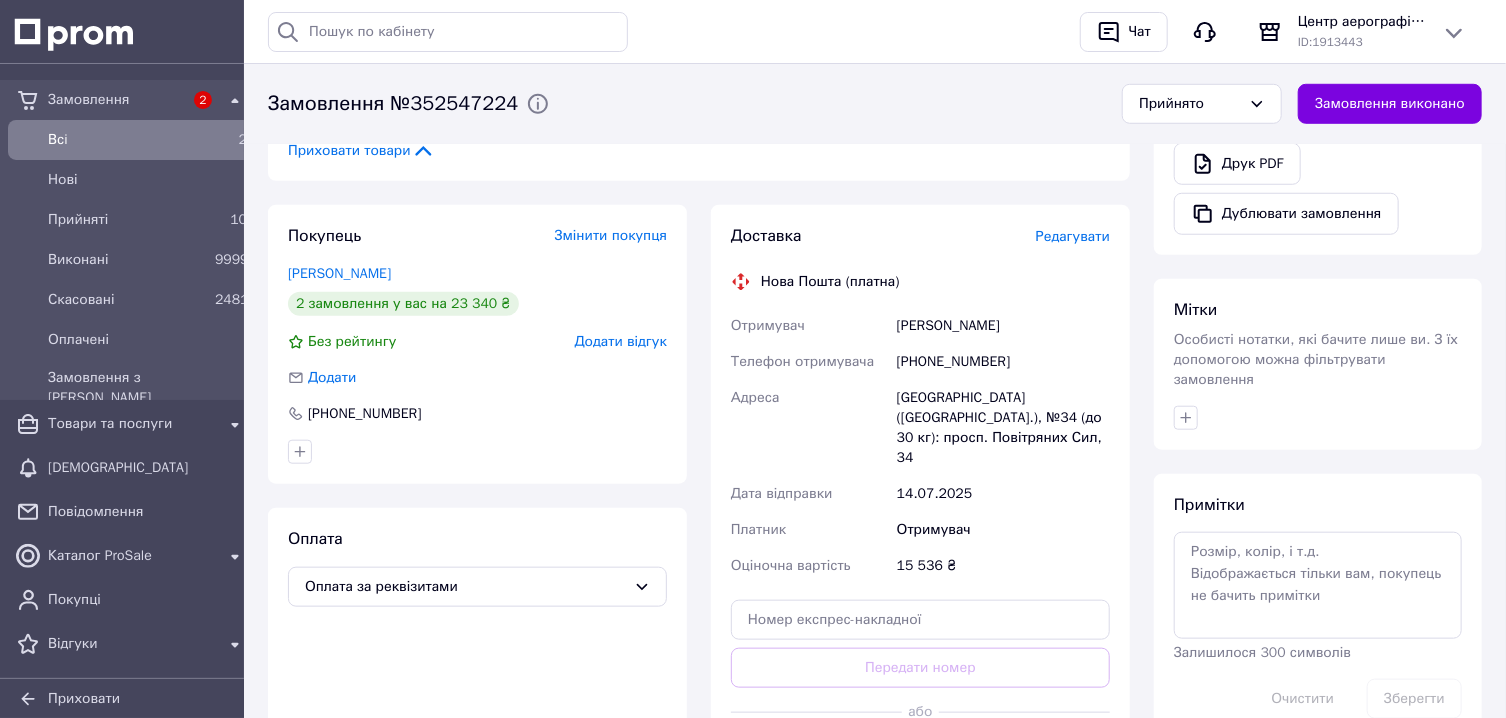 click on "[PHONE_NUMBER]" at bounding box center [1003, 362] 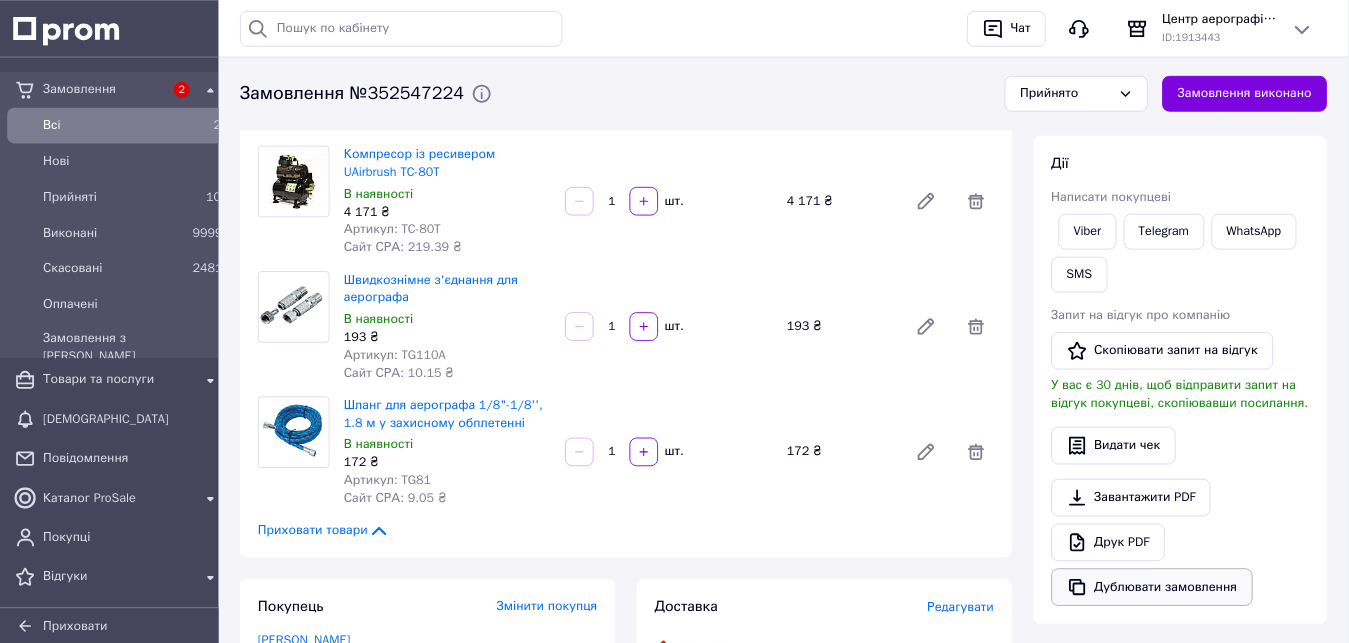 scroll, scrollTop: 321, scrollLeft: 0, axis: vertical 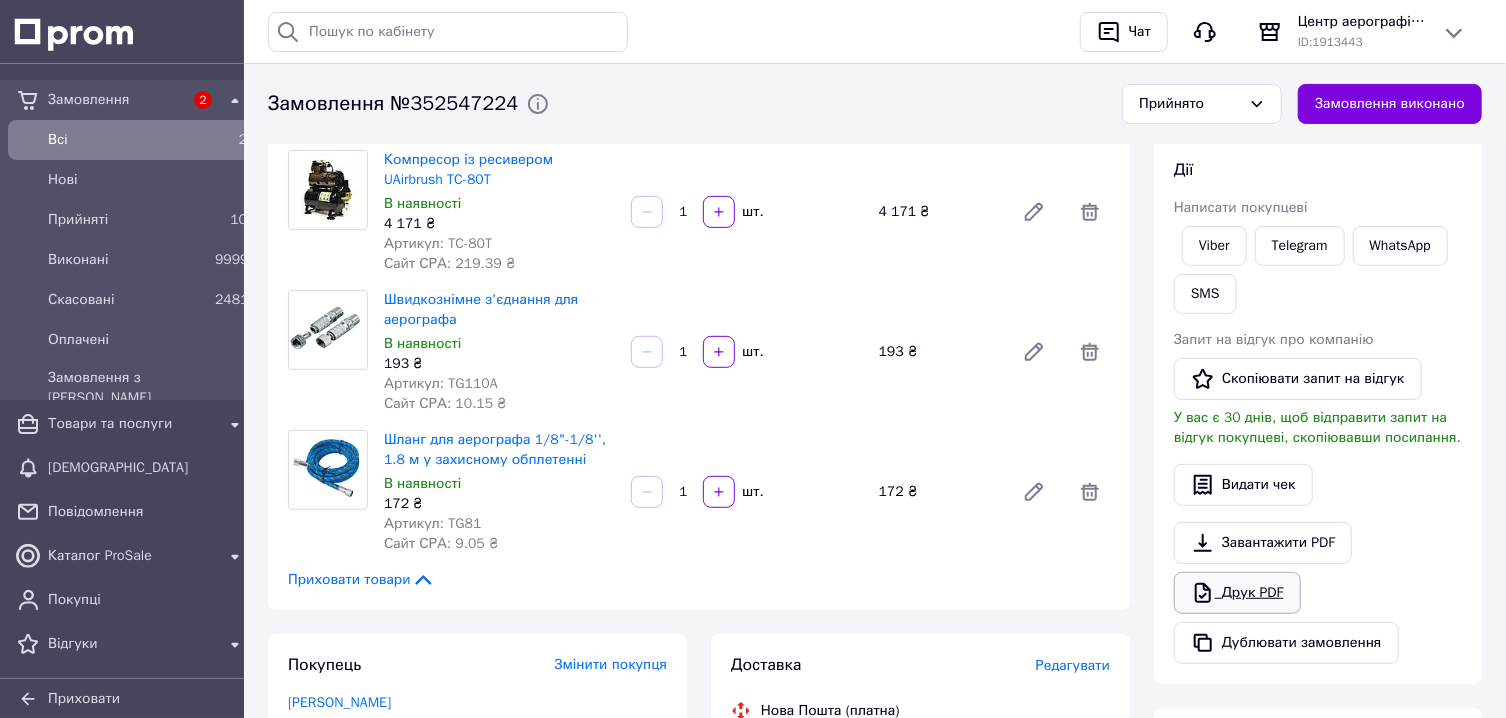 click on "Друк PDF" at bounding box center (1237, 593) 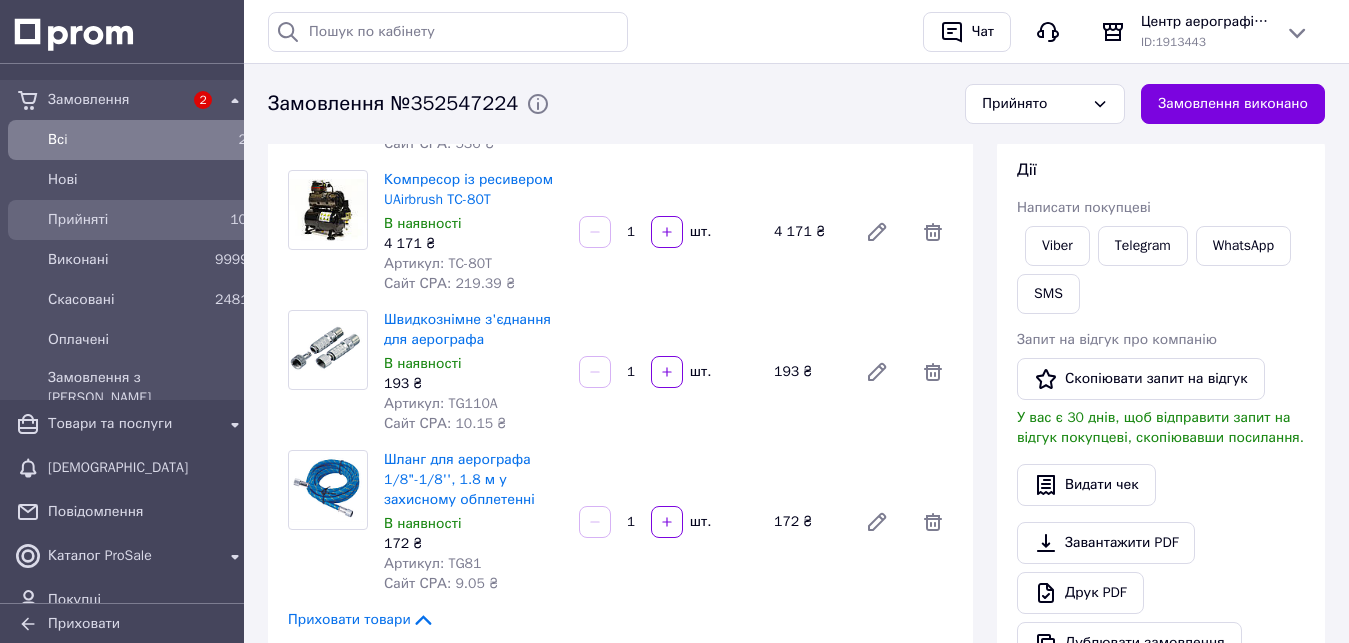 click on "Прийняті" at bounding box center [127, 220] 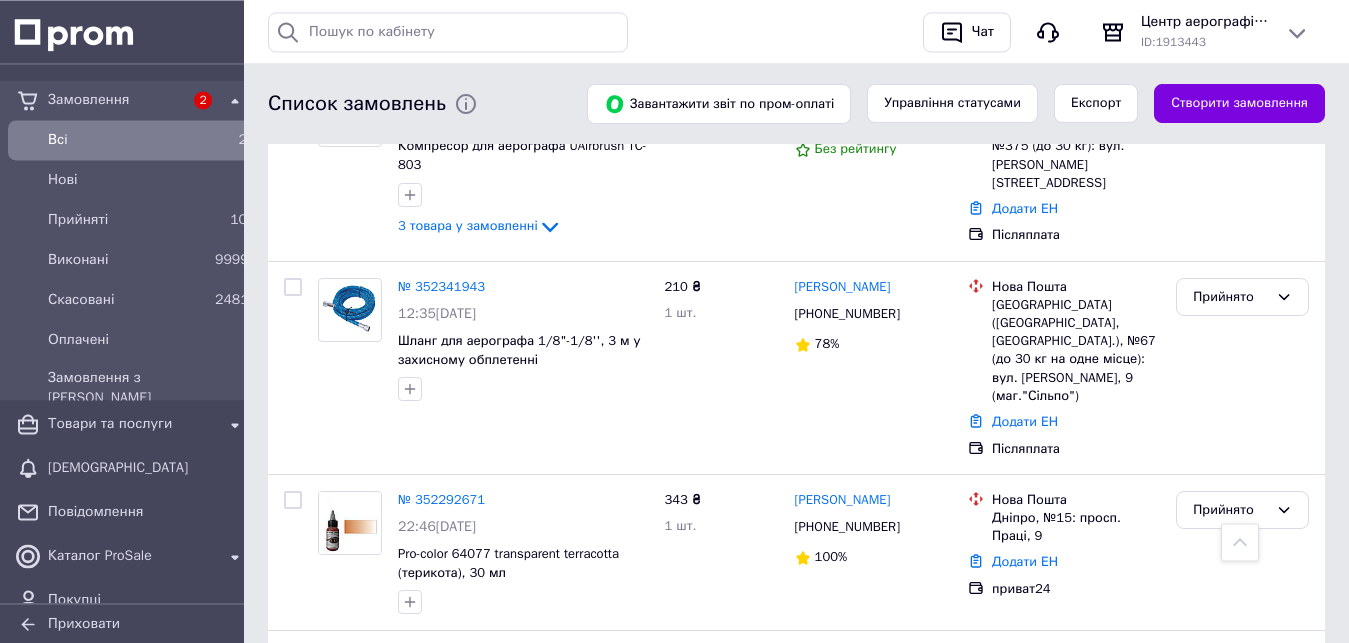 scroll, scrollTop: 1428, scrollLeft: 0, axis: vertical 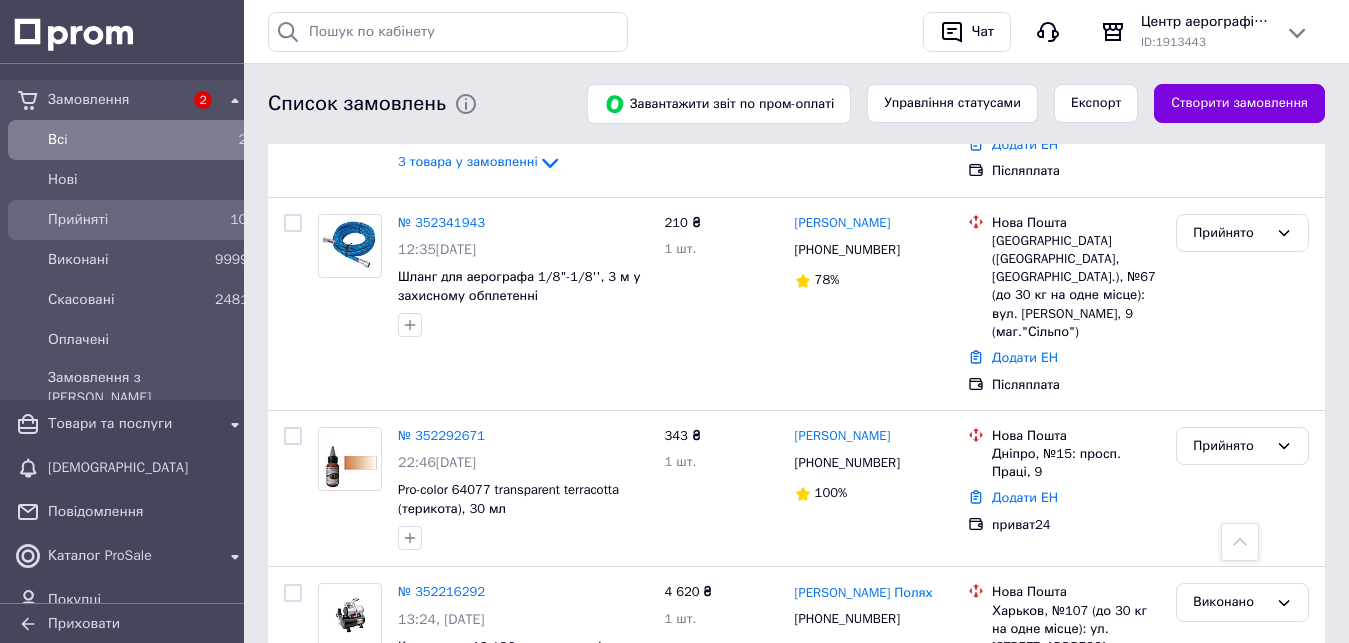 click on "10" at bounding box center (231, 220) 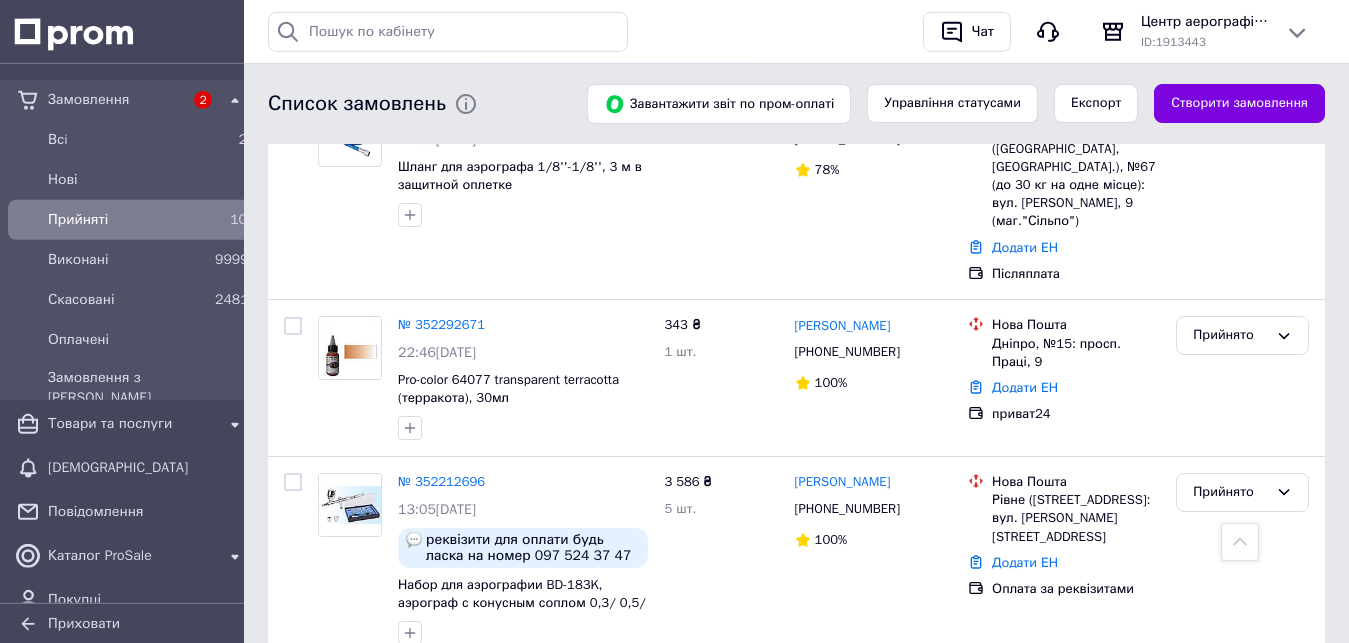 scroll, scrollTop: 1615, scrollLeft: 0, axis: vertical 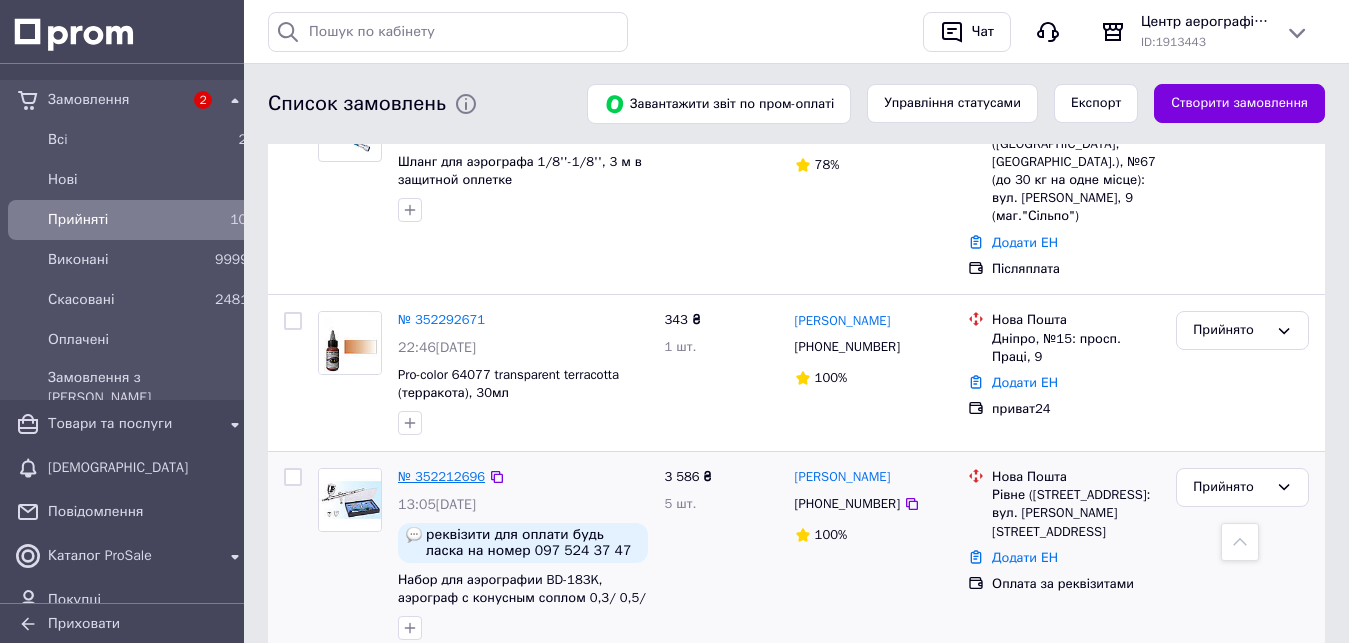 click on "№ 352212696" at bounding box center (441, 476) 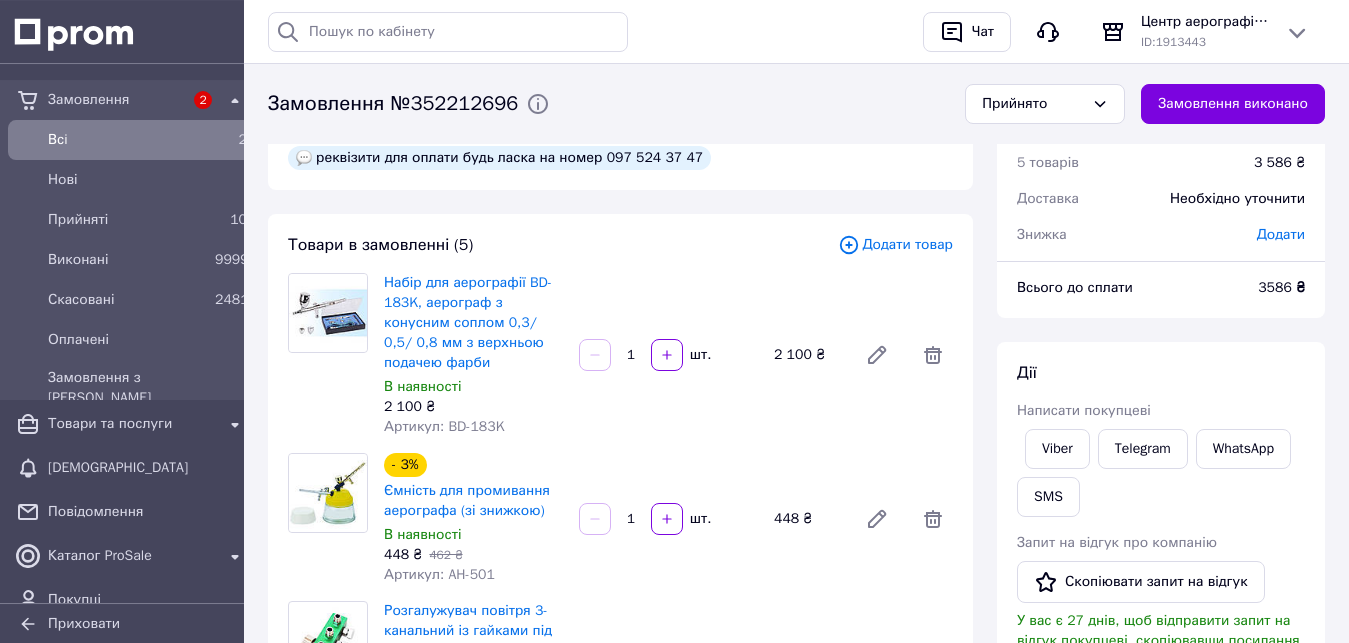 scroll, scrollTop: 0, scrollLeft: 0, axis: both 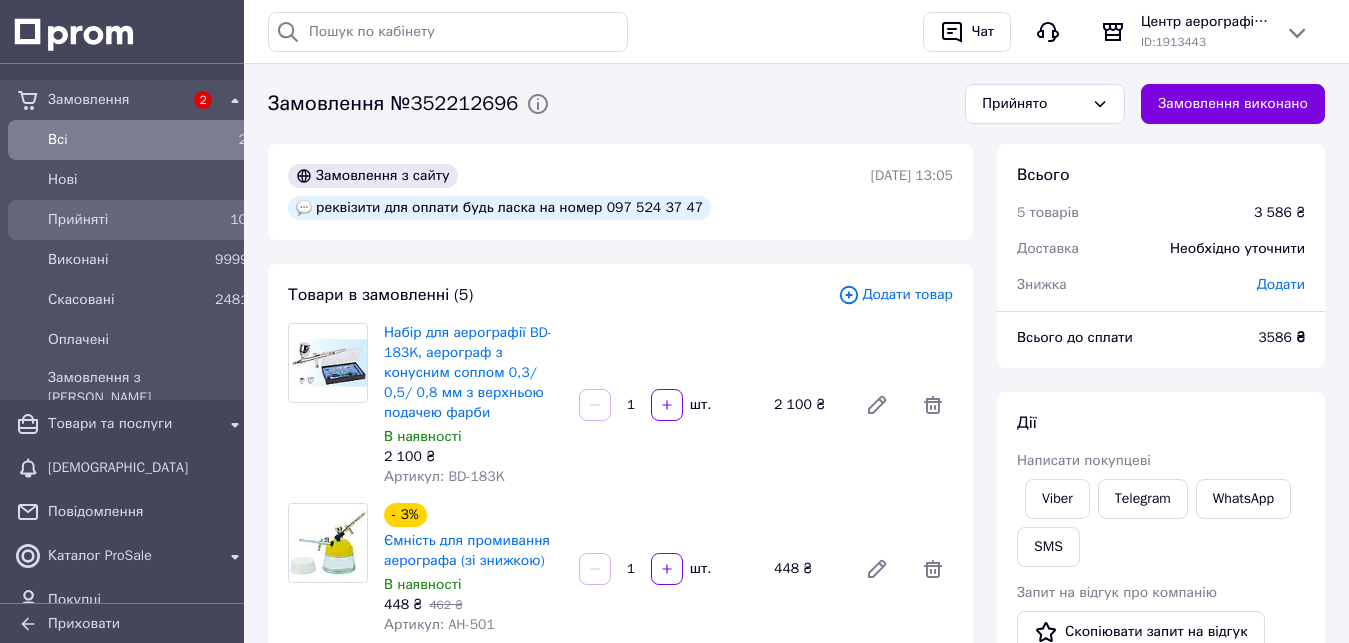 click on "10" at bounding box center (231, 220) 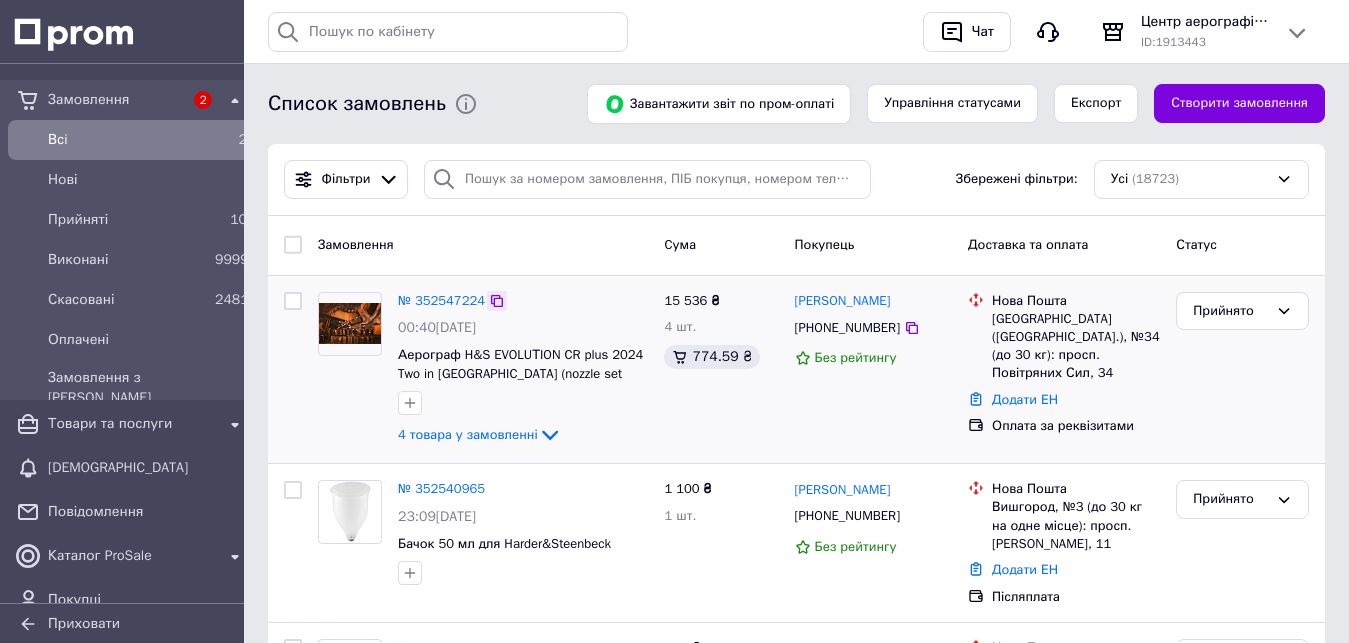 click 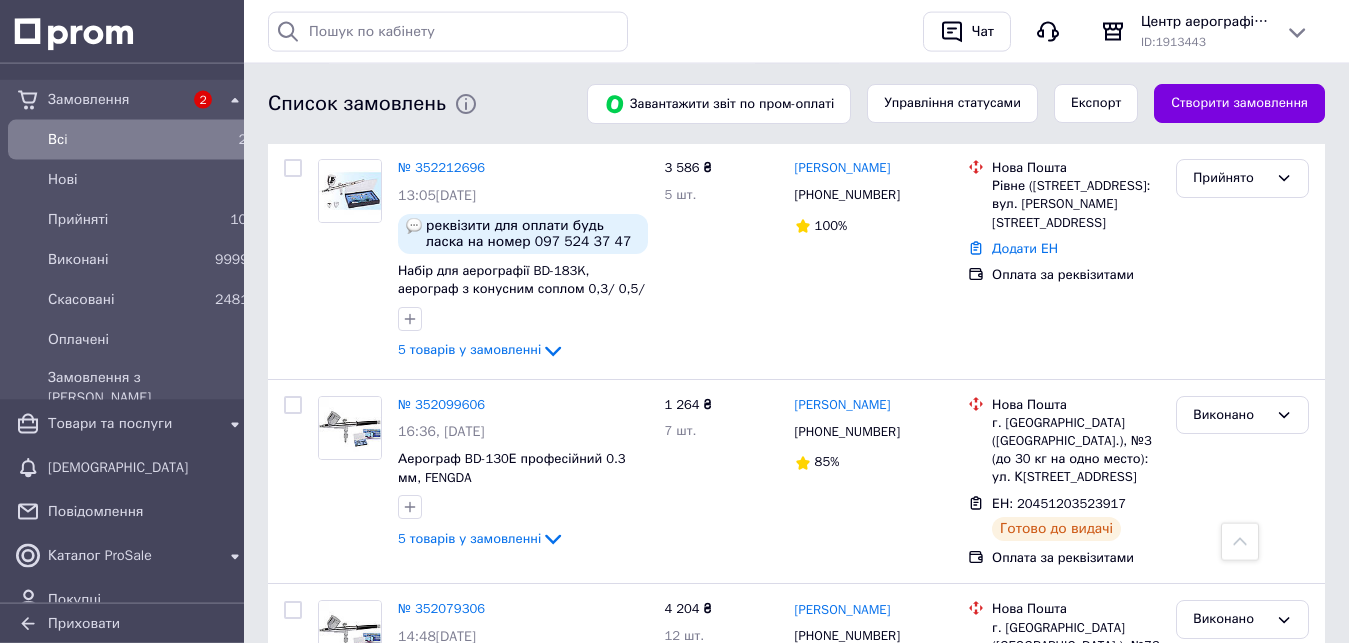 scroll, scrollTop: 2040, scrollLeft: 0, axis: vertical 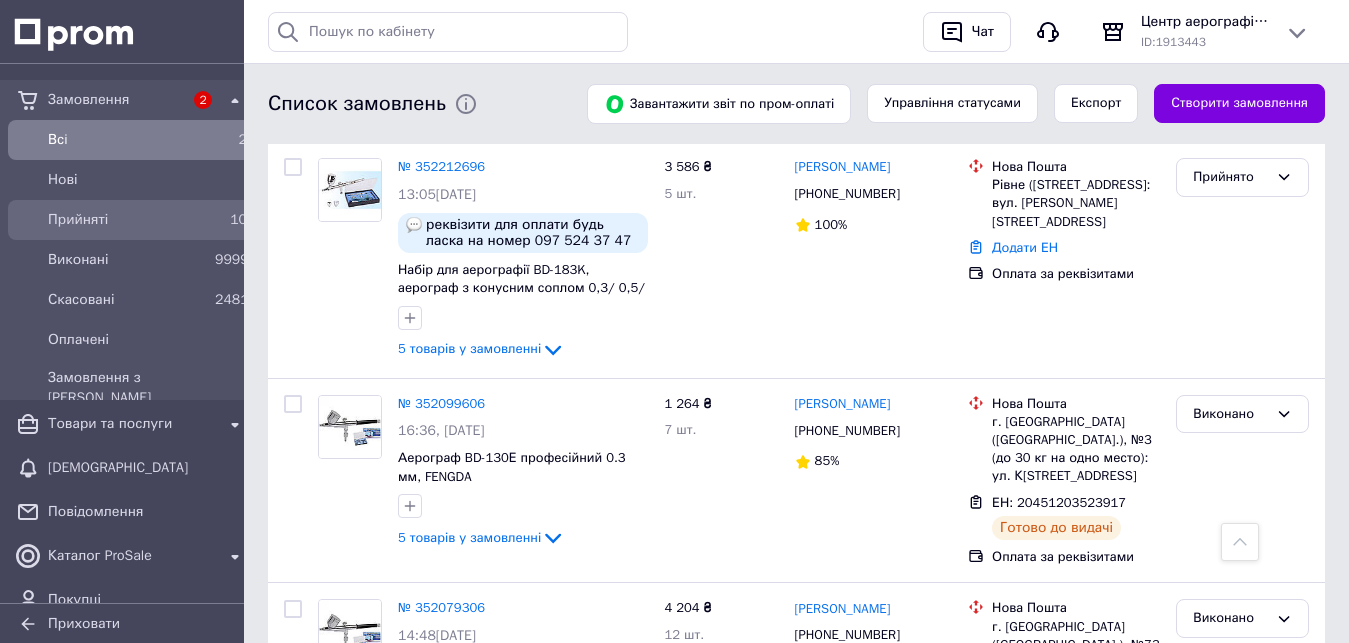 click on "Прийняті" at bounding box center [127, 220] 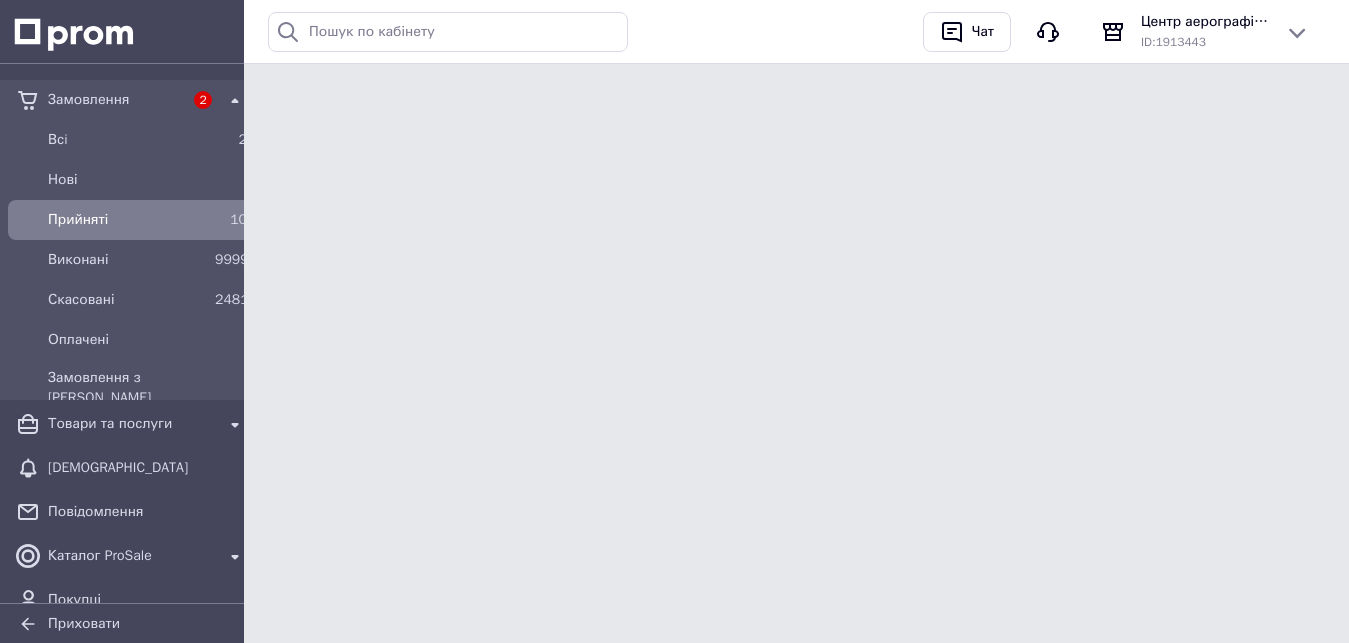 scroll, scrollTop: 0, scrollLeft: 0, axis: both 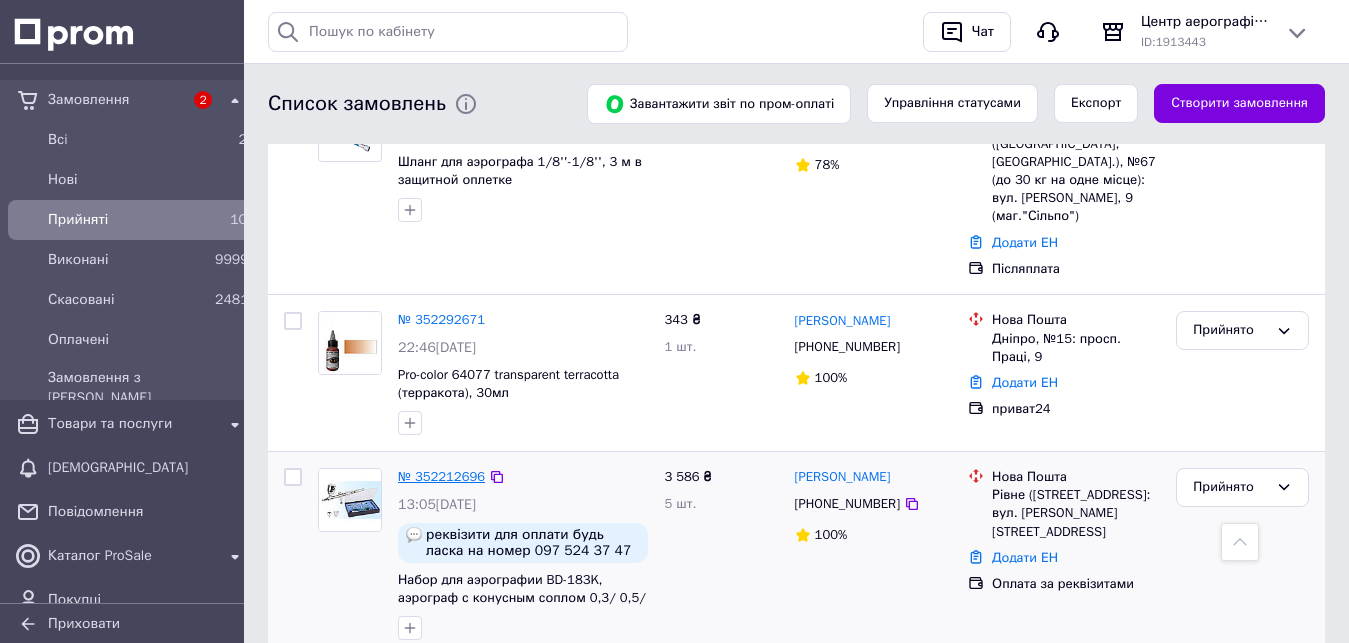 click on "№ 352212696" at bounding box center (441, 476) 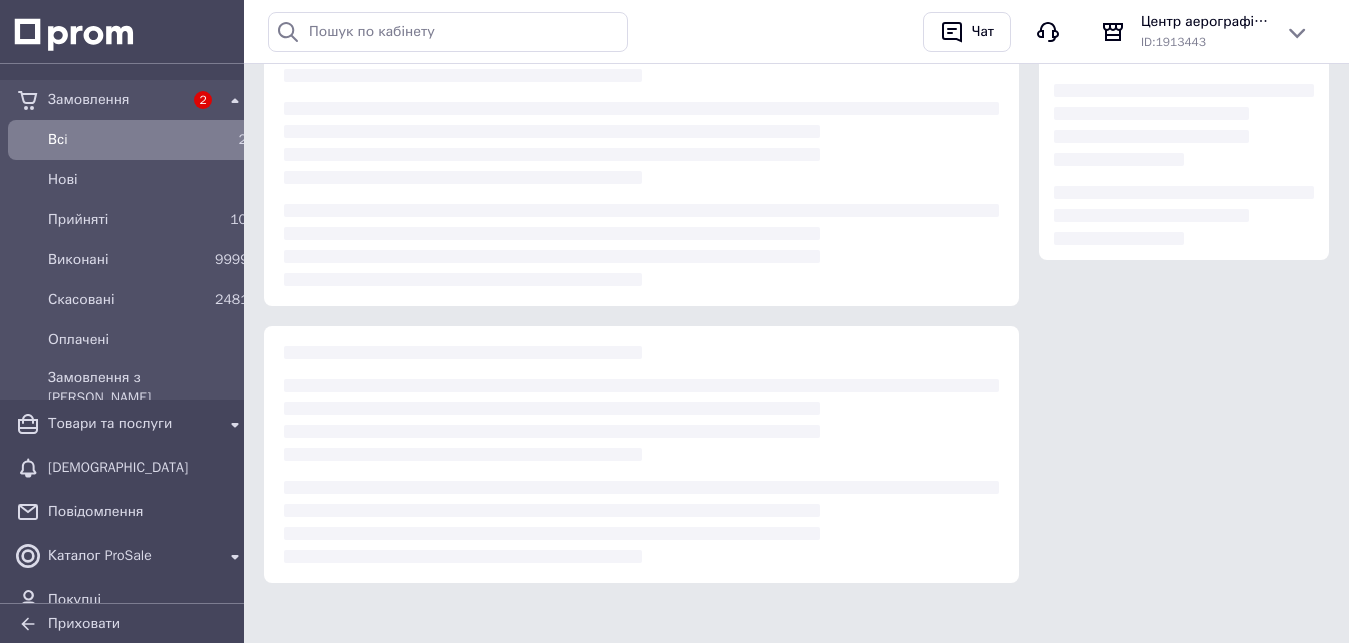 scroll, scrollTop: 0, scrollLeft: 0, axis: both 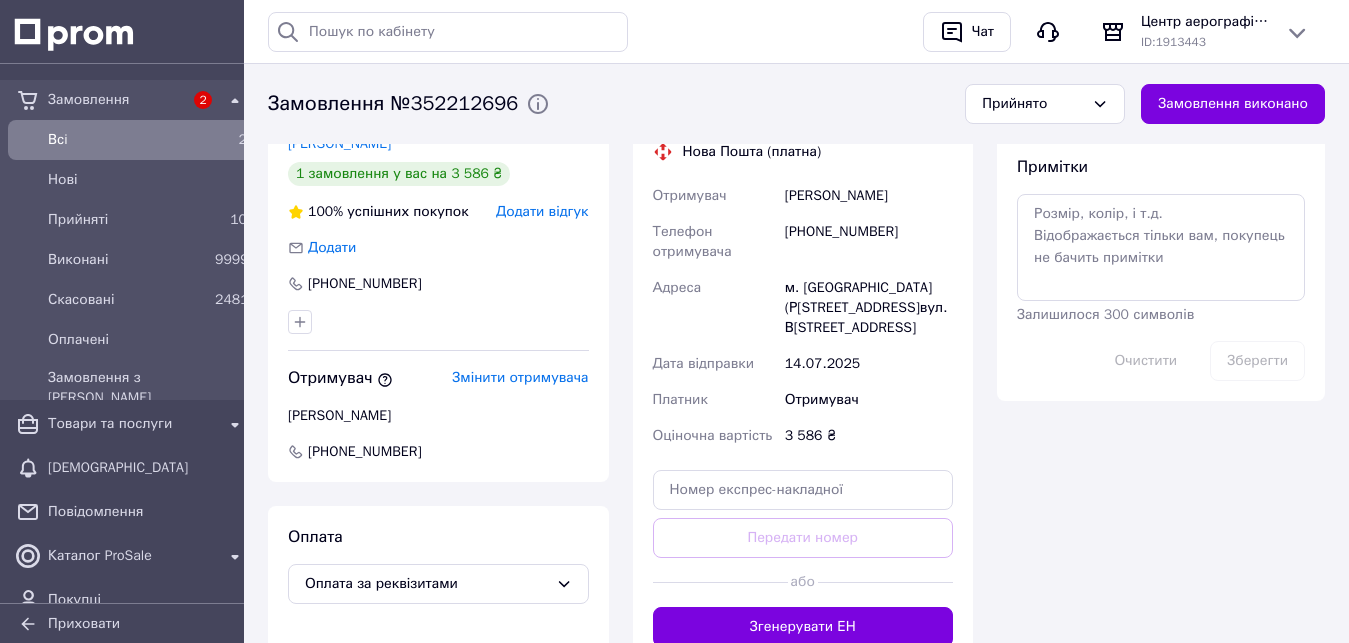 click on "м. [GEOGRAPHIC_DATA] (Р[STREET_ADDRESS]вул. В[STREET_ADDRESS]" at bounding box center (869, 308) 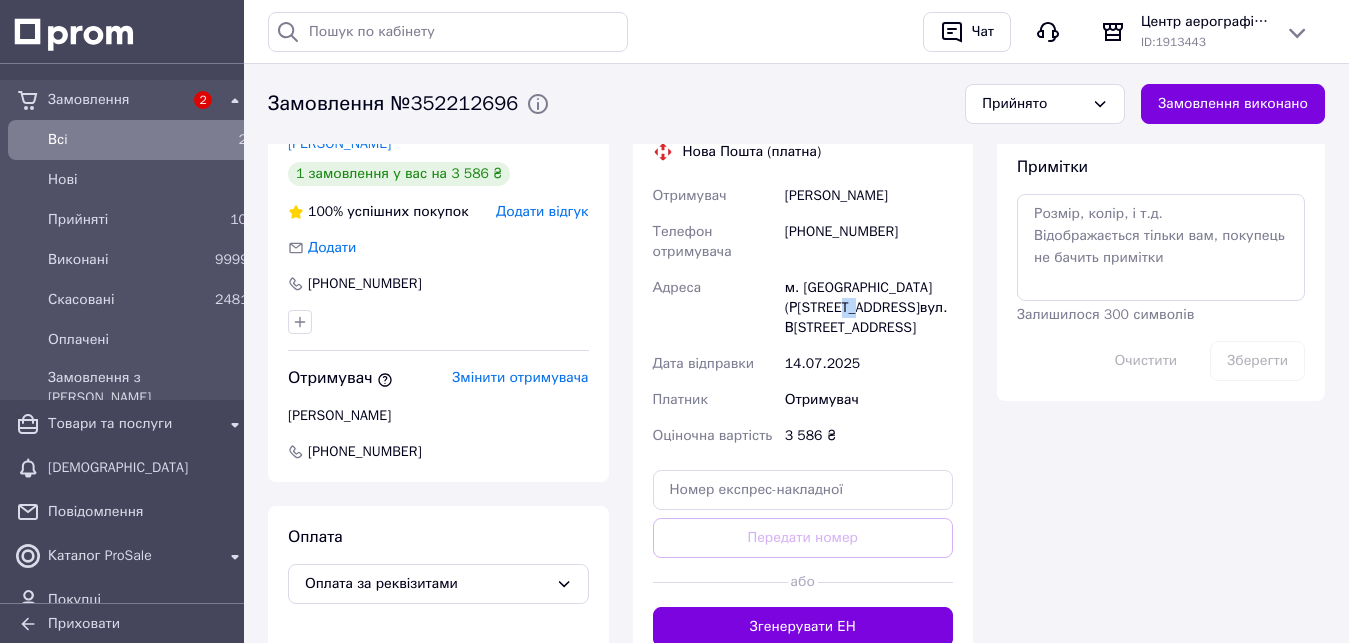 click on "м. [GEOGRAPHIC_DATA] (Р[STREET_ADDRESS]вул. В[STREET_ADDRESS]" at bounding box center (869, 308) 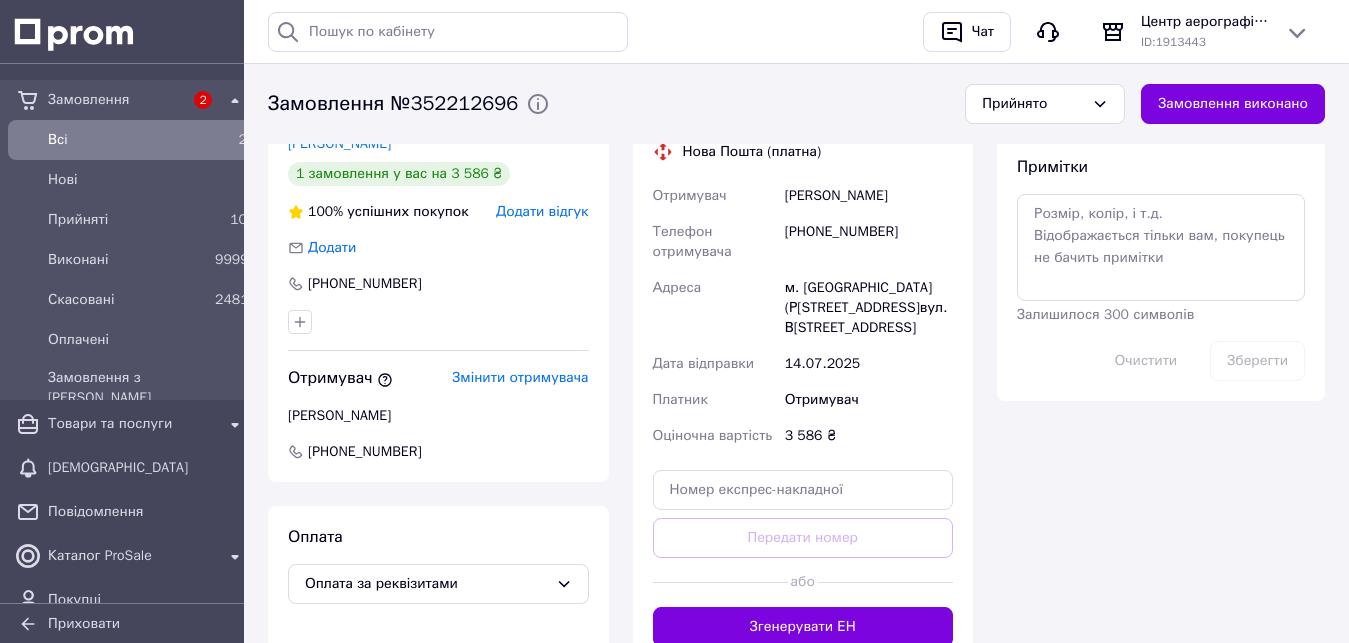 click on "м. [GEOGRAPHIC_DATA] (Р[STREET_ADDRESS]вул. В[STREET_ADDRESS]" at bounding box center [869, 308] 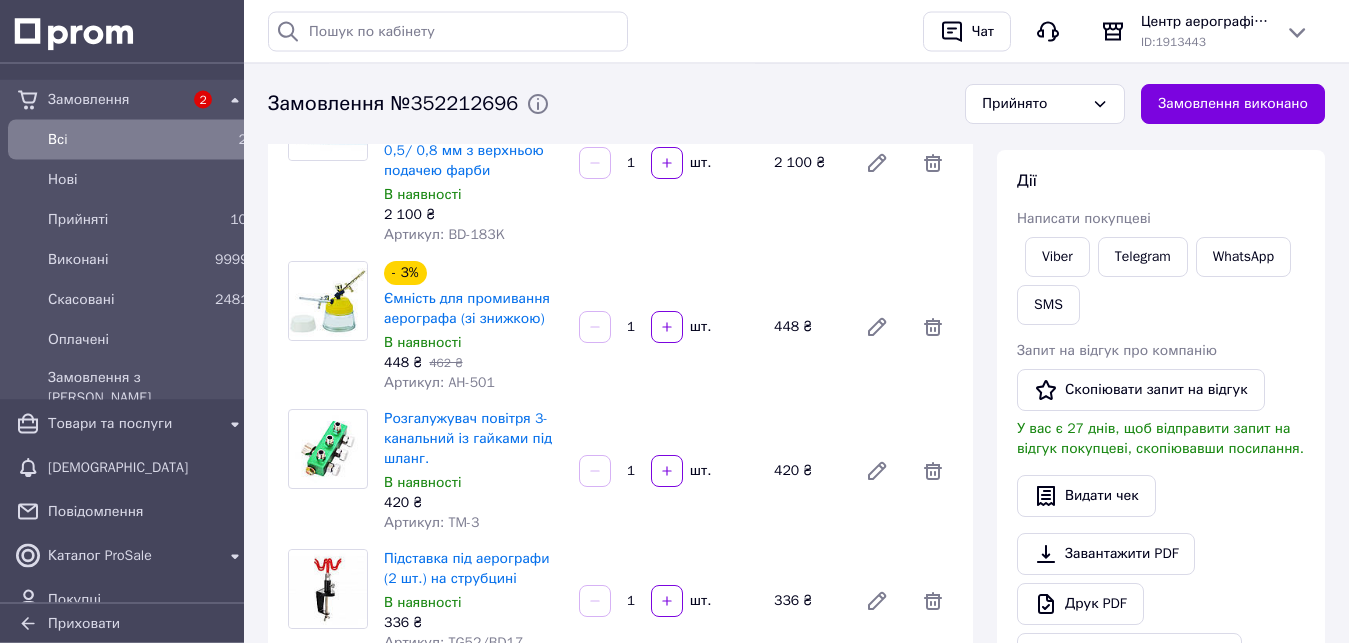 scroll, scrollTop: 204, scrollLeft: 0, axis: vertical 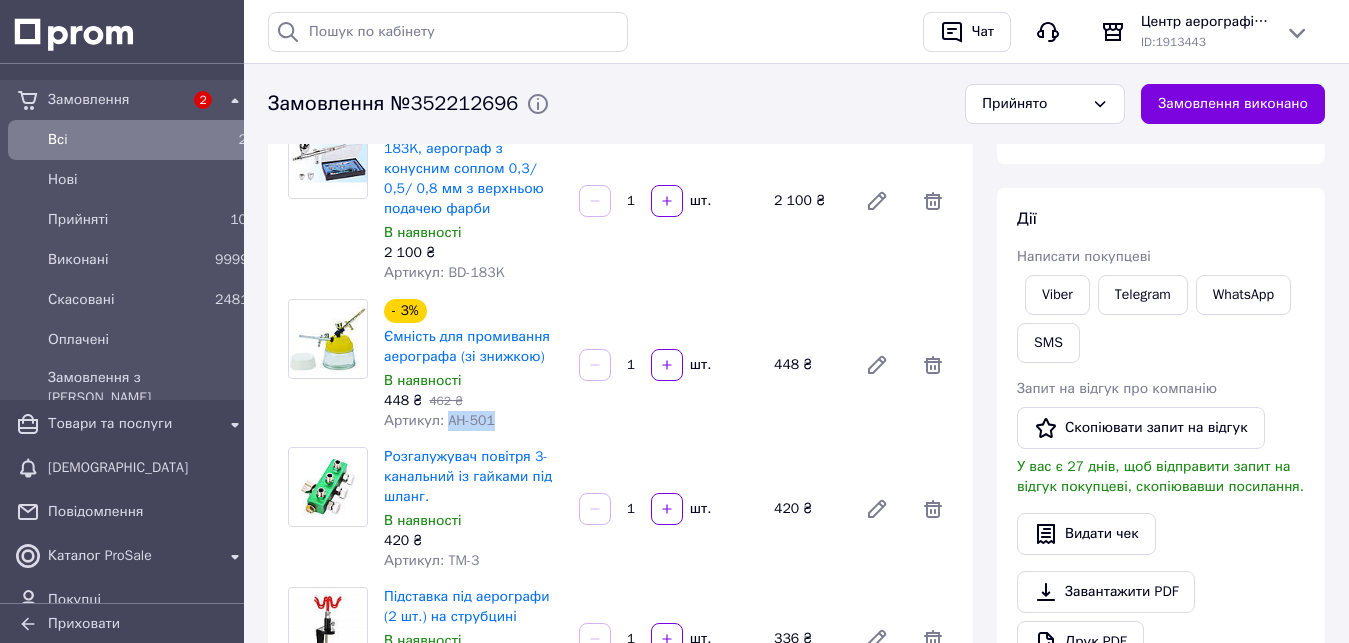 drag, startPoint x: 501, startPoint y: 420, endPoint x: 442, endPoint y: 423, distance: 59.07622 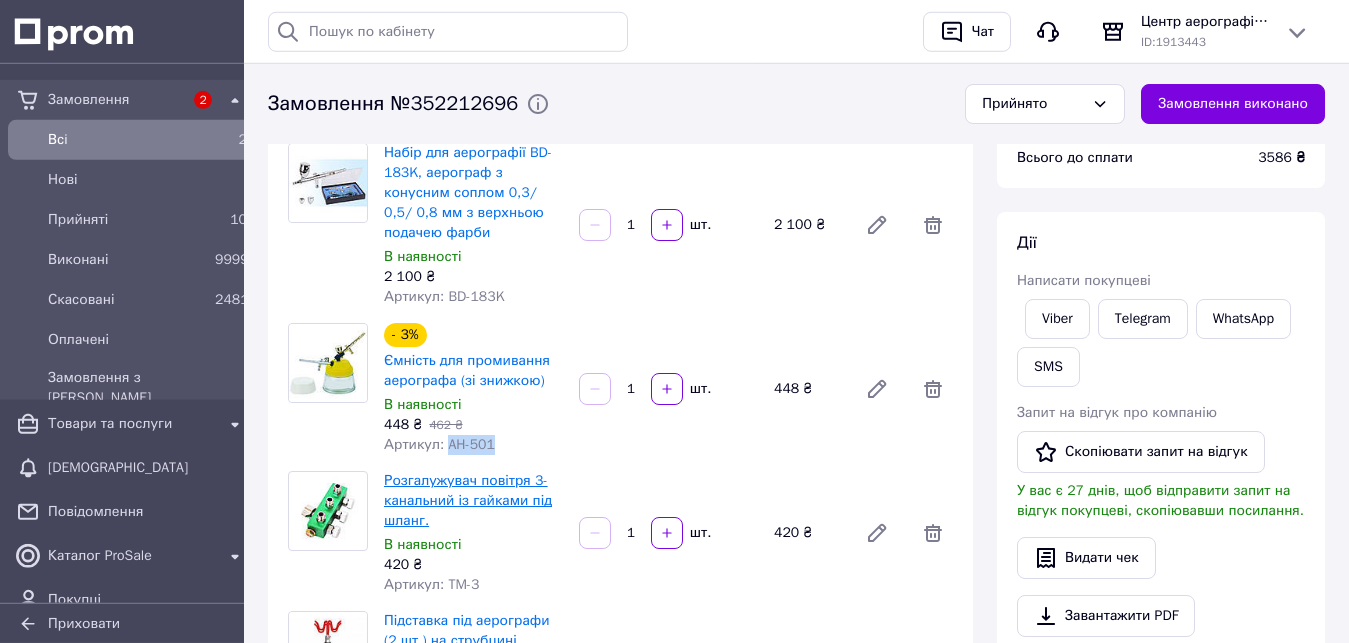 scroll, scrollTop: 102, scrollLeft: 0, axis: vertical 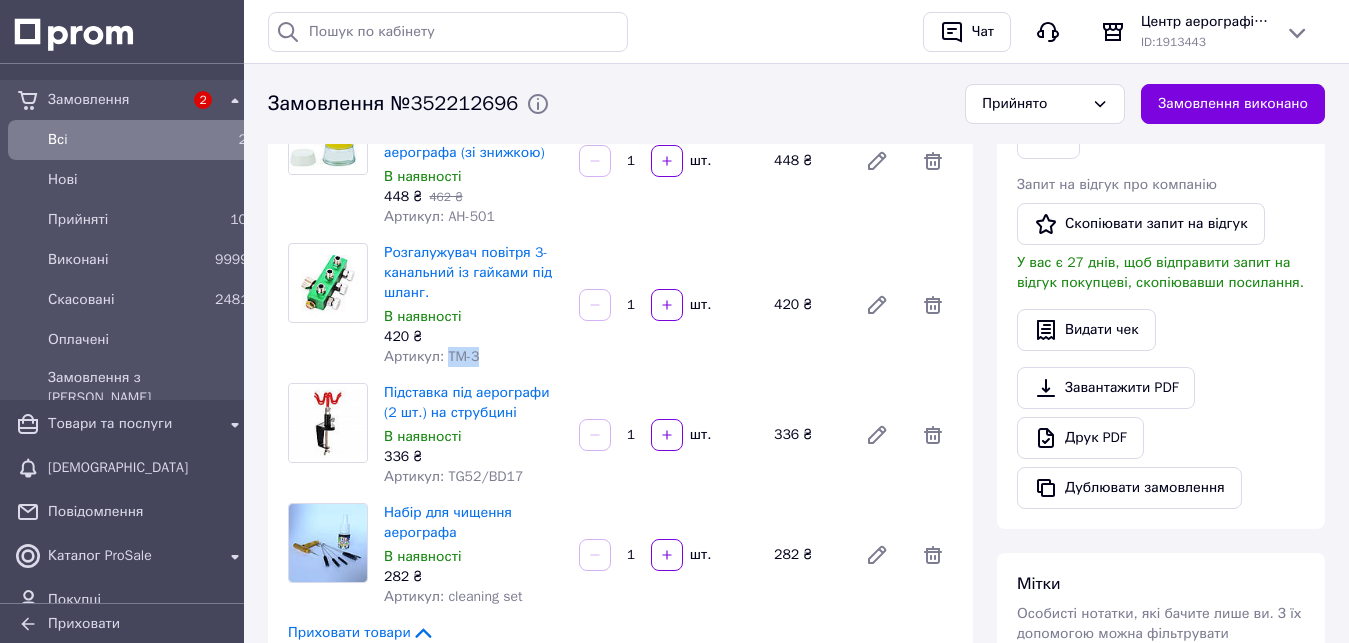 drag, startPoint x: 443, startPoint y: 356, endPoint x: 509, endPoint y: 367, distance: 66.910385 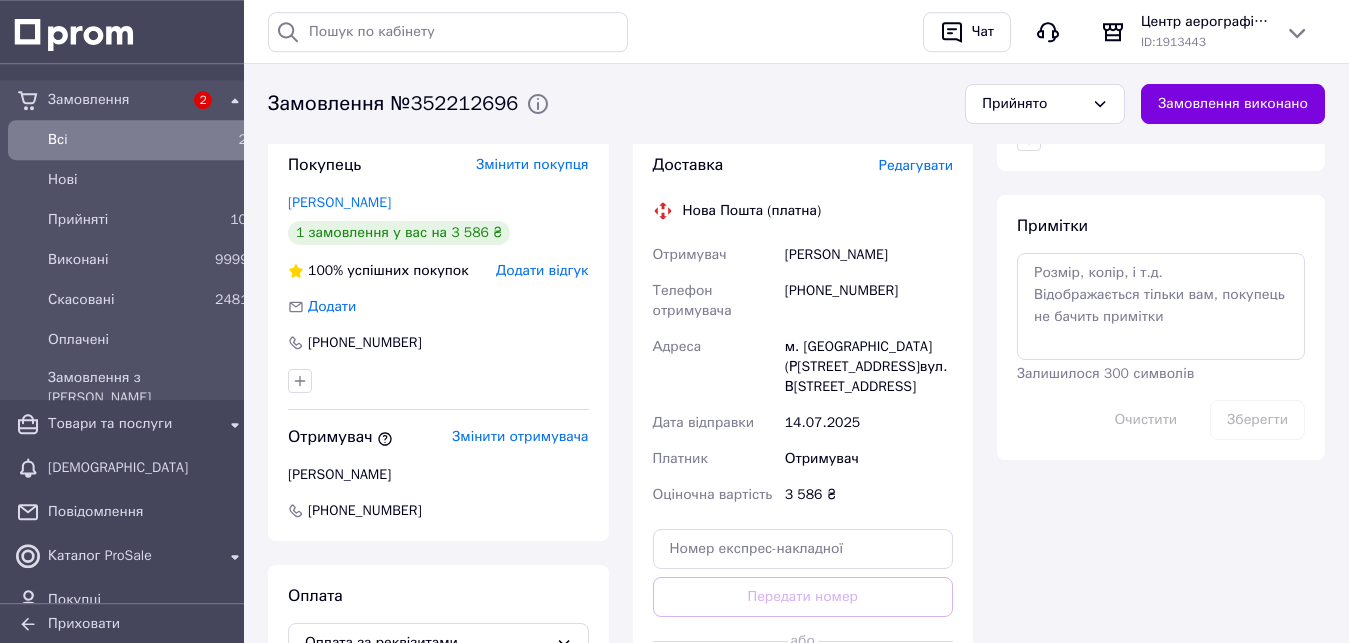 scroll, scrollTop: 1020, scrollLeft: 0, axis: vertical 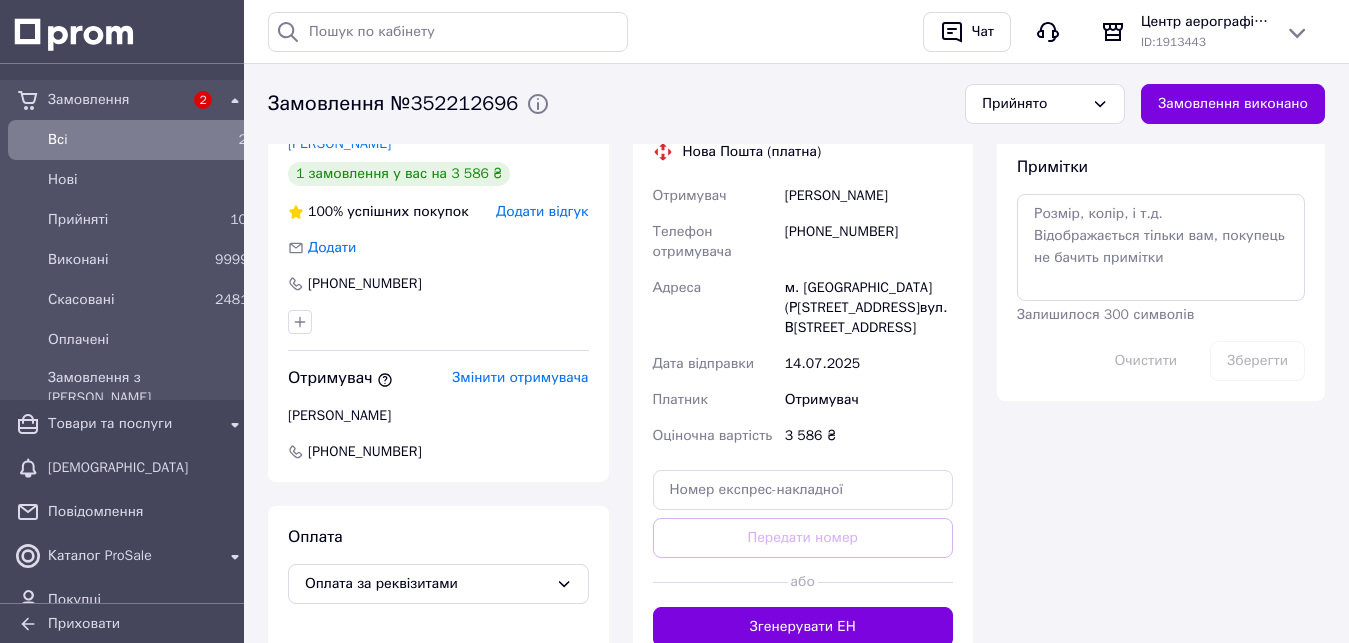click on "[PHONE_NUMBER]" at bounding box center [869, 242] 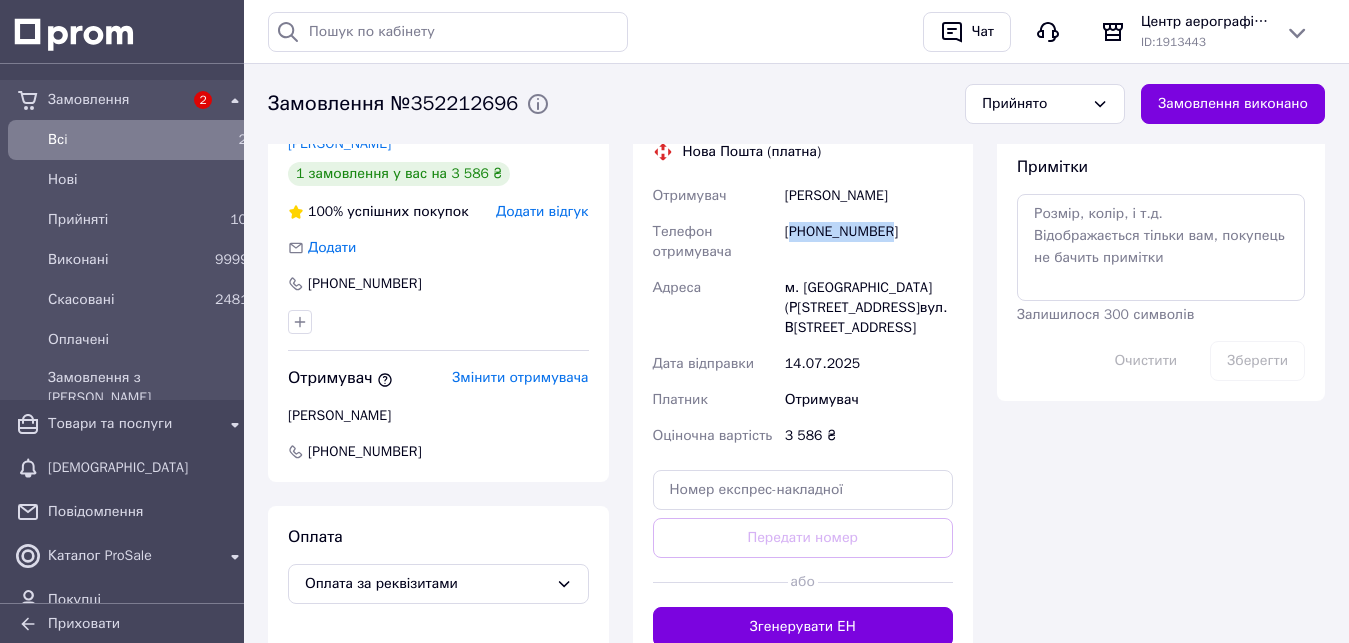 click on "[PHONE_NUMBER]" at bounding box center (869, 242) 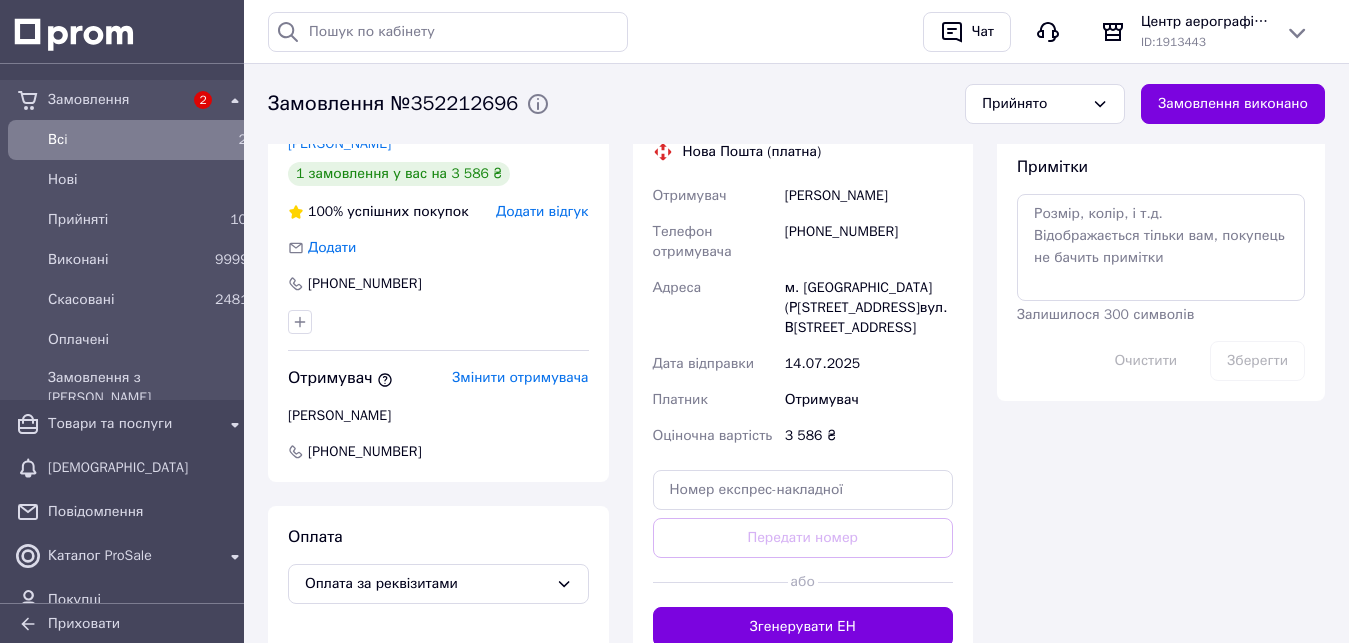 click on "[PHONE_NUMBER]" at bounding box center (869, 242) 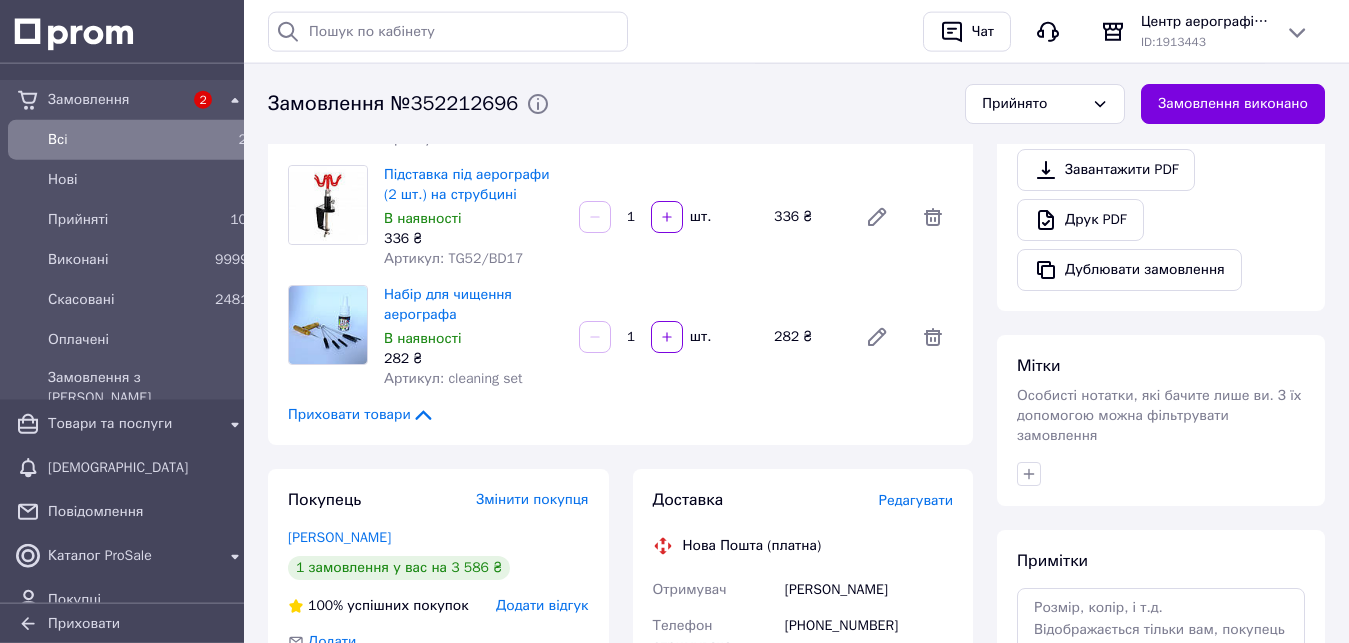 scroll, scrollTop: 612, scrollLeft: 0, axis: vertical 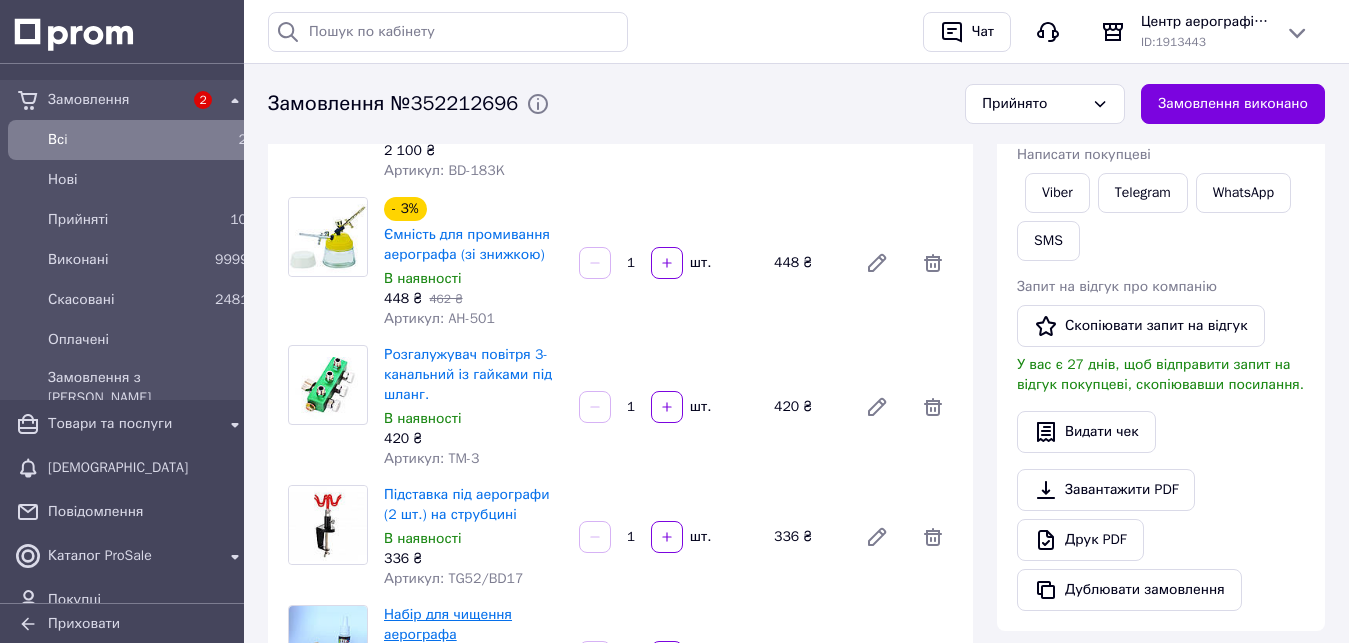 click on "Набір для чищення аерографа" at bounding box center (448, 624) 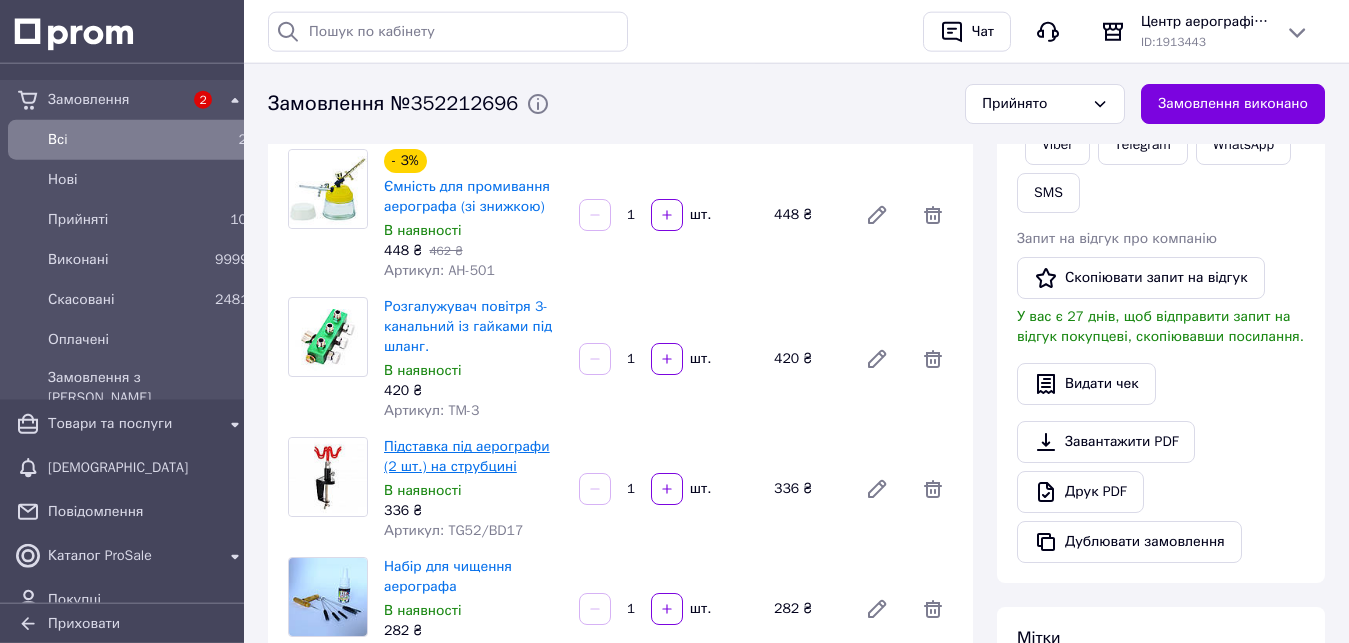 scroll, scrollTop: 510, scrollLeft: 0, axis: vertical 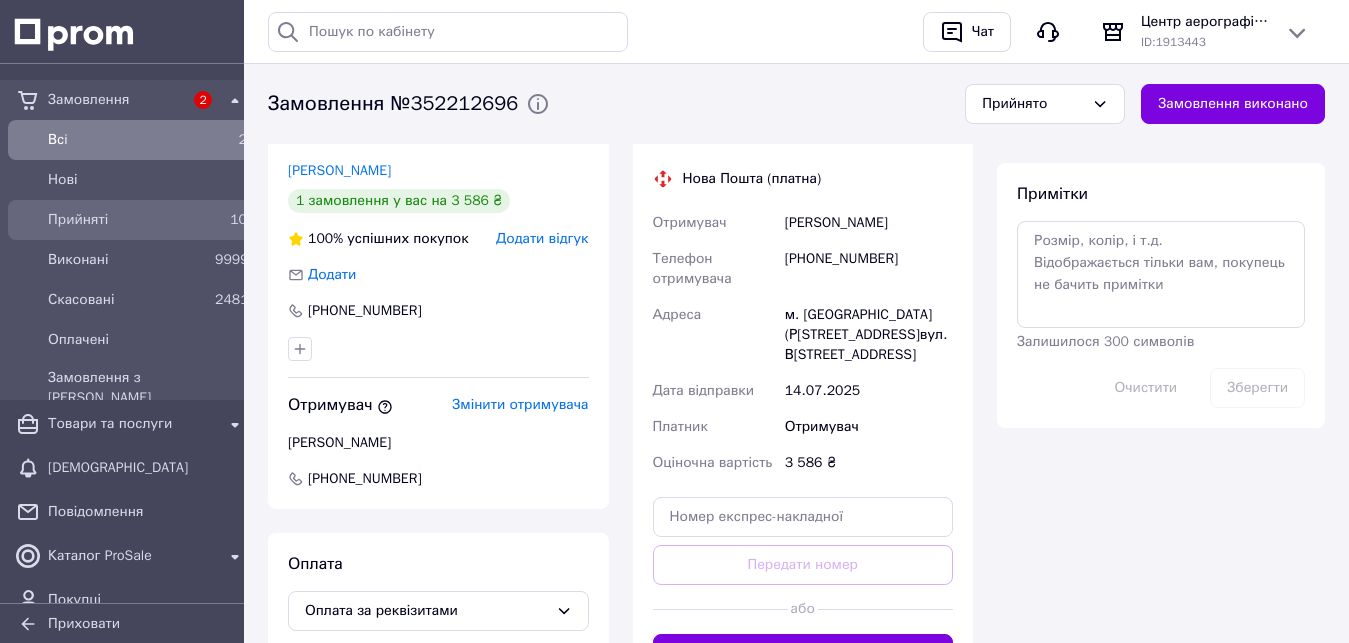 click on "Прийняті" at bounding box center (127, 220) 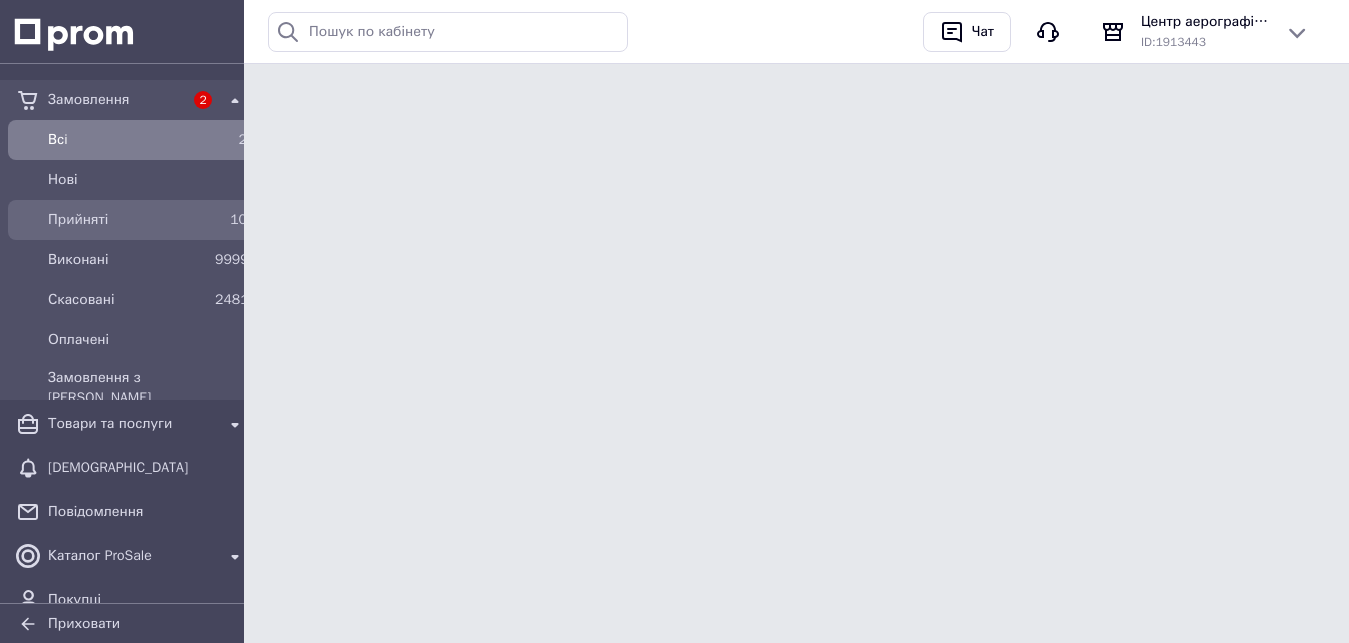 scroll, scrollTop: 0, scrollLeft: 0, axis: both 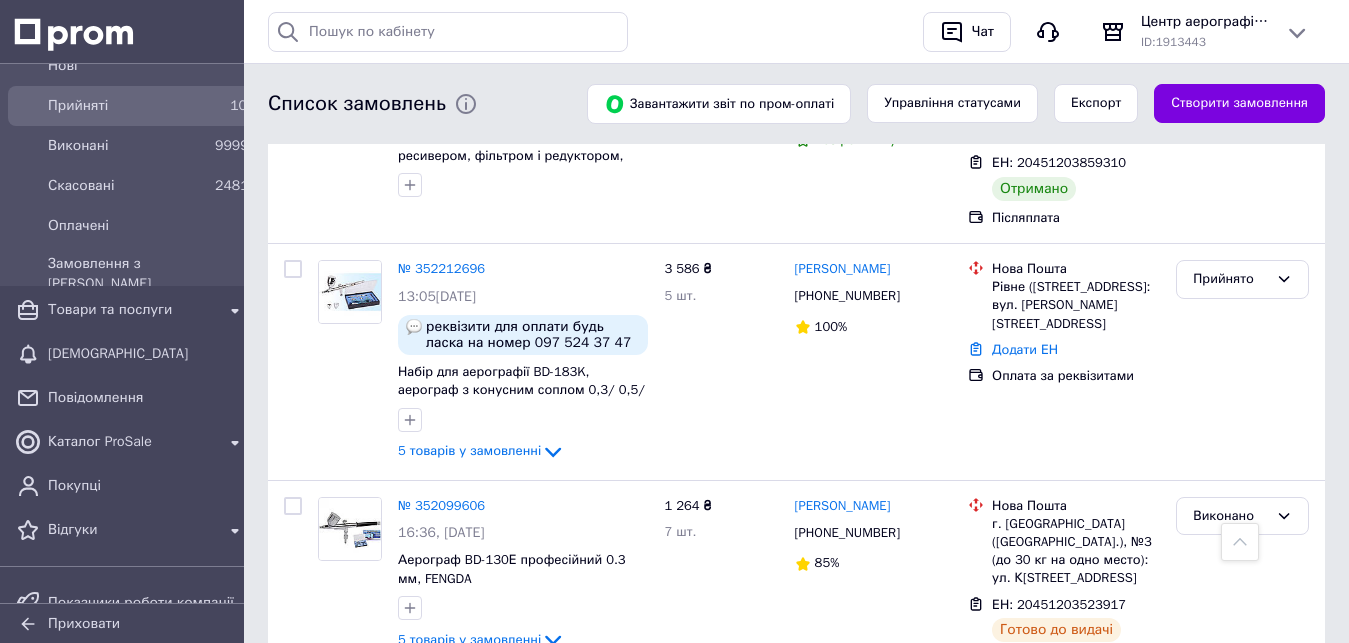 click on "Прийняті" at bounding box center (127, 106) 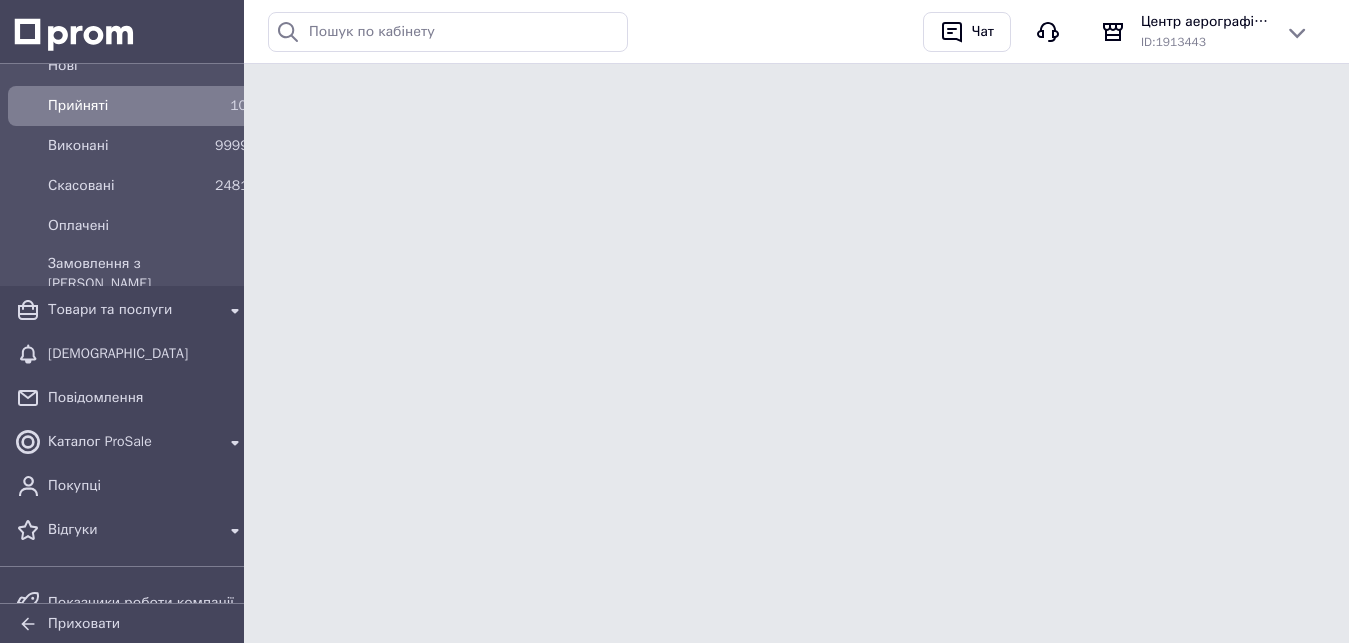 scroll, scrollTop: 0, scrollLeft: 0, axis: both 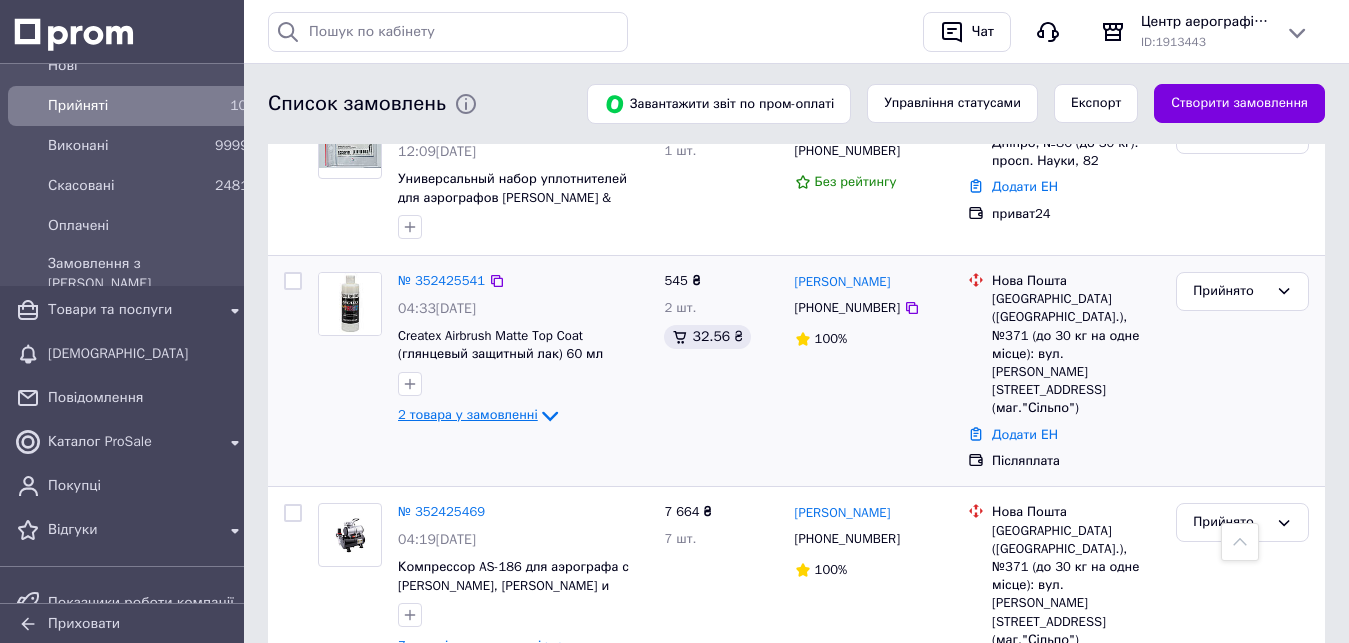 click on "2 товара у замовленні" at bounding box center (468, 415) 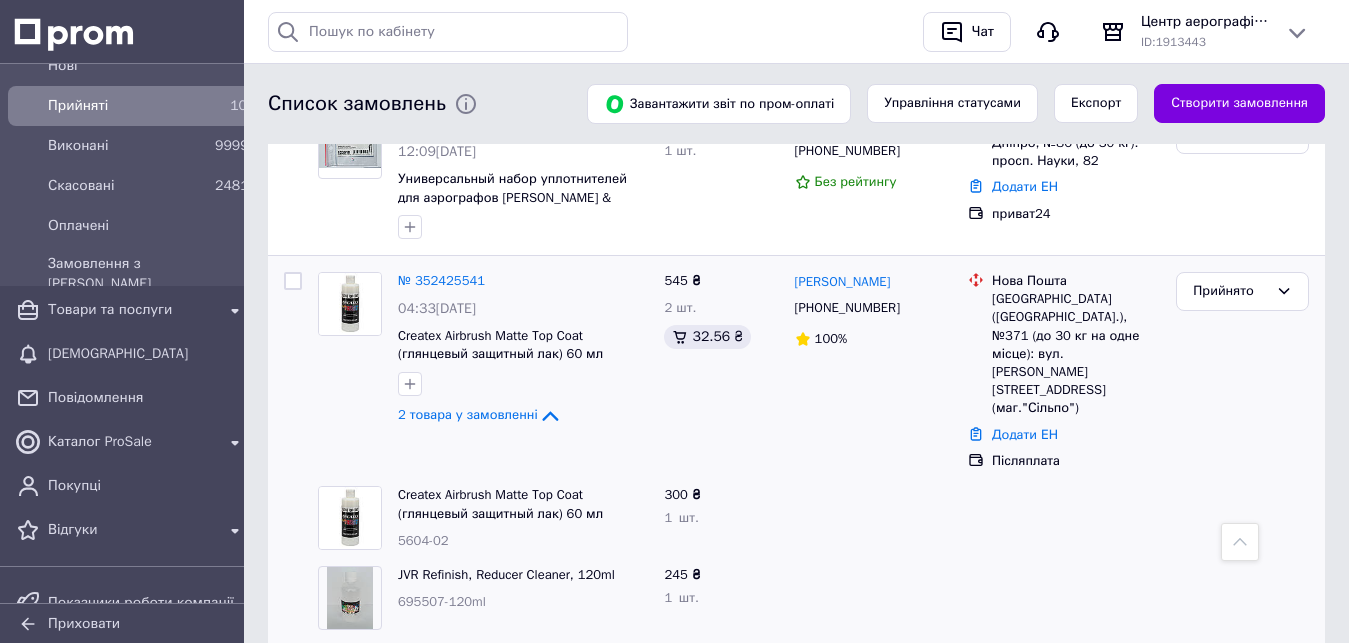 scroll, scrollTop: 799, scrollLeft: 0, axis: vertical 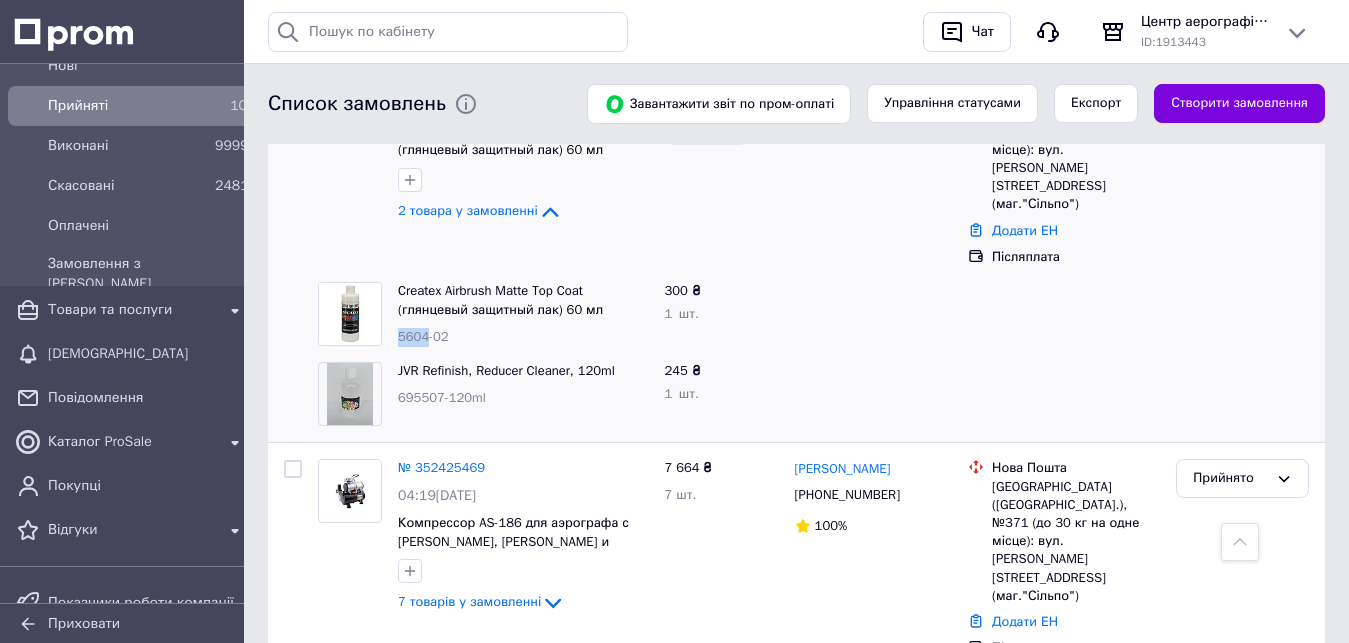 drag, startPoint x: 393, startPoint y: 297, endPoint x: 425, endPoint y: 299, distance: 32.06244 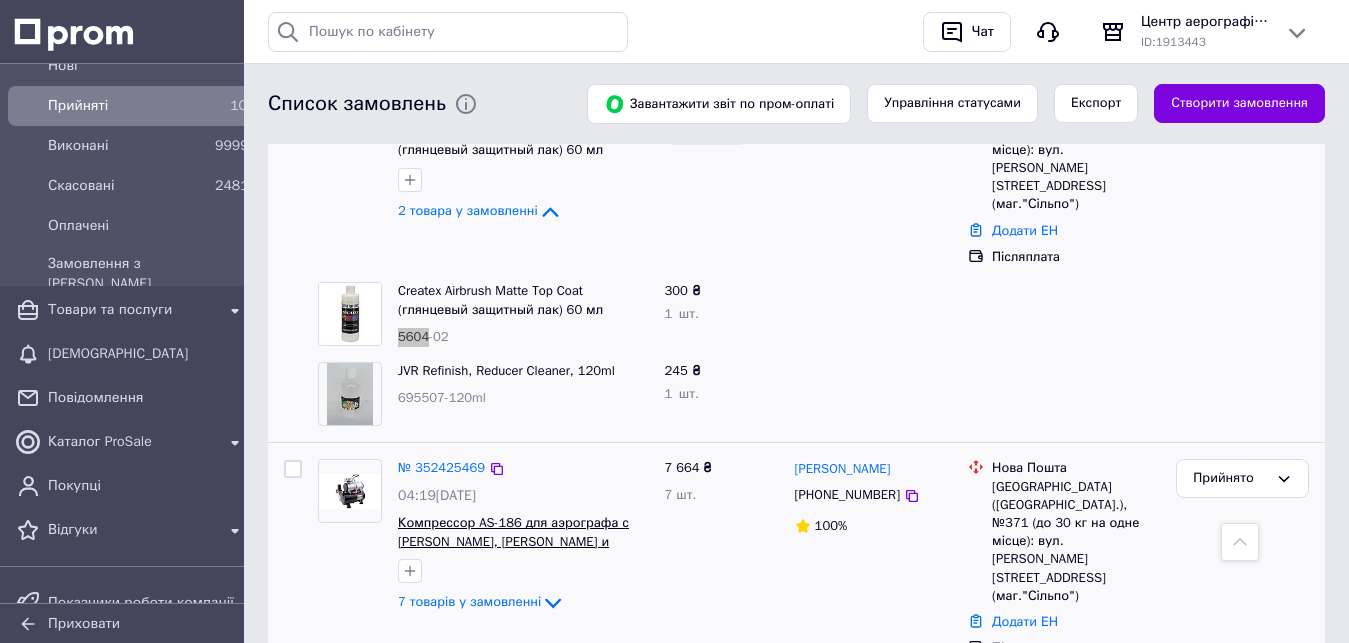 scroll, scrollTop: 901, scrollLeft: 0, axis: vertical 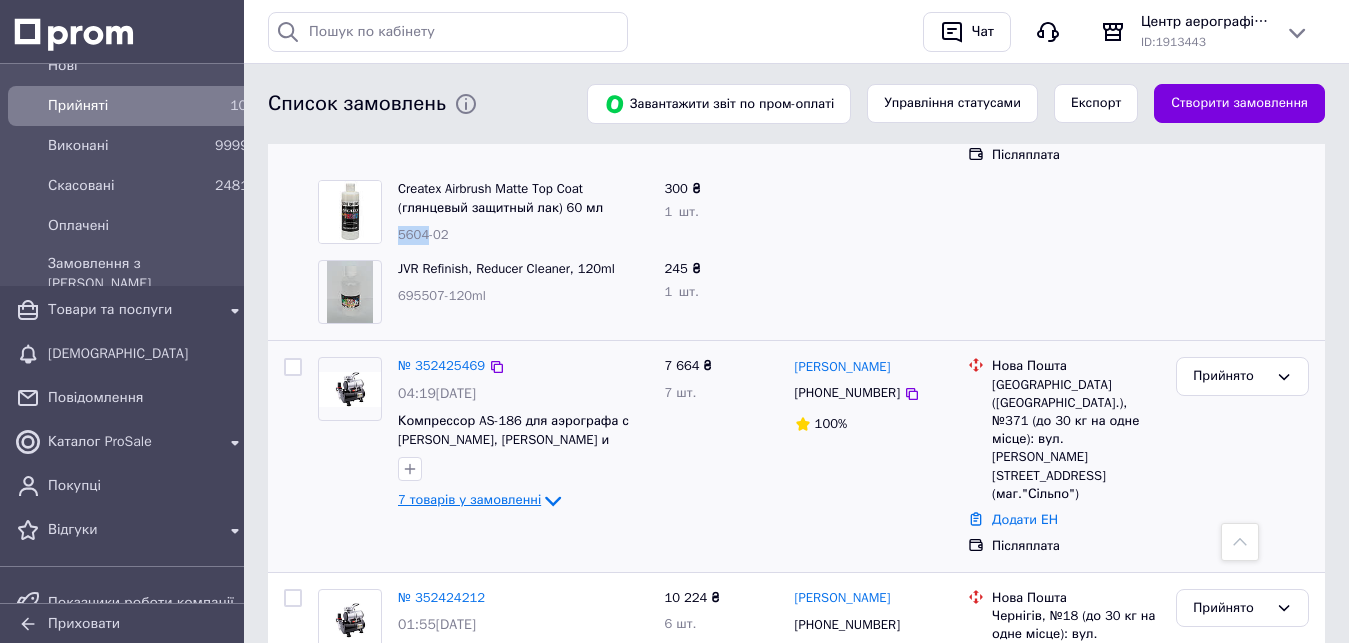 click on "7 товарів у замовленні" at bounding box center (469, 500) 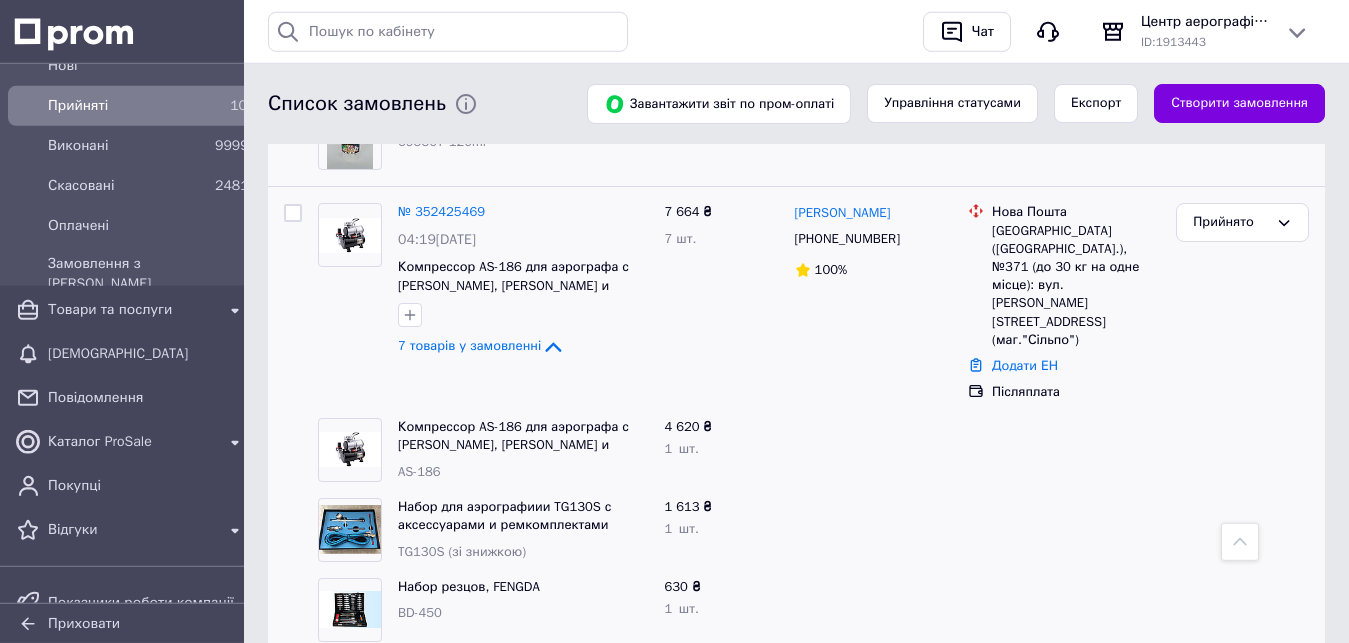scroll, scrollTop: 1105, scrollLeft: 0, axis: vertical 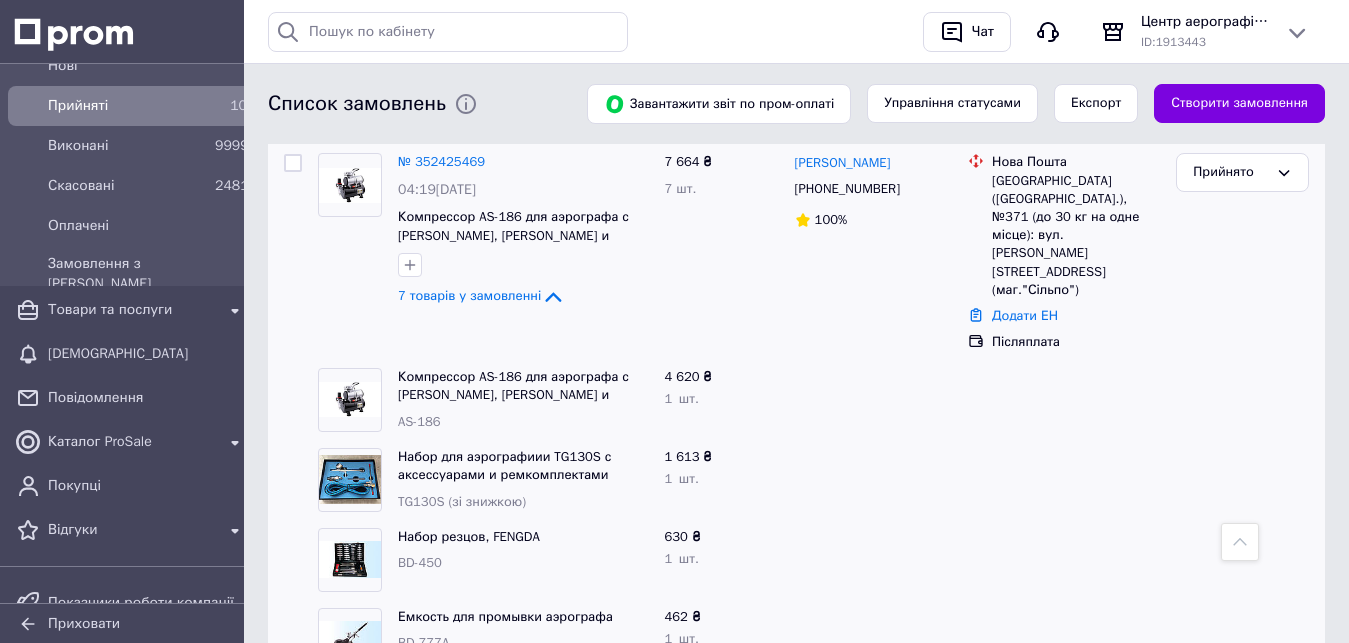 click on "TG130S (зі знижкою)" at bounding box center (462, 501) 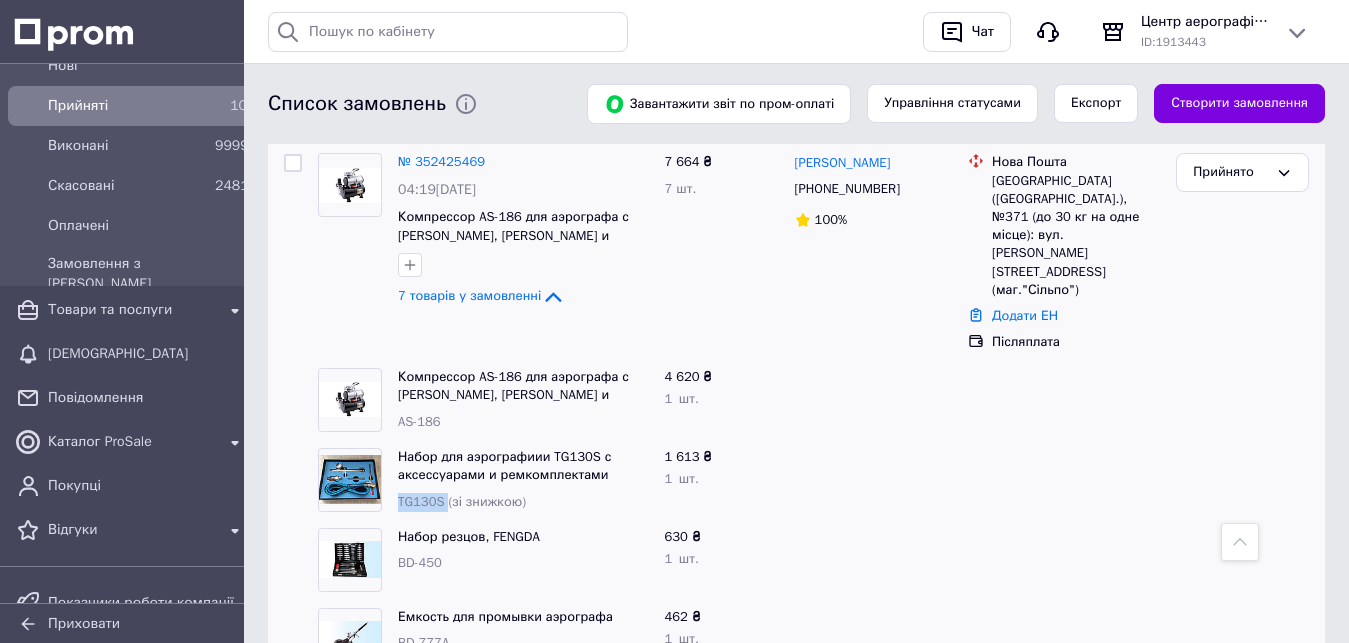 click on "TG130S (зі знижкою)" at bounding box center (462, 501) 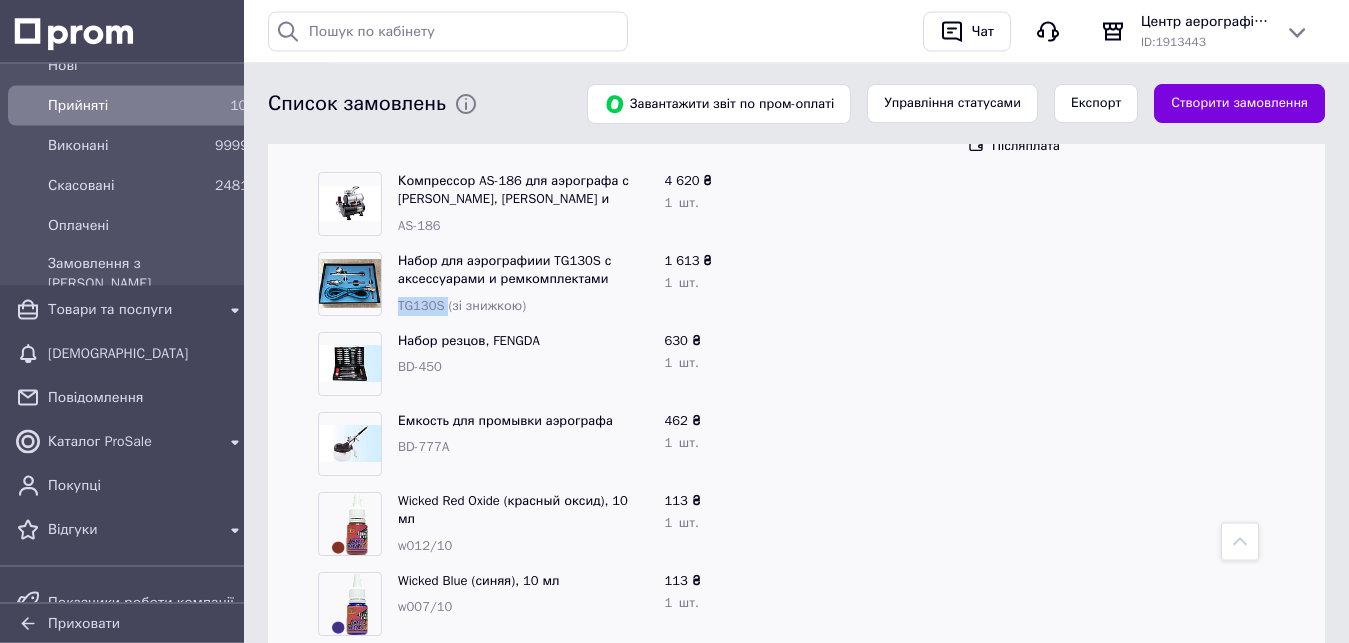 scroll, scrollTop: 1309, scrollLeft: 0, axis: vertical 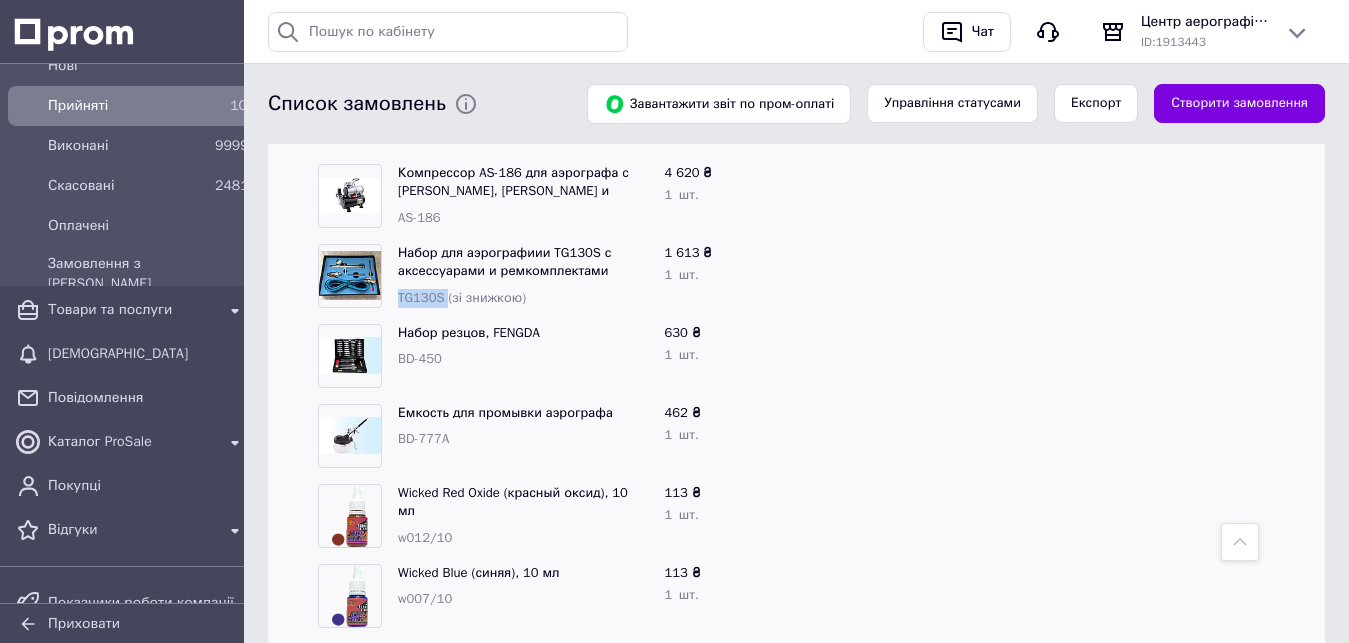 click on "BD-450" at bounding box center [420, 358] 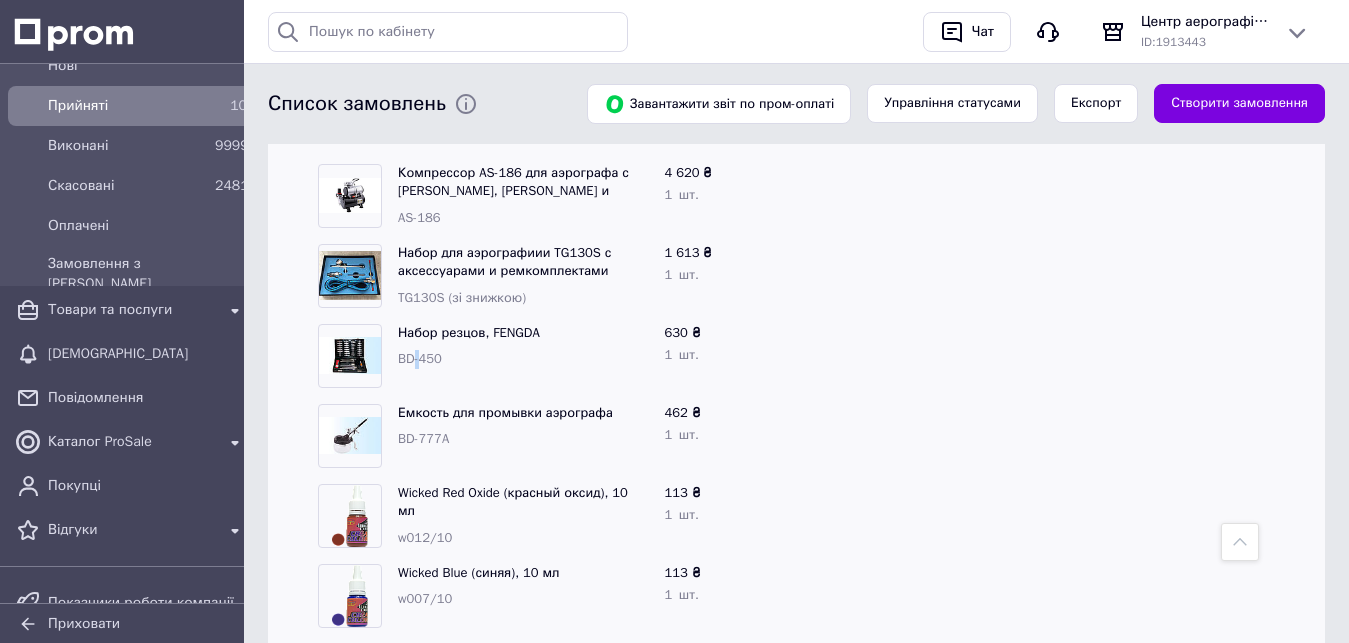click on "BD-450" at bounding box center [420, 358] 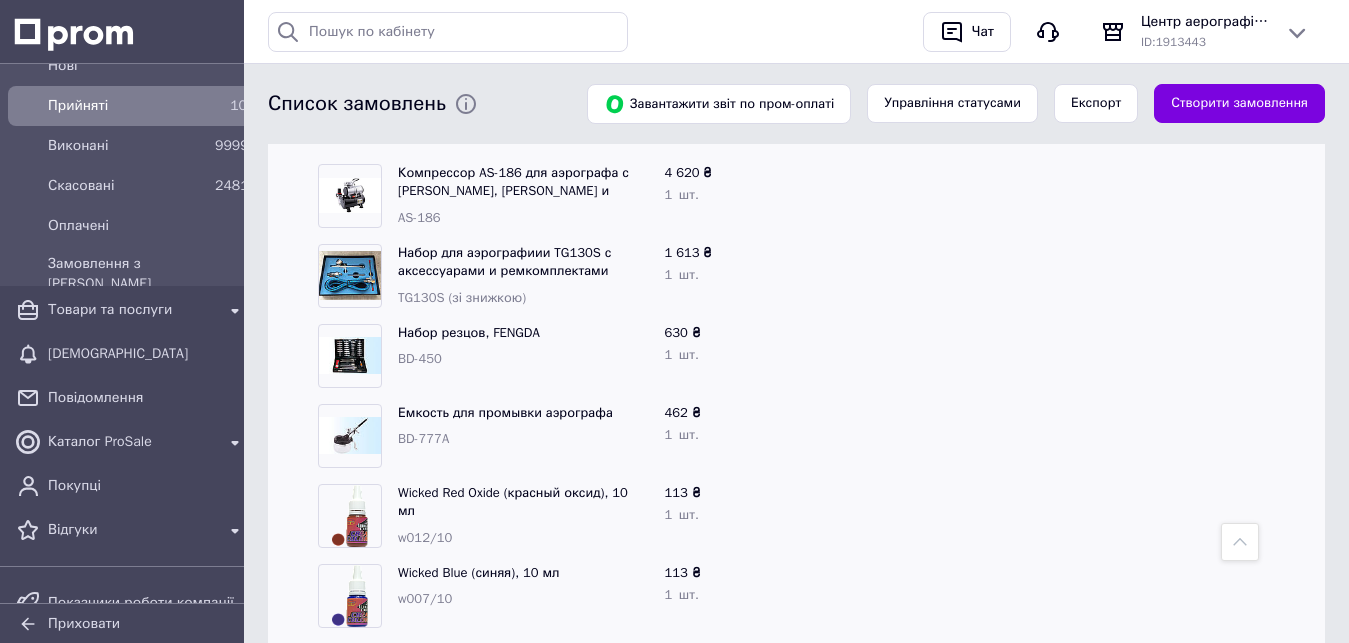 click on "BD-450" at bounding box center [420, 358] 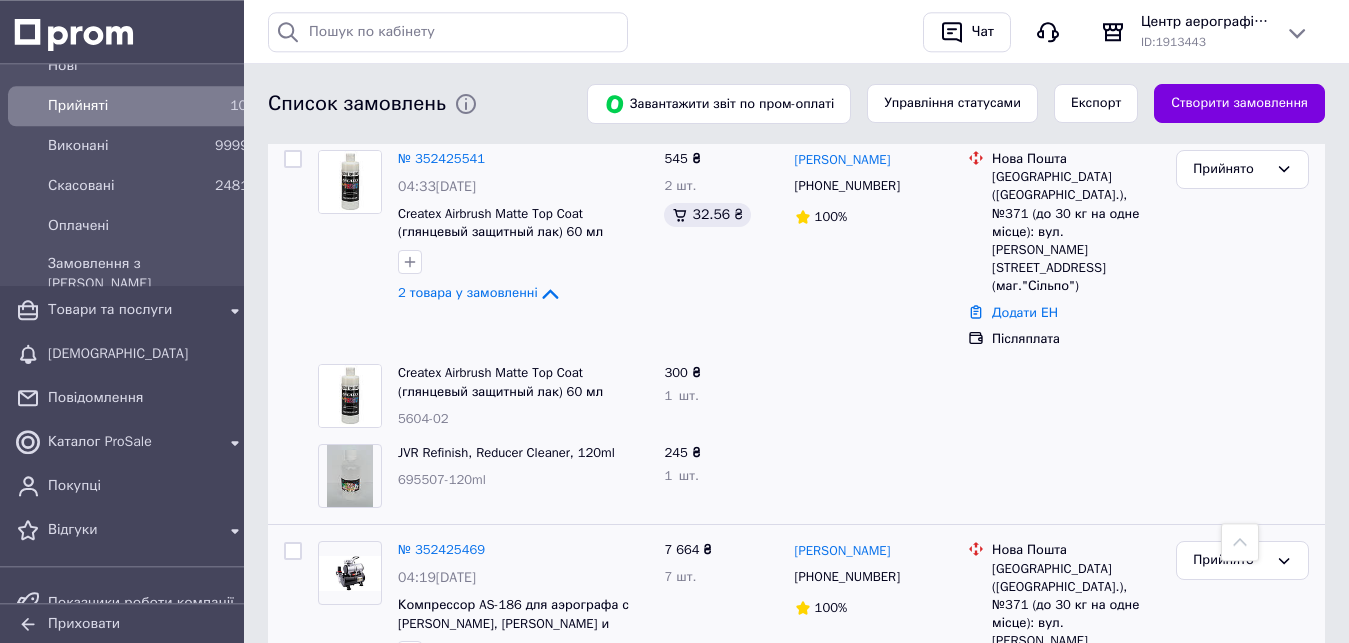 scroll, scrollTop: 697, scrollLeft: 0, axis: vertical 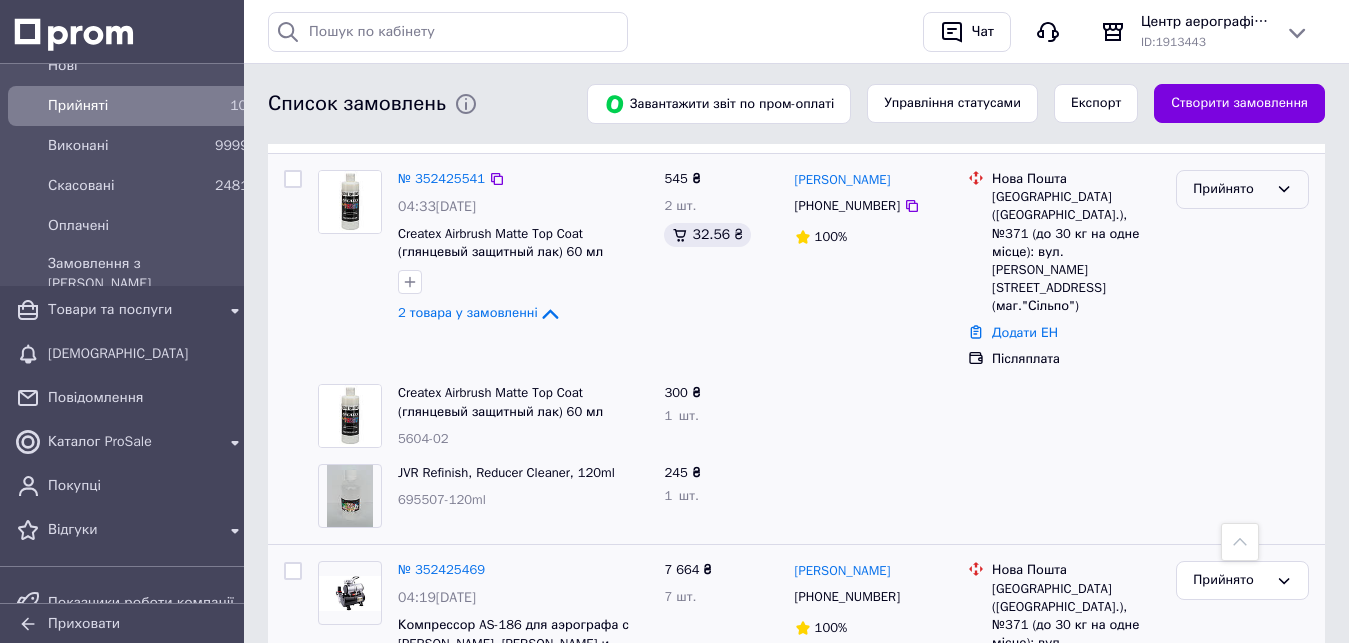 click on "Прийнято" at bounding box center [1230, 189] 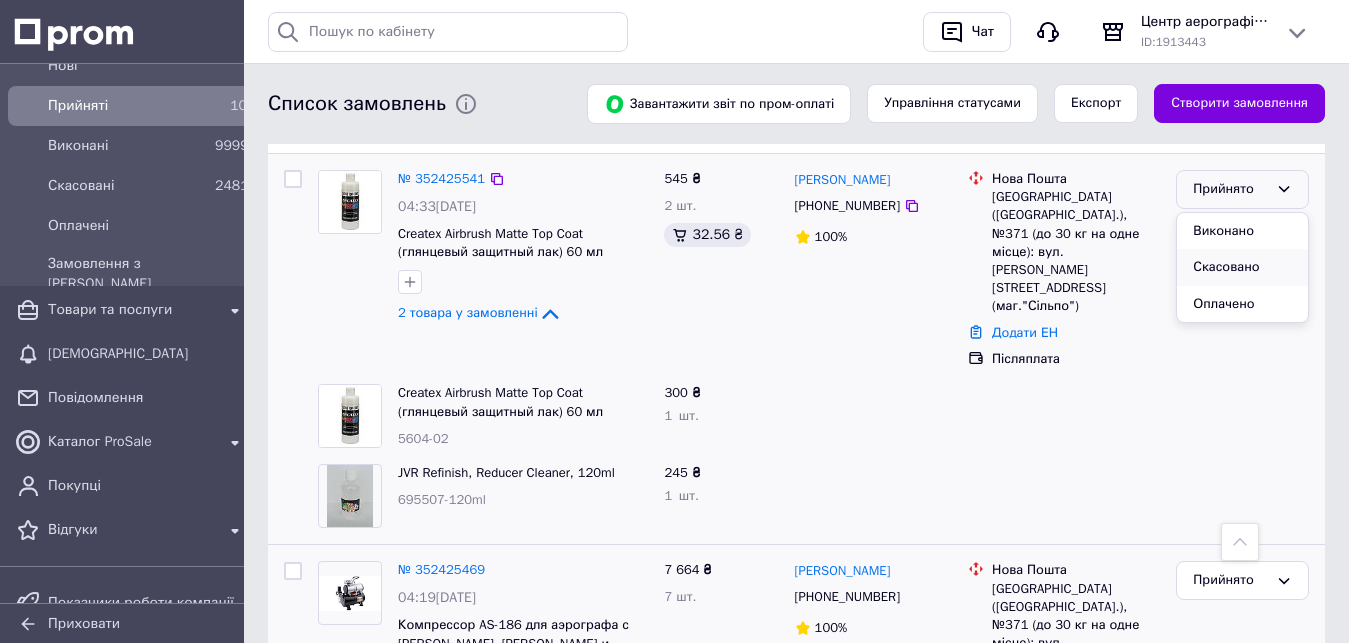 click on "Скасовано" at bounding box center (1242, 267) 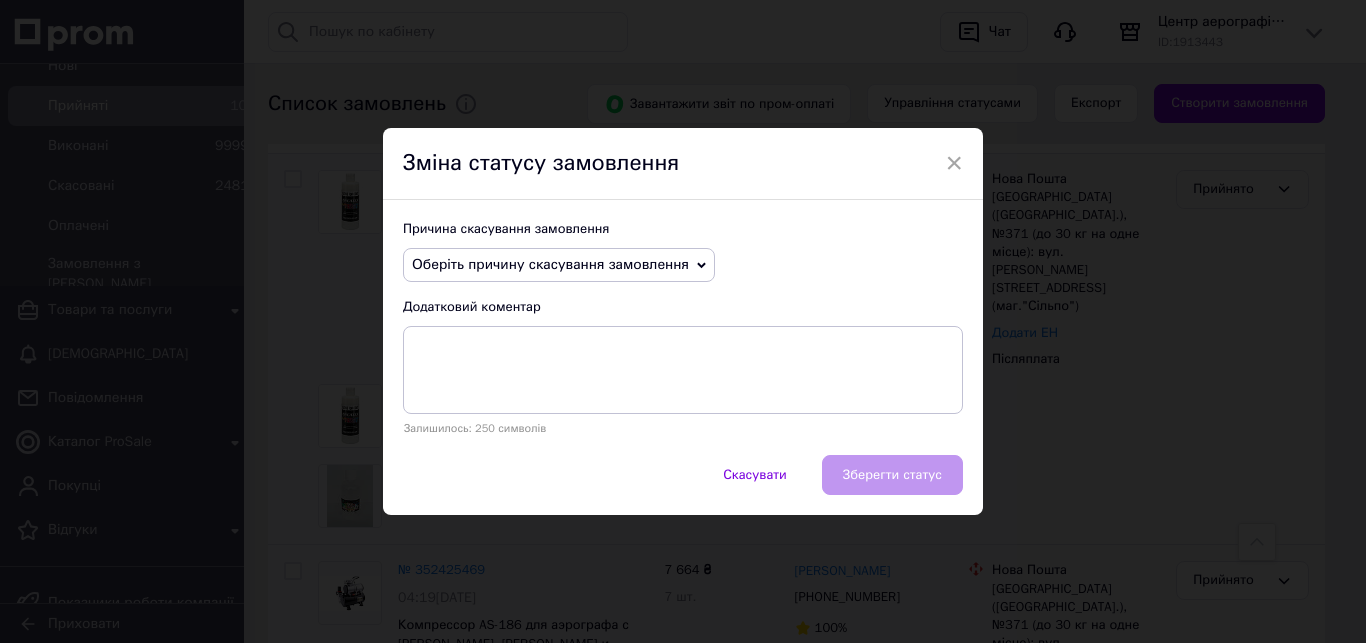 click on "Оберіть причину скасування замовлення" at bounding box center (550, 264) 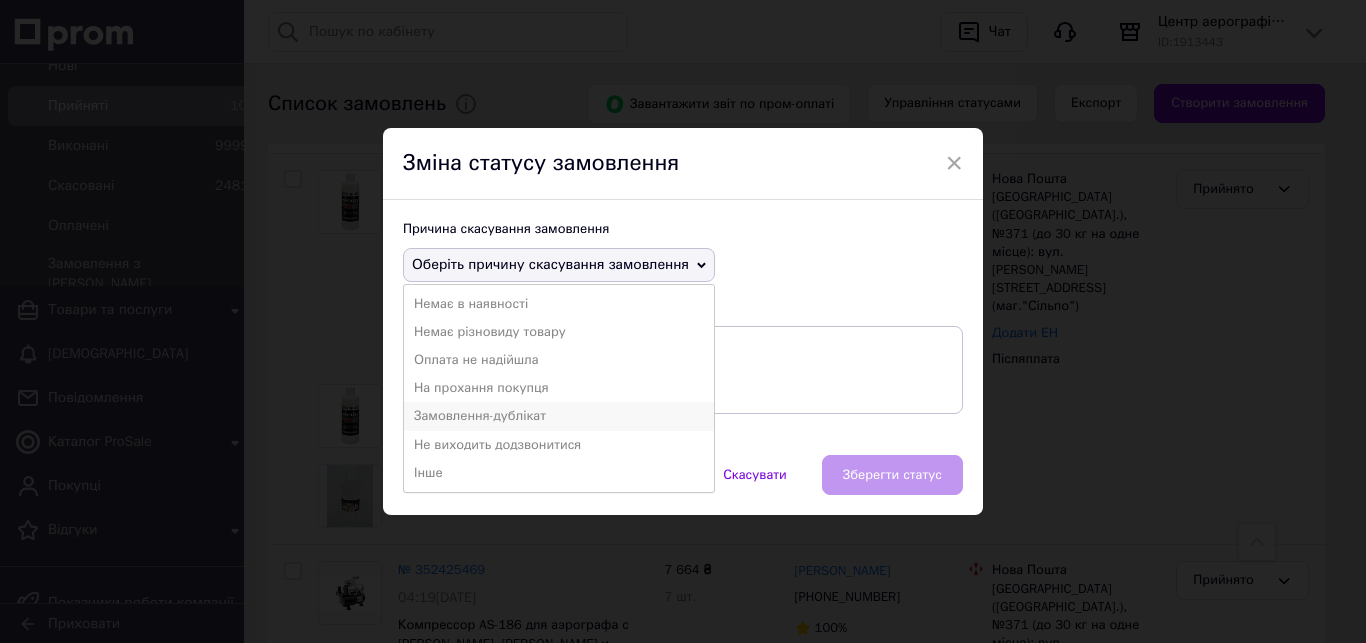 click on "Замовлення-дублікат" at bounding box center (559, 416) 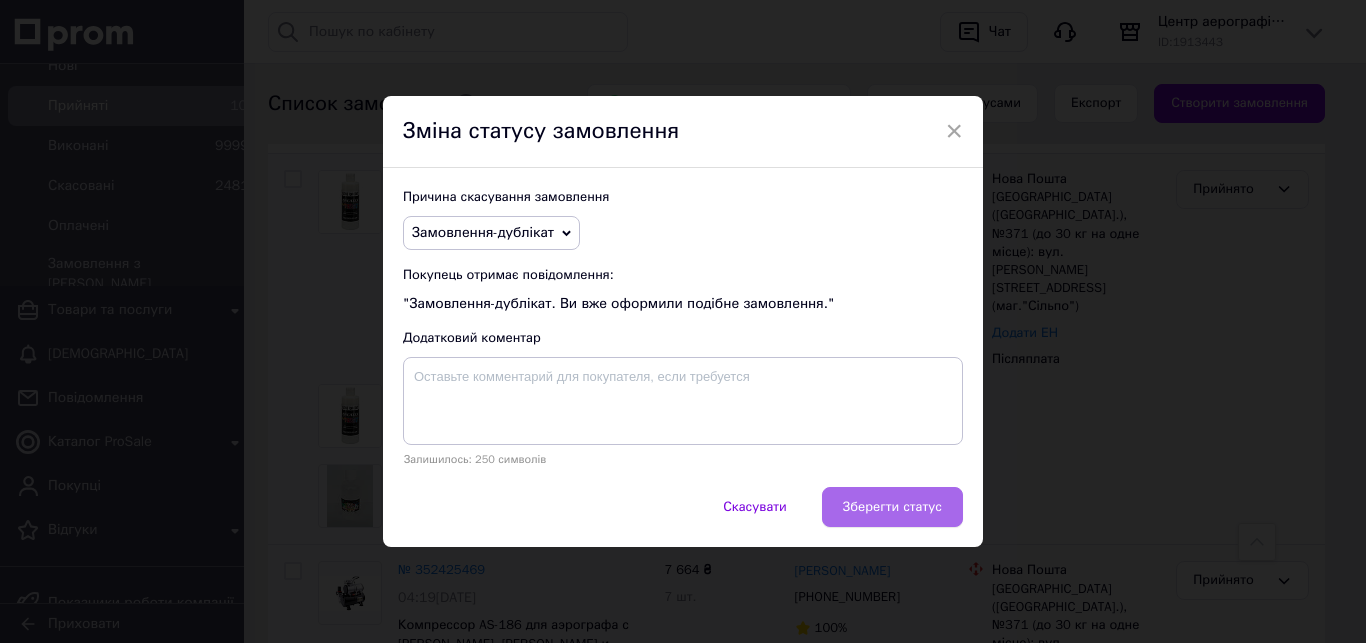 click on "Зберегти статус" at bounding box center (892, 507) 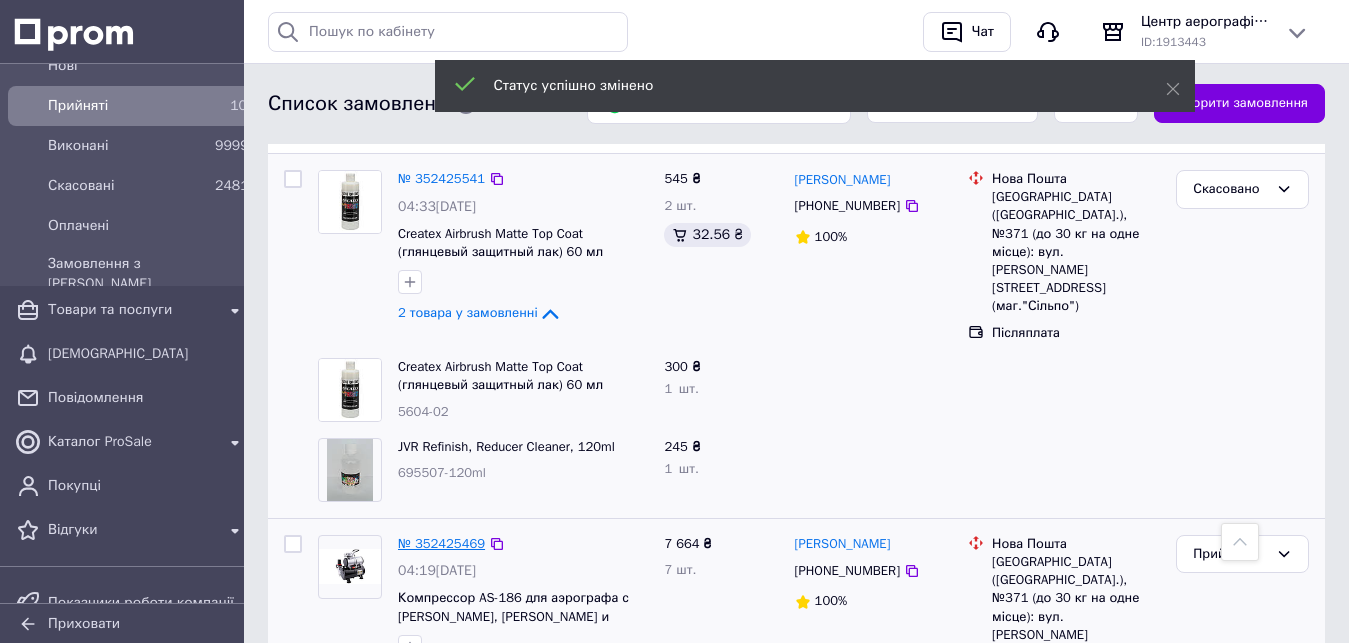 click on "№ 352425469" at bounding box center [441, 543] 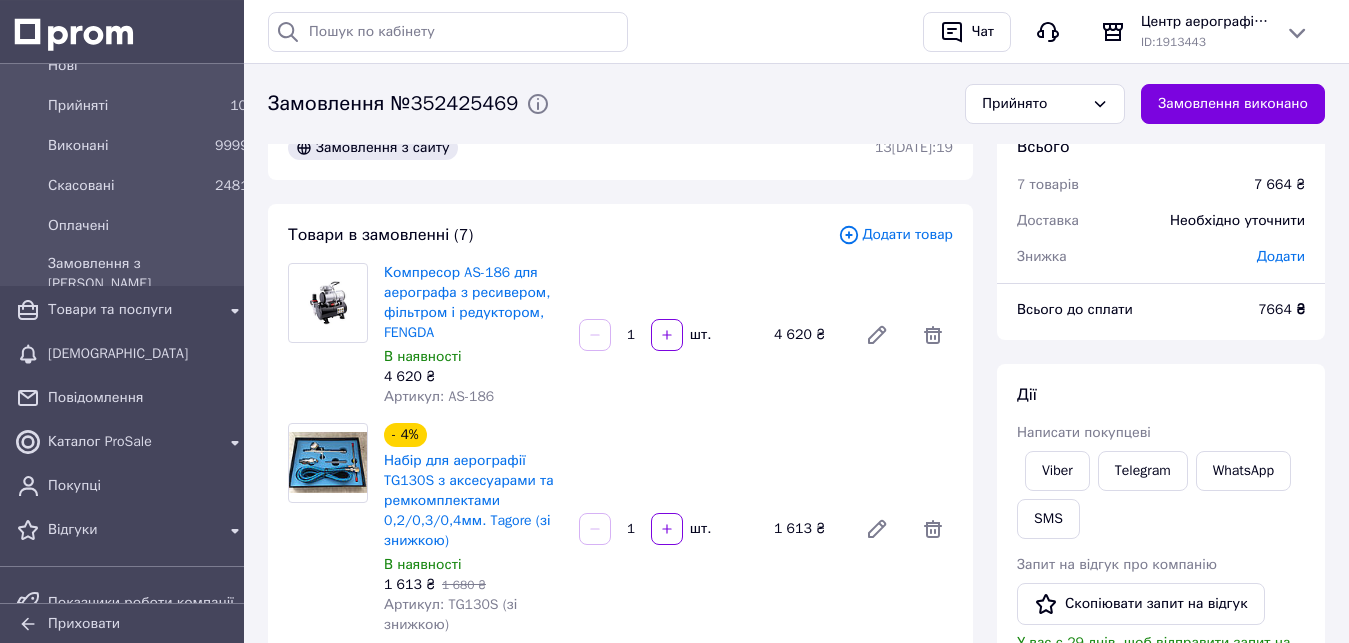 scroll, scrollTop: 0, scrollLeft: 0, axis: both 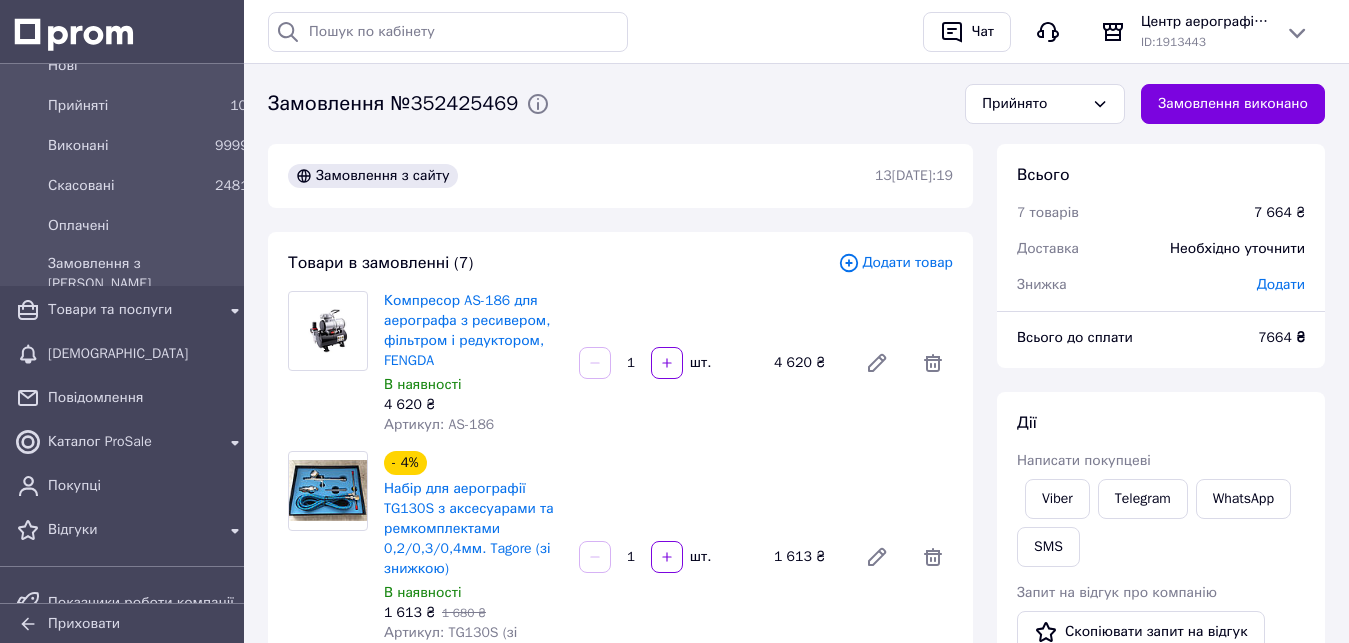 click on "Додати товар" at bounding box center [895, 263] 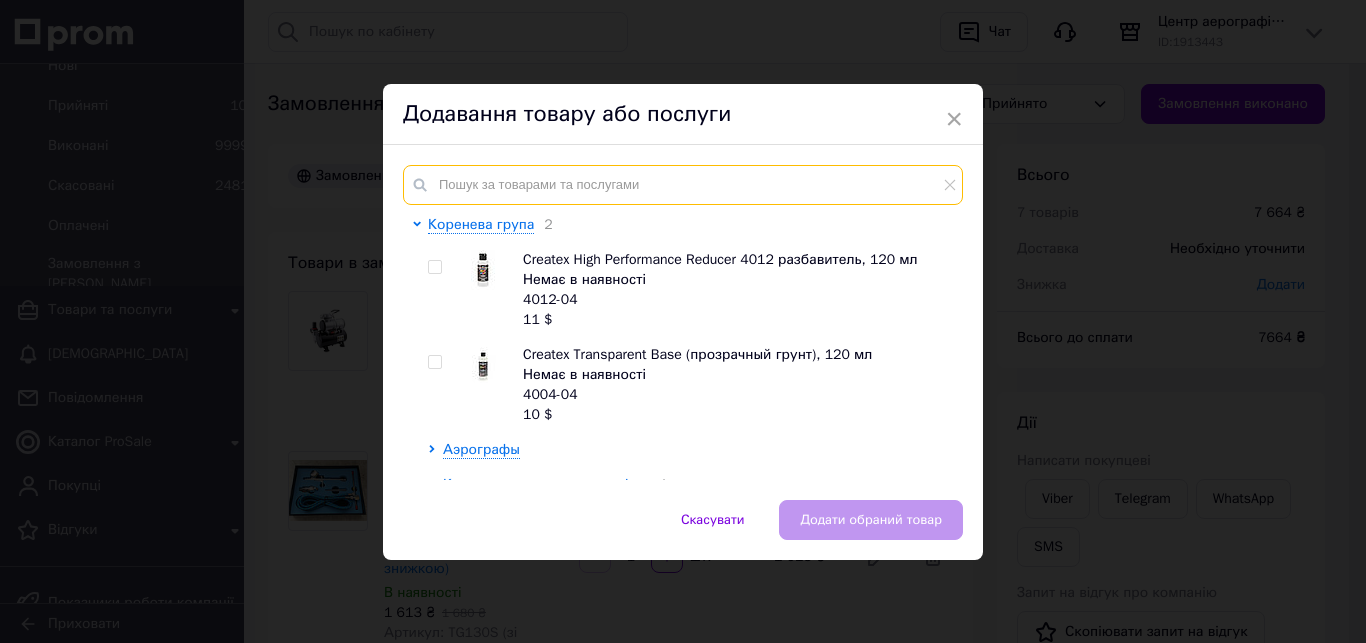 click at bounding box center [683, 185] 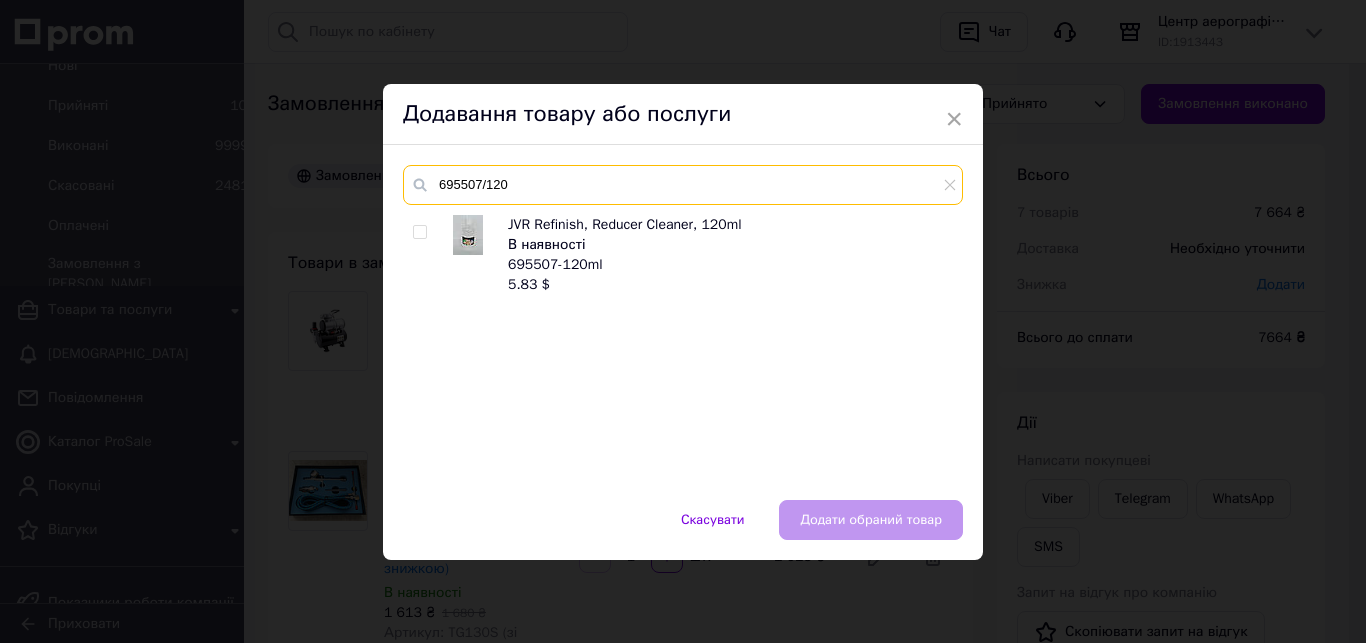type on "695507/120" 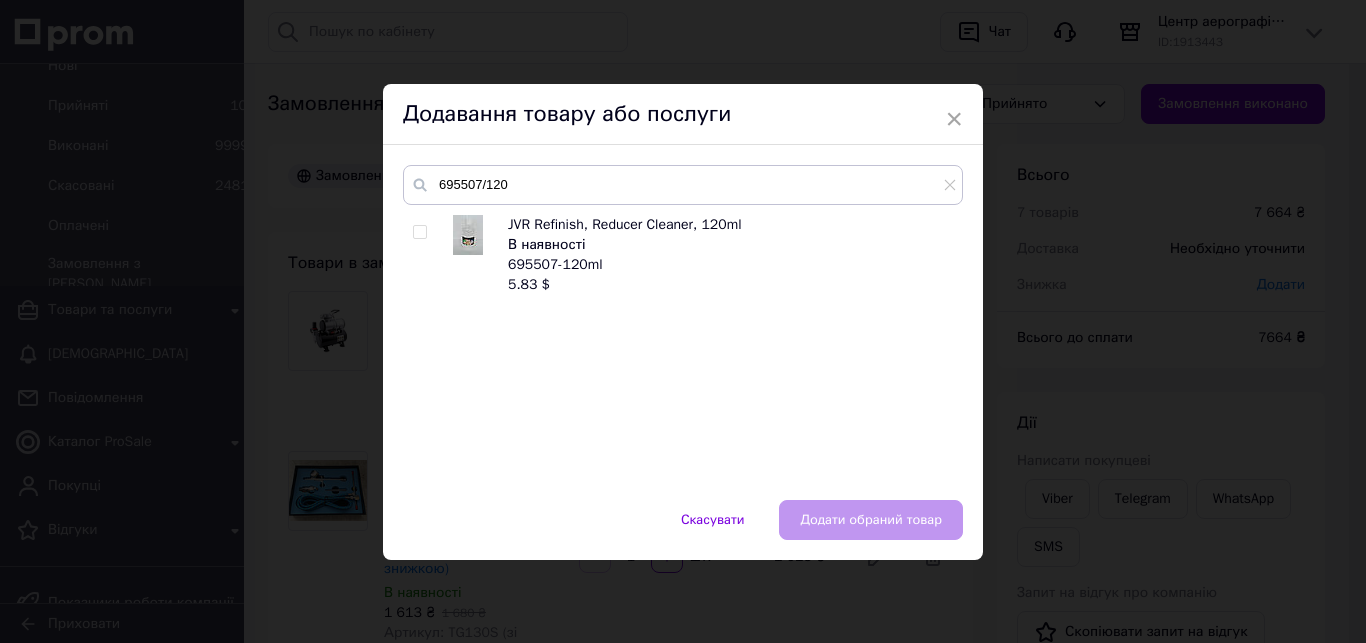 click at bounding box center (419, 232) 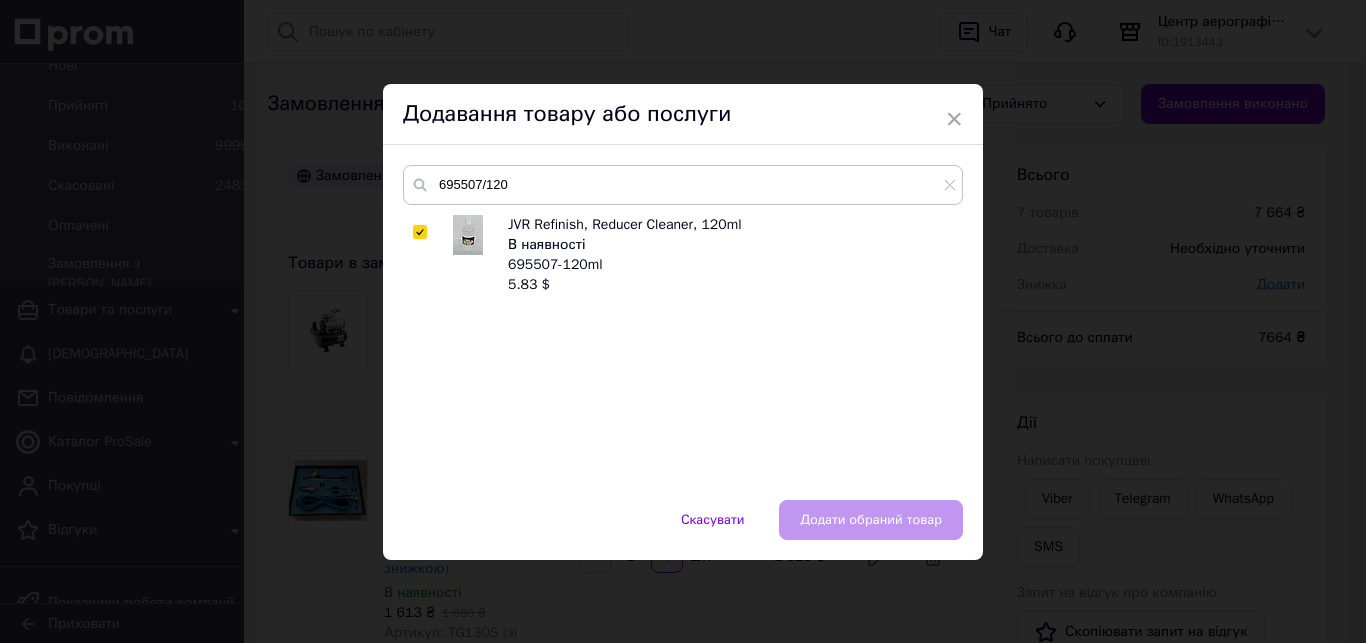 checkbox on "true" 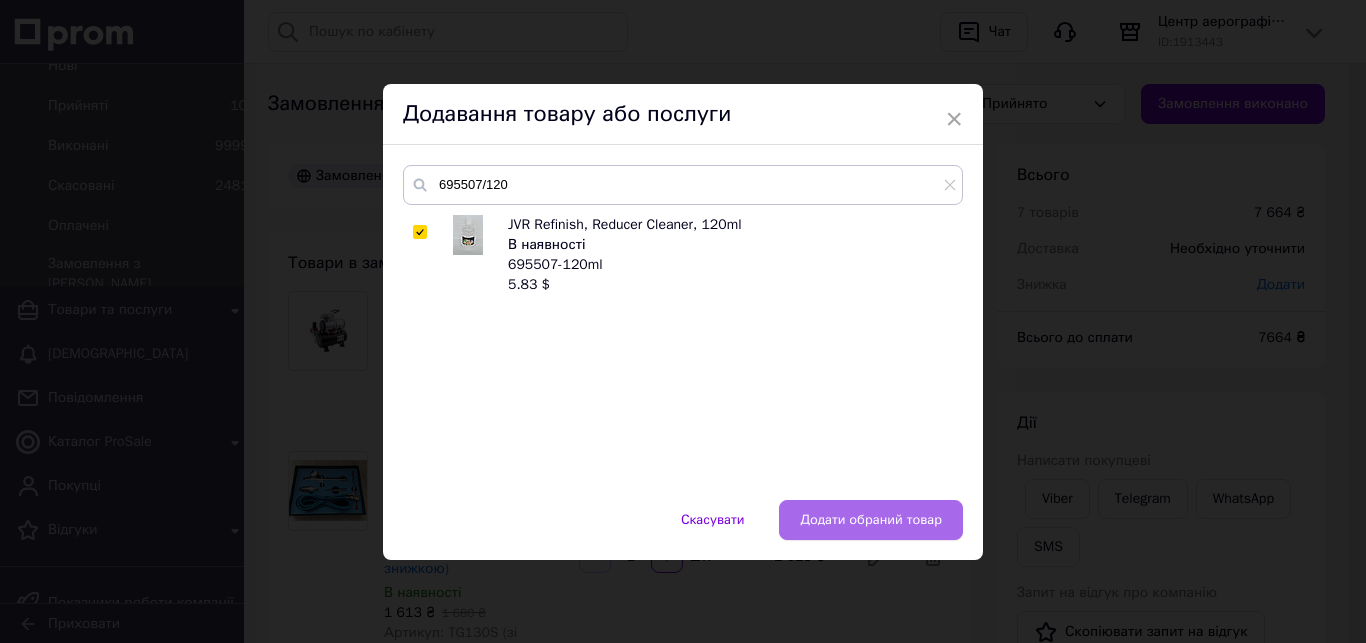 click on "Додати обраний товар" at bounding box center [871, 520] 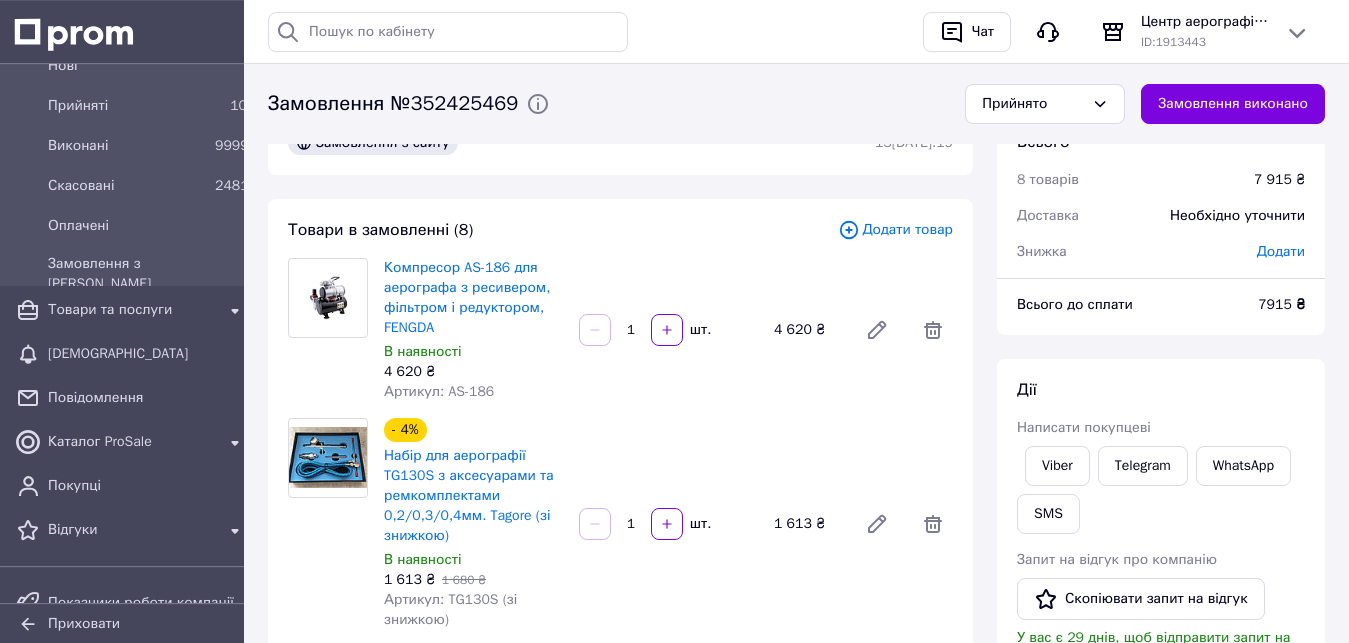 scroll, scrollTop: 0, scrollLeft: 0, axis: both 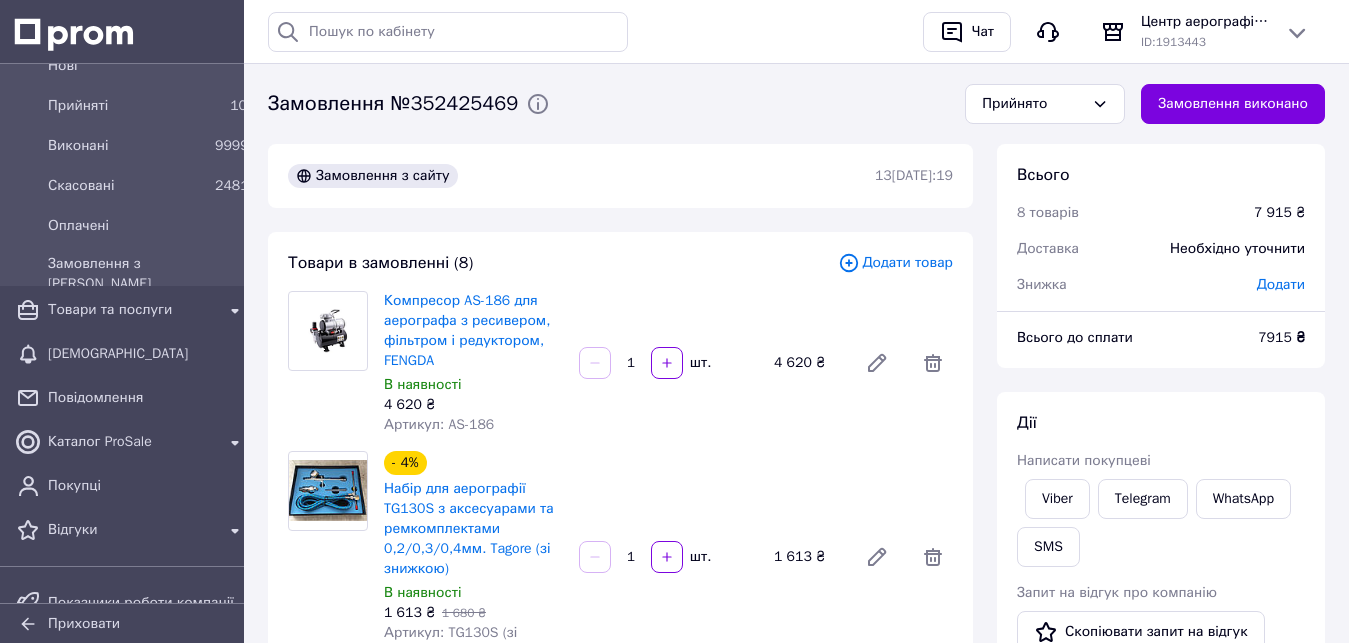 click on "Додати товар" at bounding box center (895, 263) 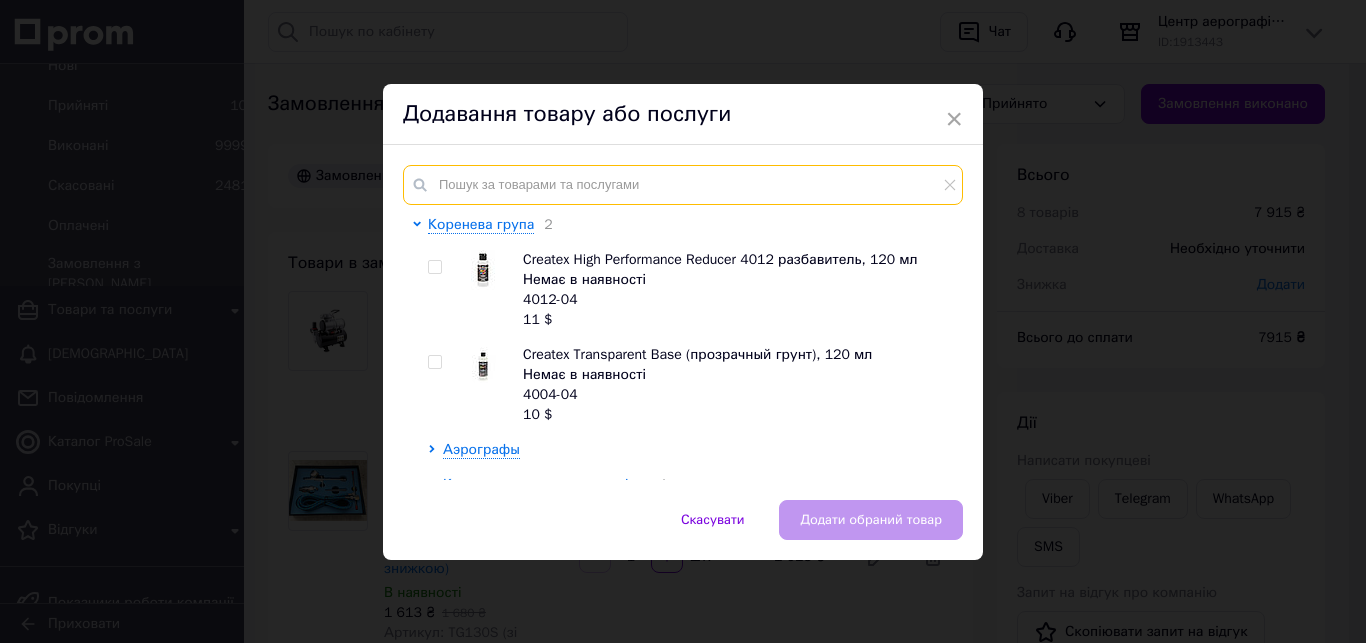 click at bounding box center (683, 185) 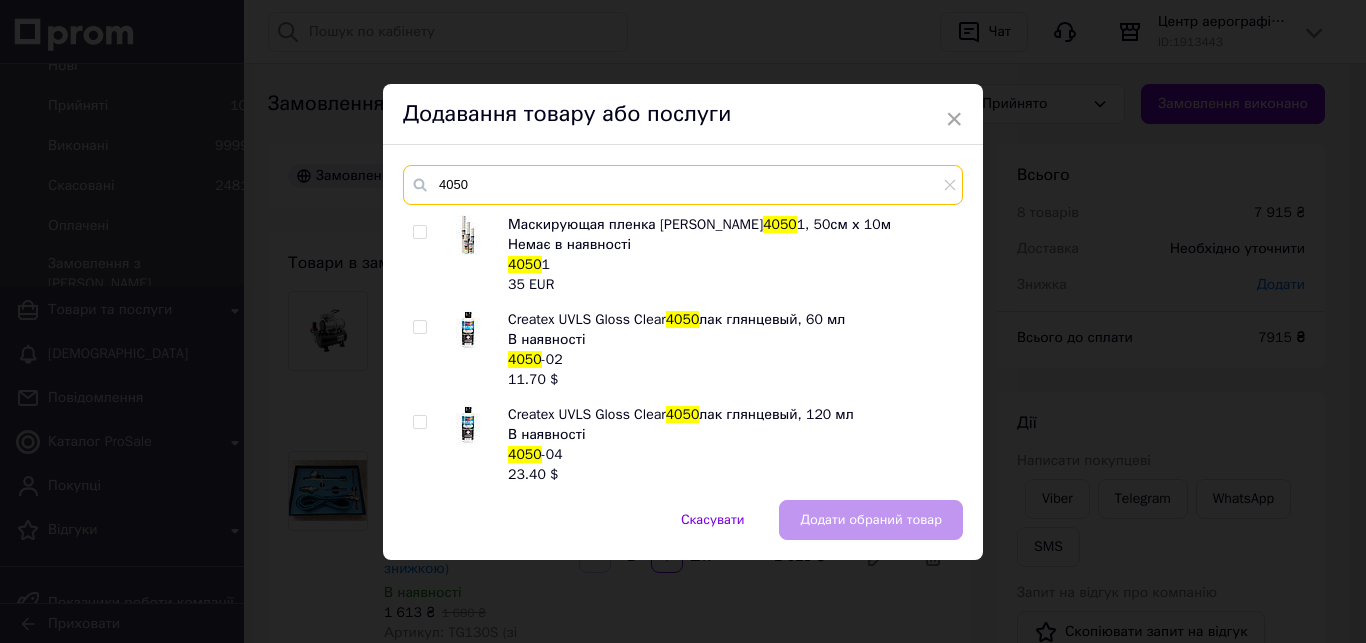 type on "4050" 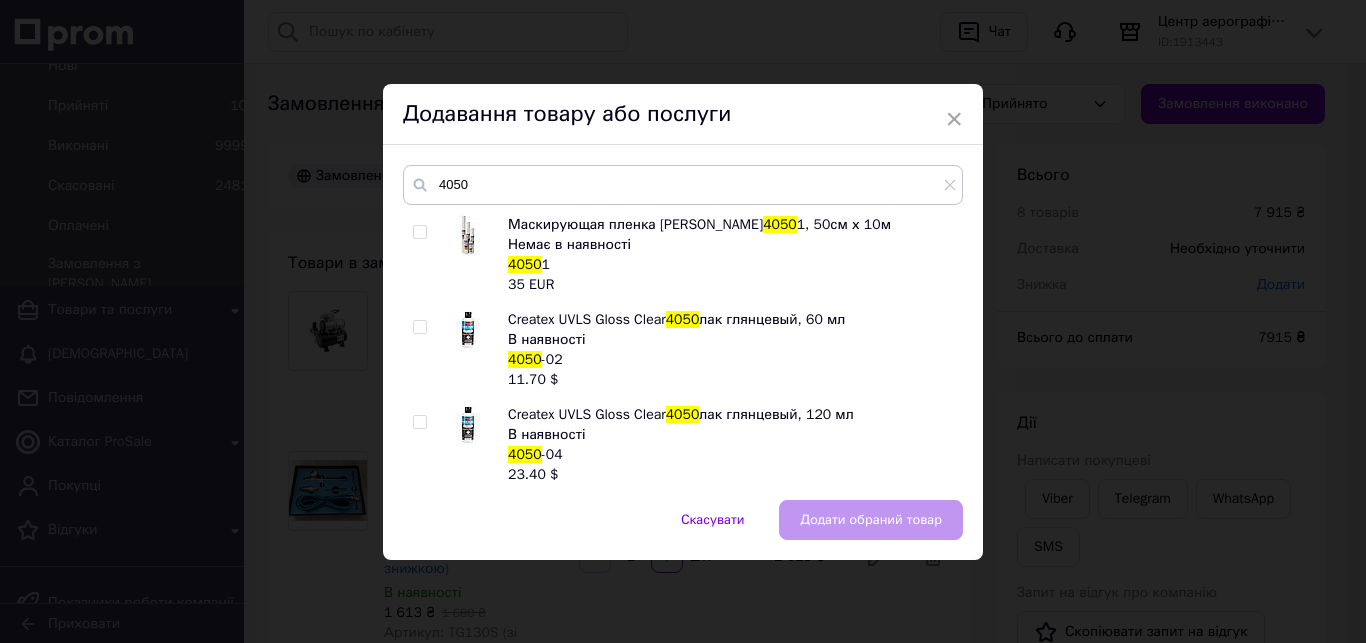 click at bounding box center [420, 327] 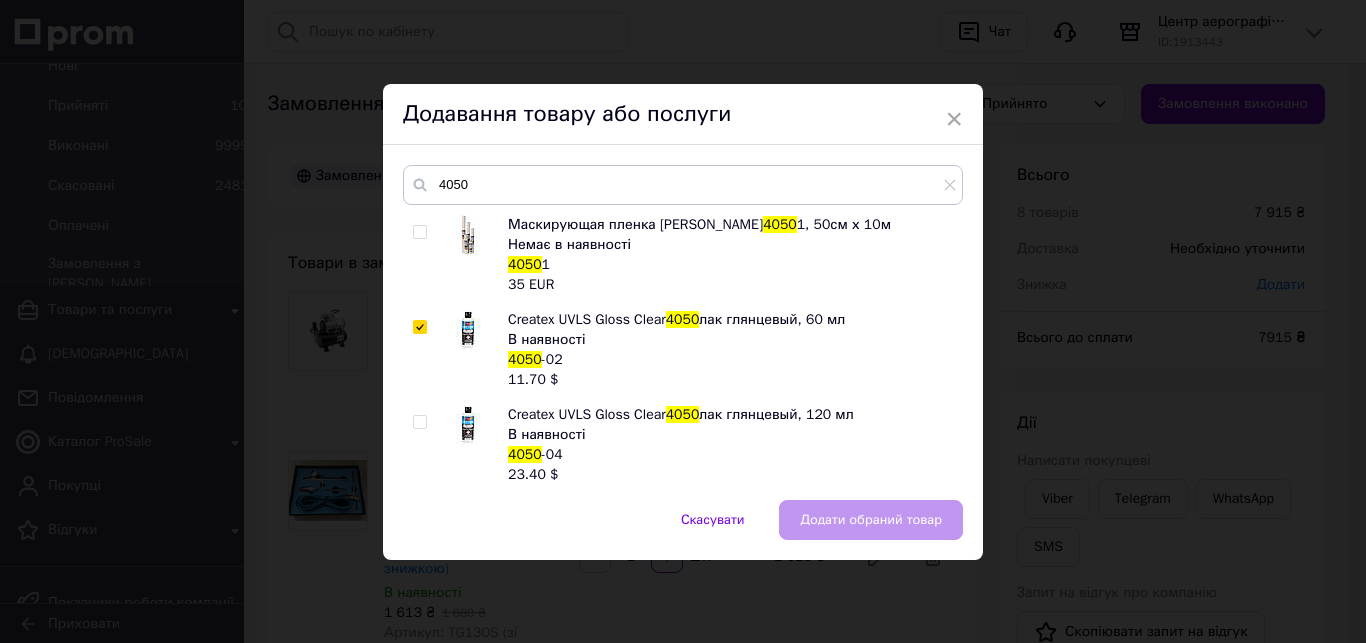 checkbox on "true" 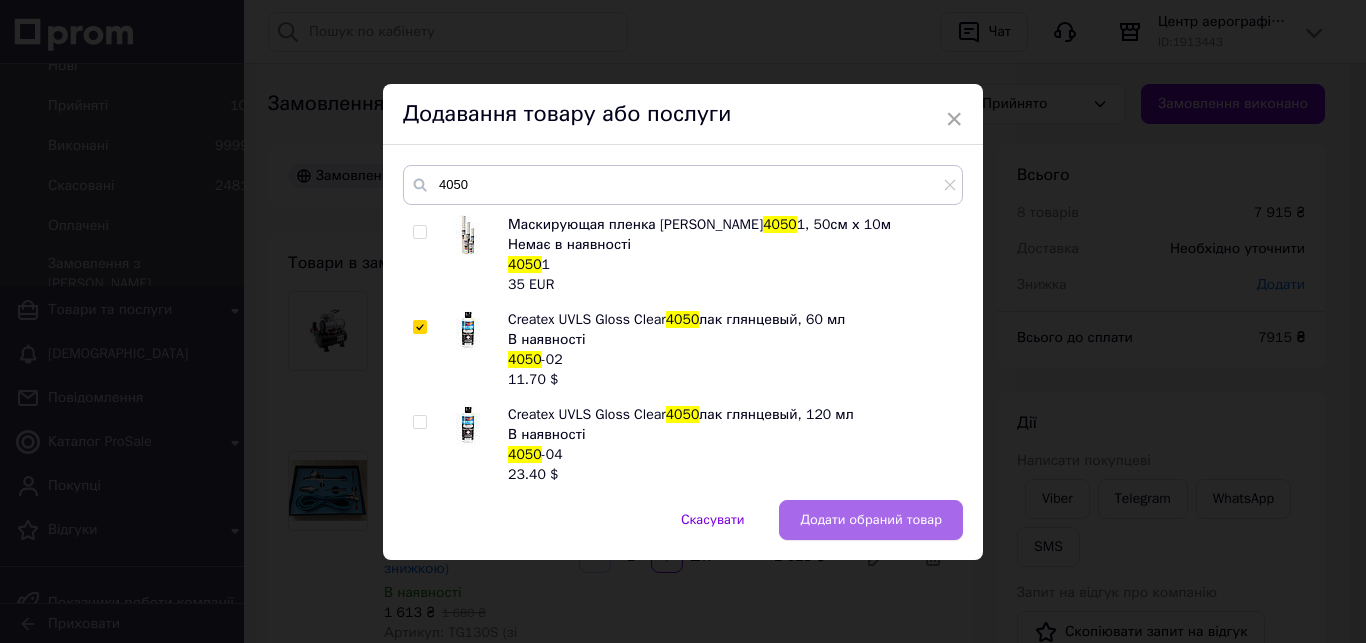 click on "Додати обраний товар" at bounding box center (871, 520) 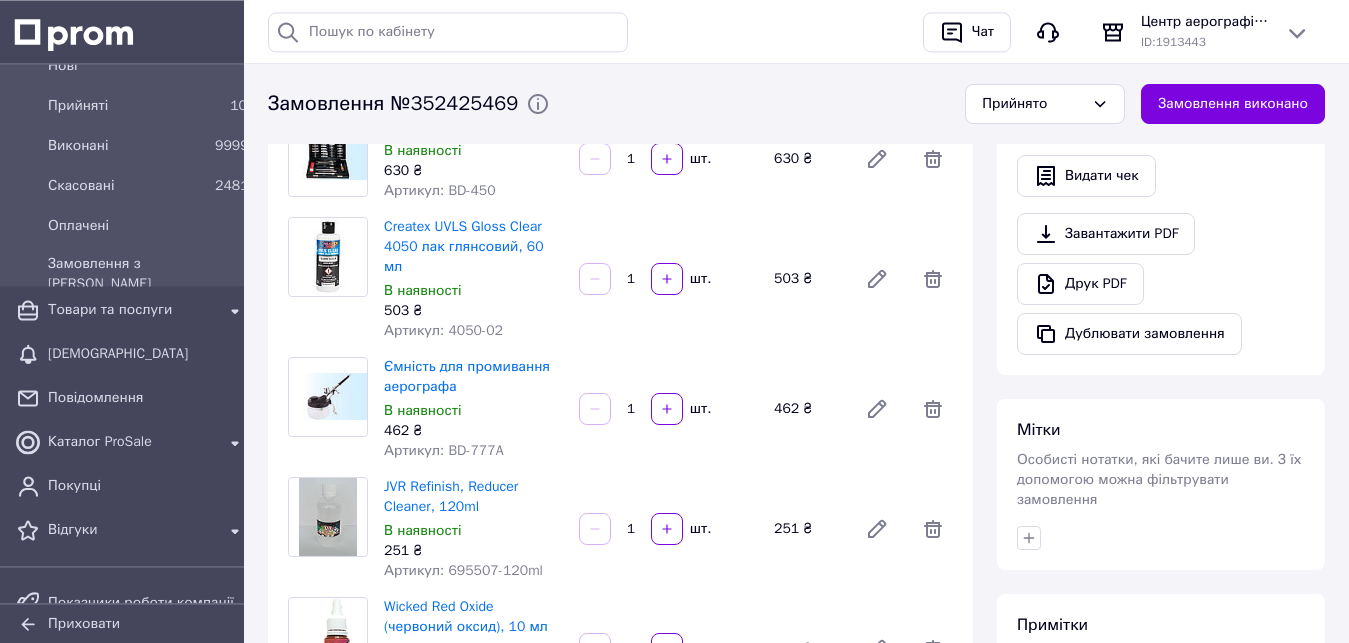 scroll, scrollTop: 306, scrollLeft: 0, axis: vertical 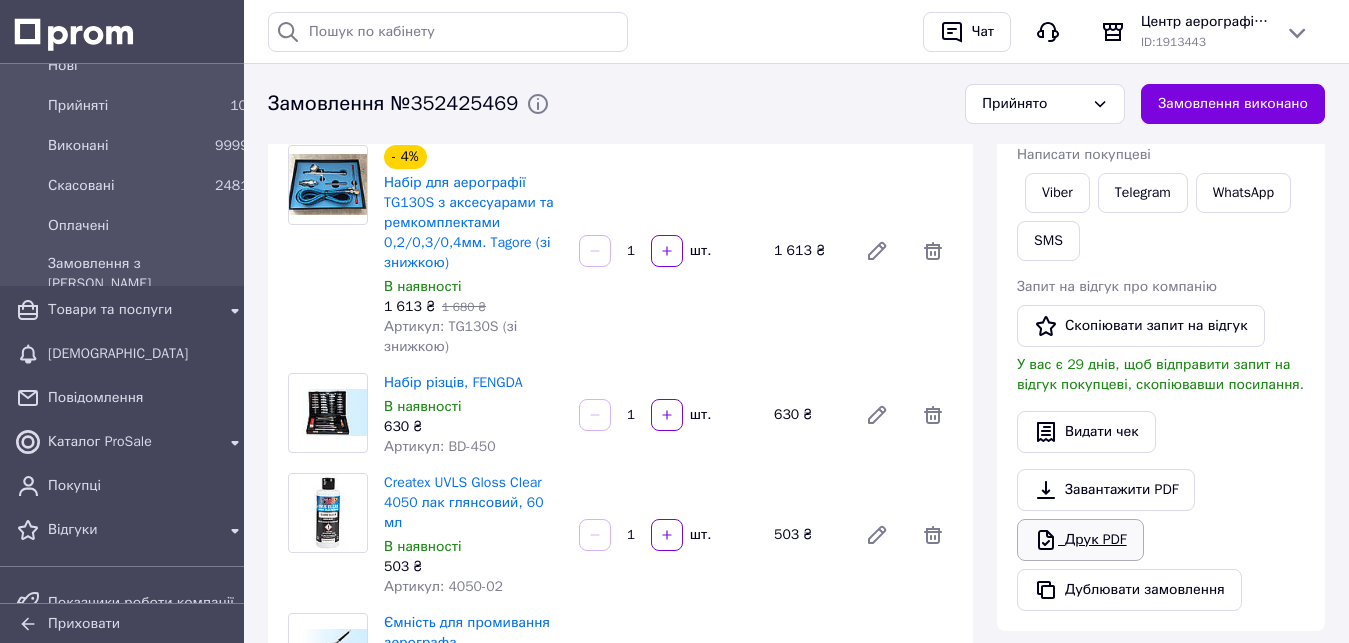 click on "Друк PDF" at bounding box center (1080, 540) 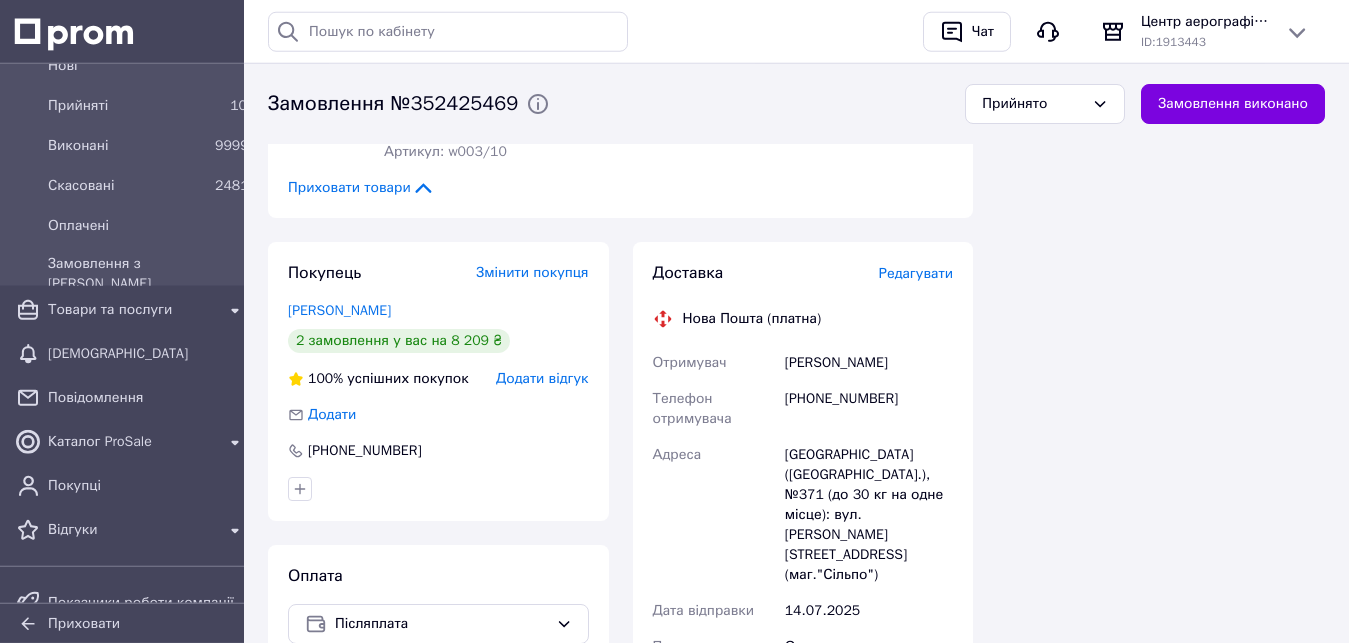 scroll, scrollTop: 1326, scrollLeft: 0, axis: vertical 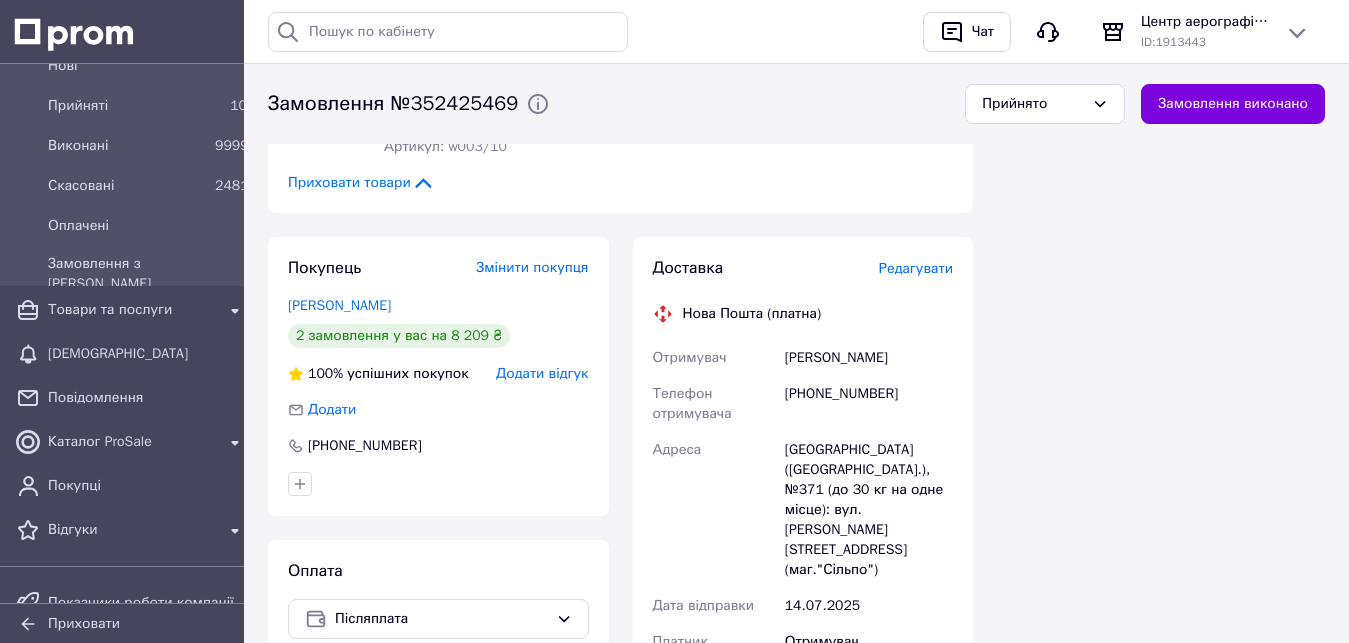 click on "[PHONE_NUMBER]" at bounding box center [869, 404] 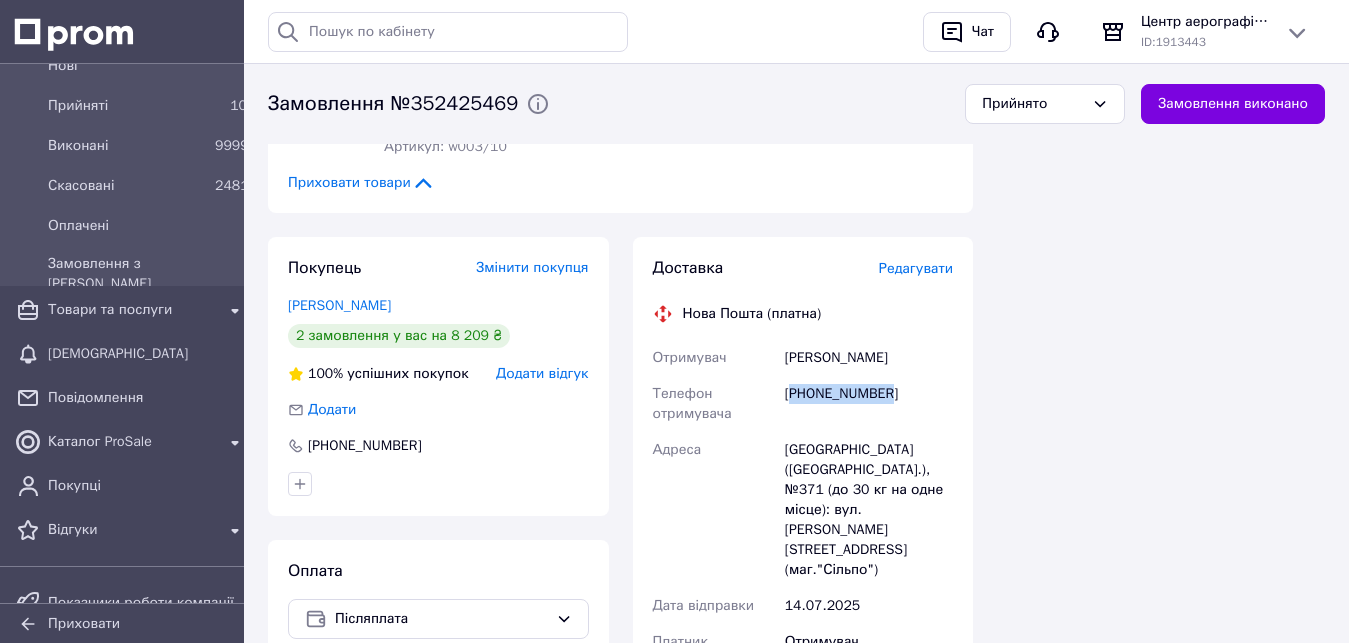 click on "[PHONE_NUMBER]" at bounding box center (869, 404) 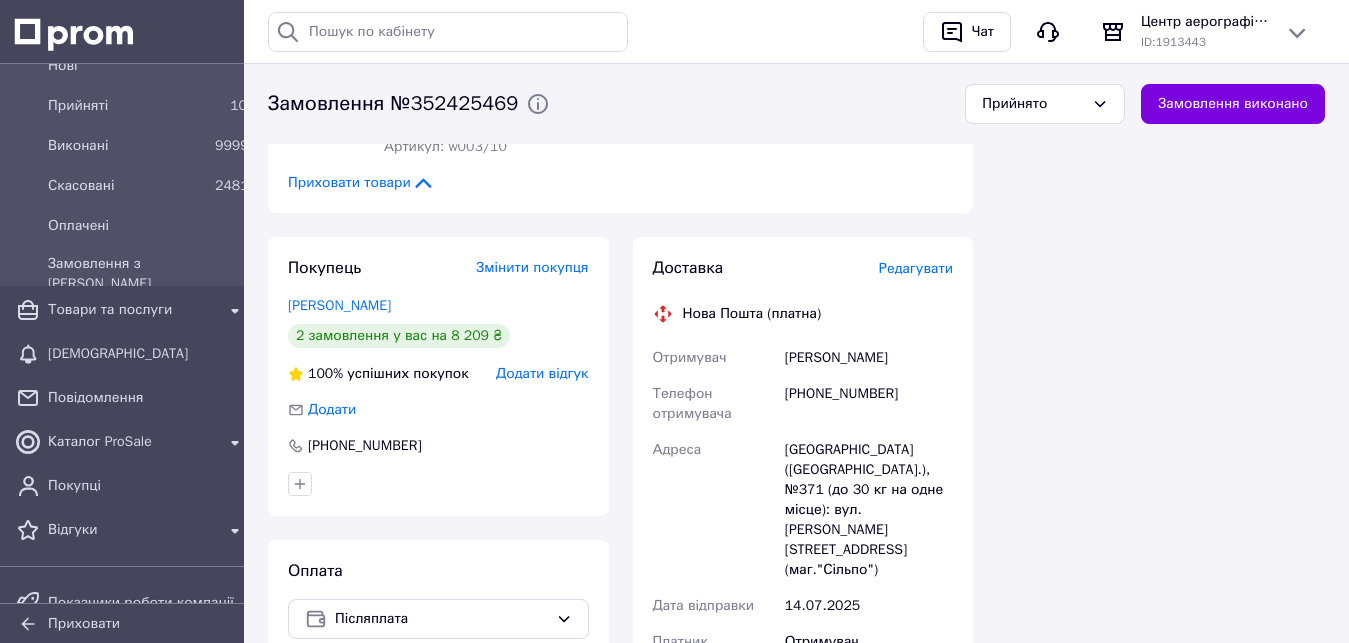 click on "[PHONE_NUMBER]" at bounding box center (869, 404) 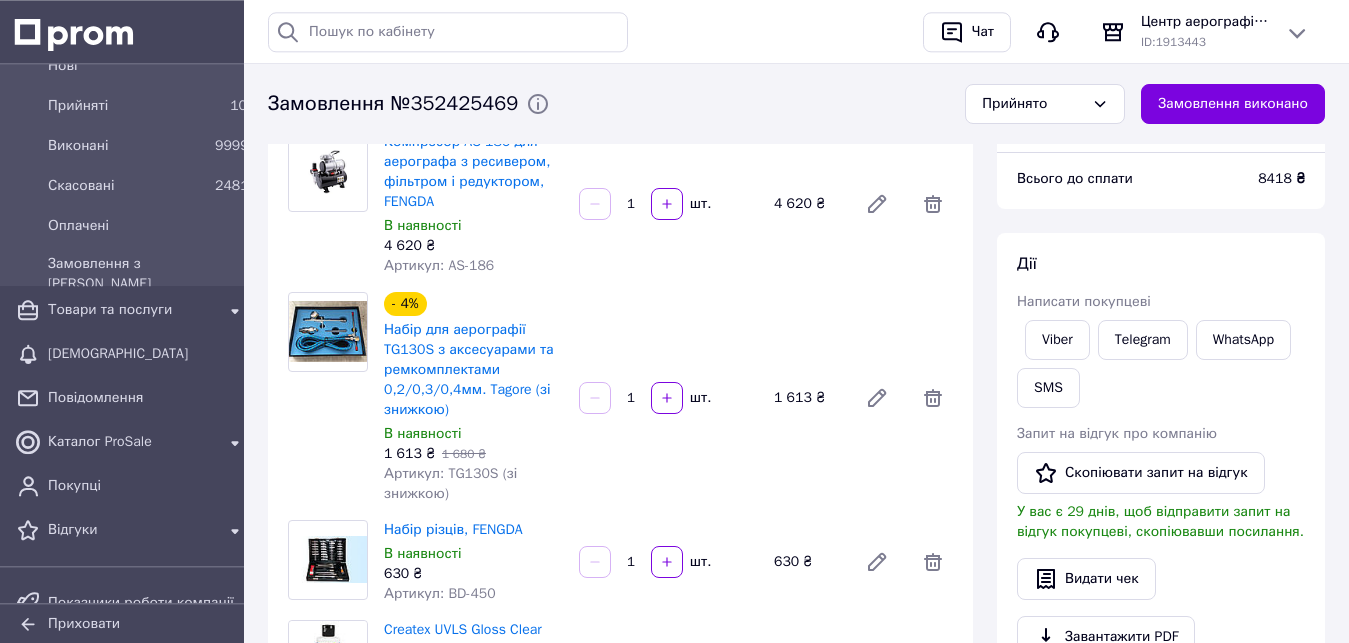 scroll, scrollTop: 102, scrollLeft: 0, axis: vertical 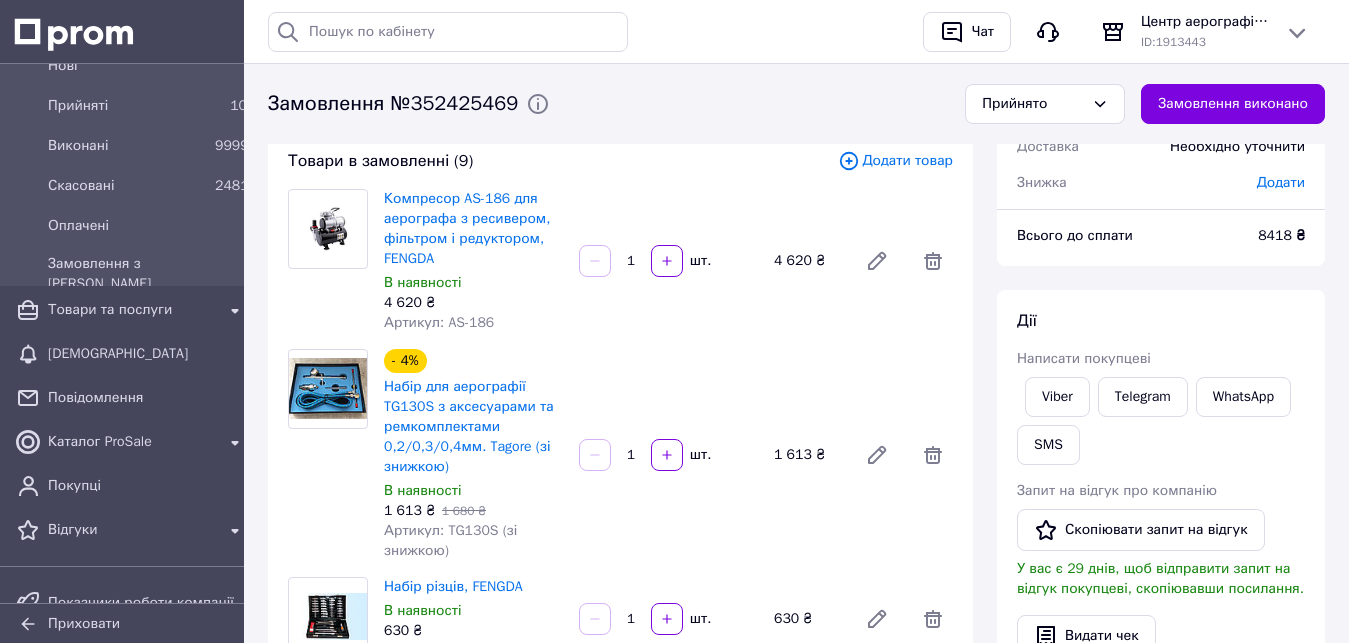 click on "Артикул: BD-450" at bounding box center [440, 650] 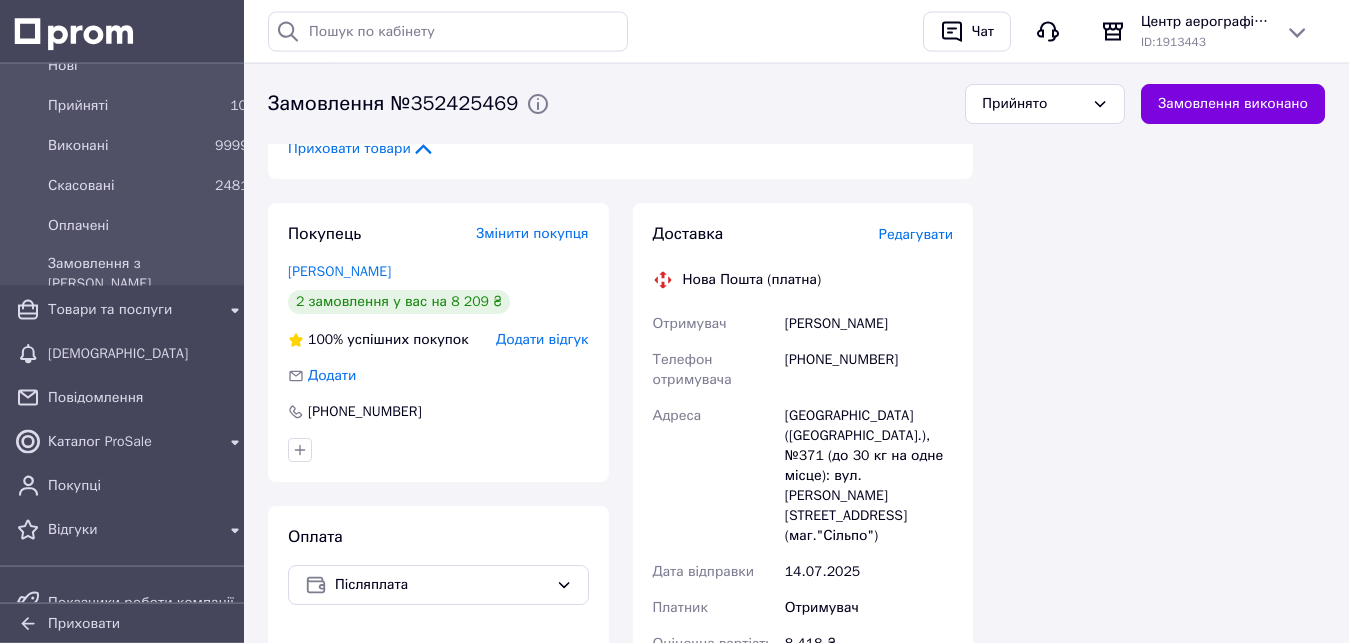 scroll, scrollTop: 1428, scrollLeft: 0, axis: vertical 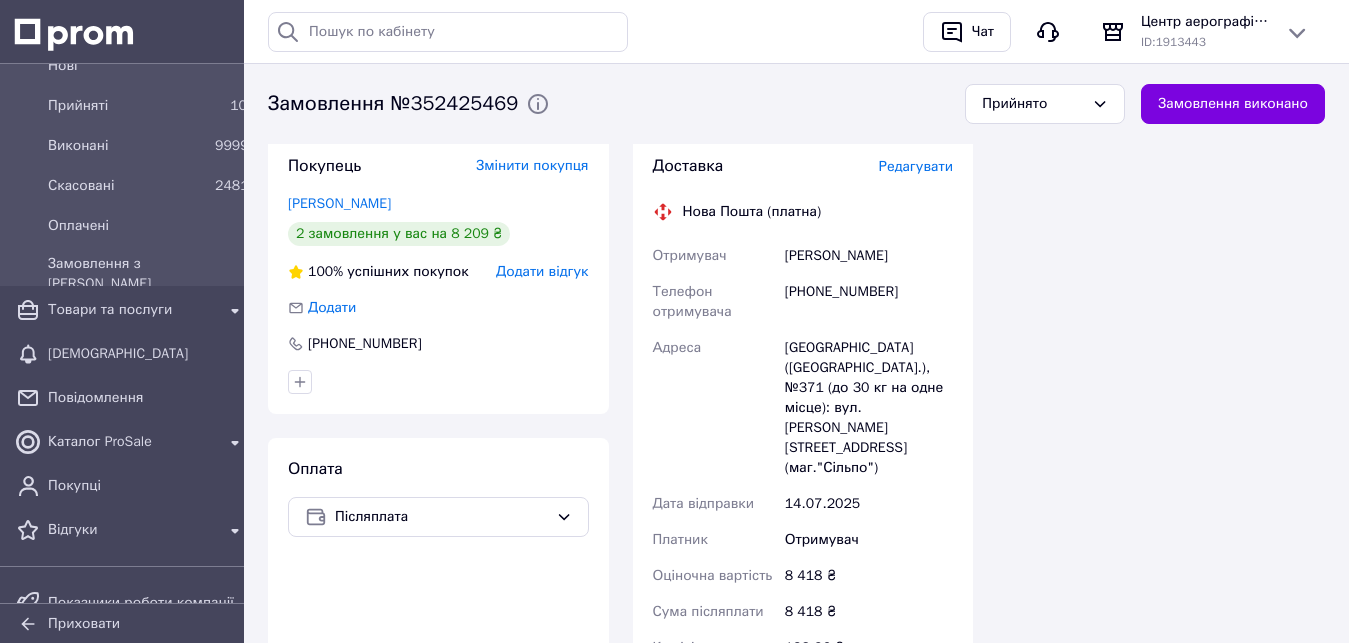 click on "[GEOGRAPHIC_DATA] ([GEOGRAPHIC_DATA].), №371 (до 30 кг на одне місце): вул. [PERSON_NAME][STREET_ADDRESS] (маг."Сільпо")" at bounding box center [869, 408] 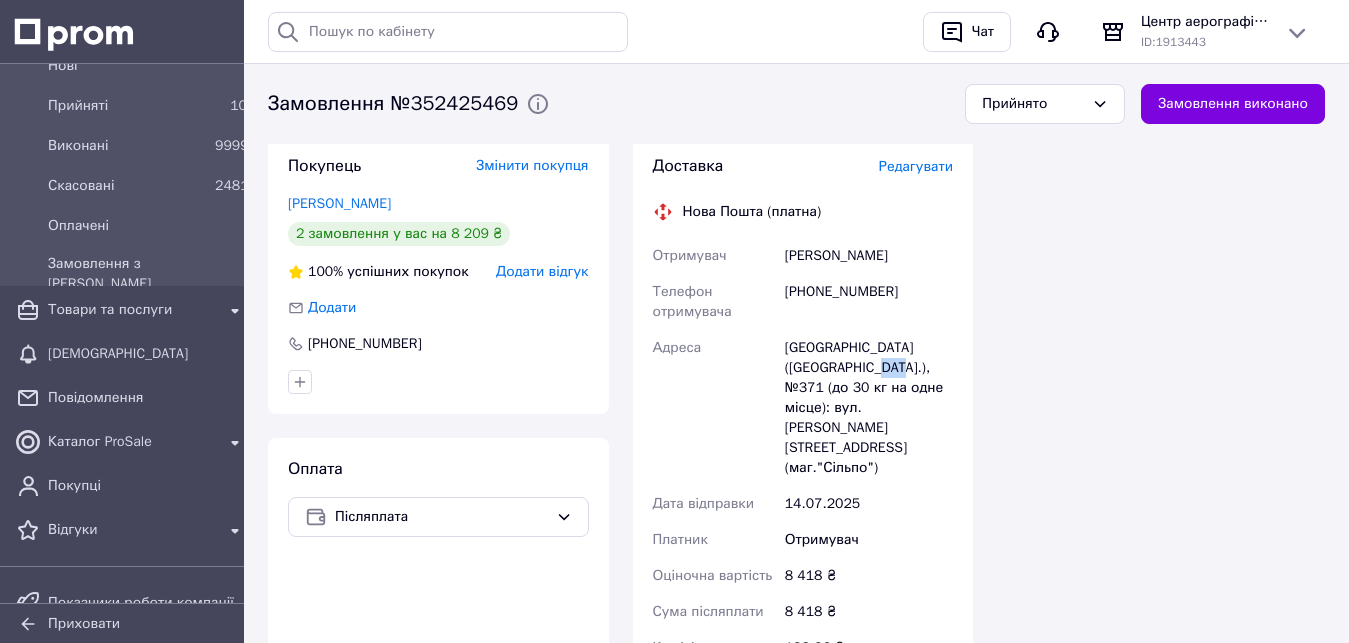 click on "[GEOGRAPHIC_DATA] ([GEOGRAPHIC_DATA].), №371 (до 30 кг на одне місце): вул. [PERSON_NAME][STREET_ADDRESS] (маг."Сільпо")" at bounding box center (869, 408) 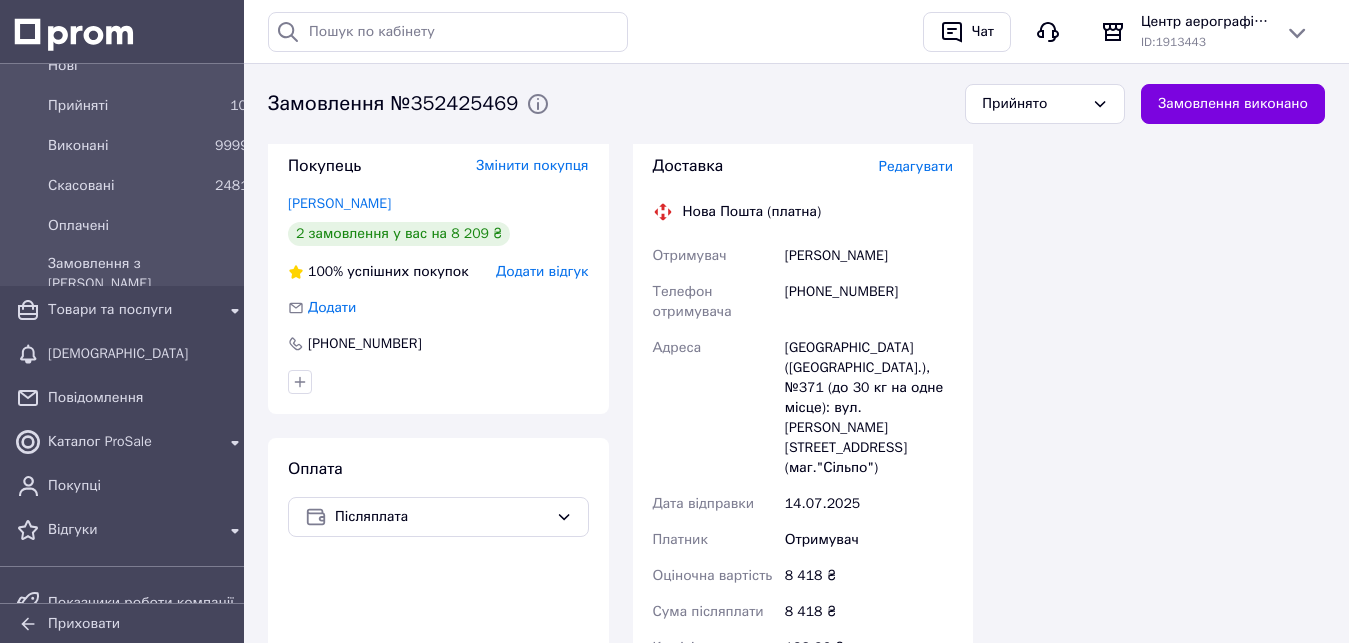 click on "[GEOGRAPHIC_DATA] ([GEOGRAPHIC_DATA].), №371 (до 30 кг на одне місце): вул. [PERSON_NAME][STREET_ADDRESS] (маг."Сільпо")" at bounding box center [869, 408] 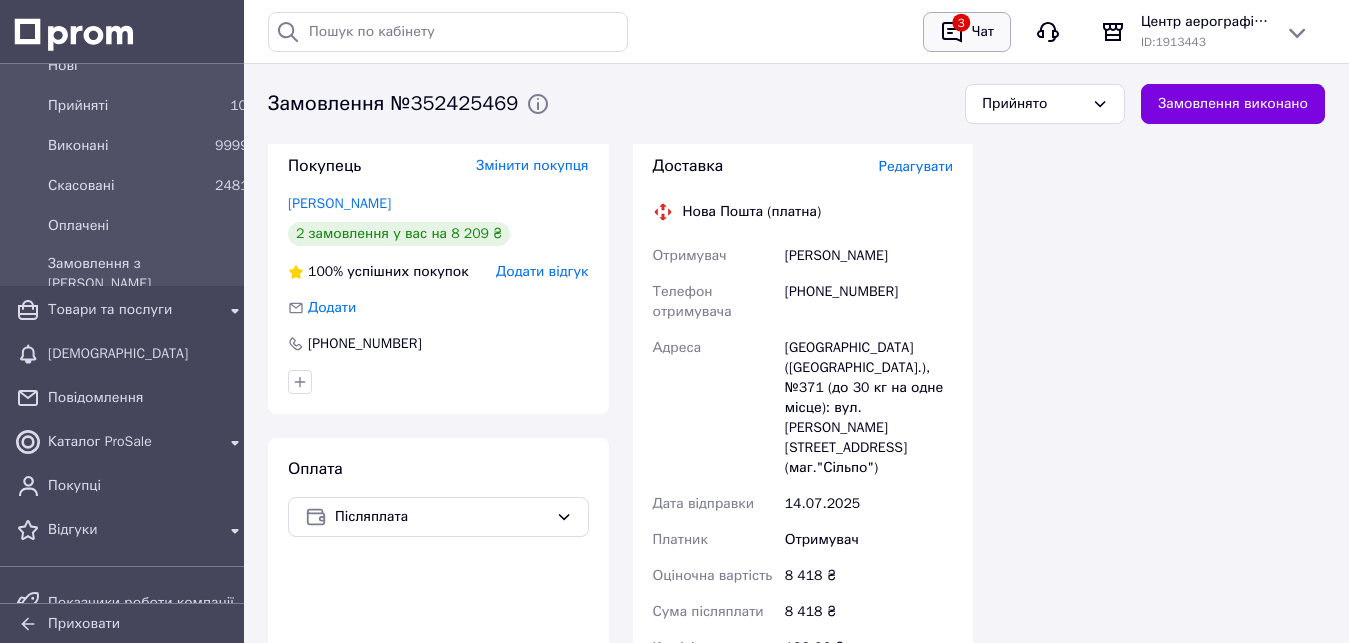 click on "Чат" at bounding box center [983, 32] 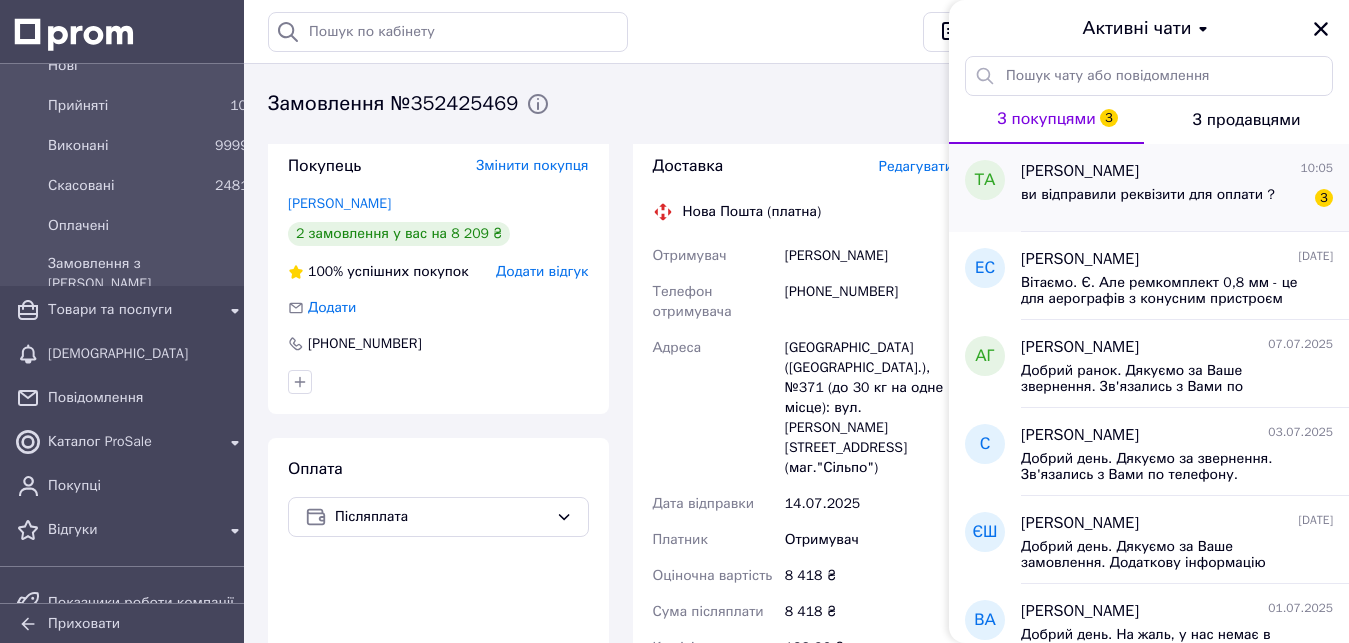 click on "[PERSON_NAME]" at bounding box center [1080, 171] 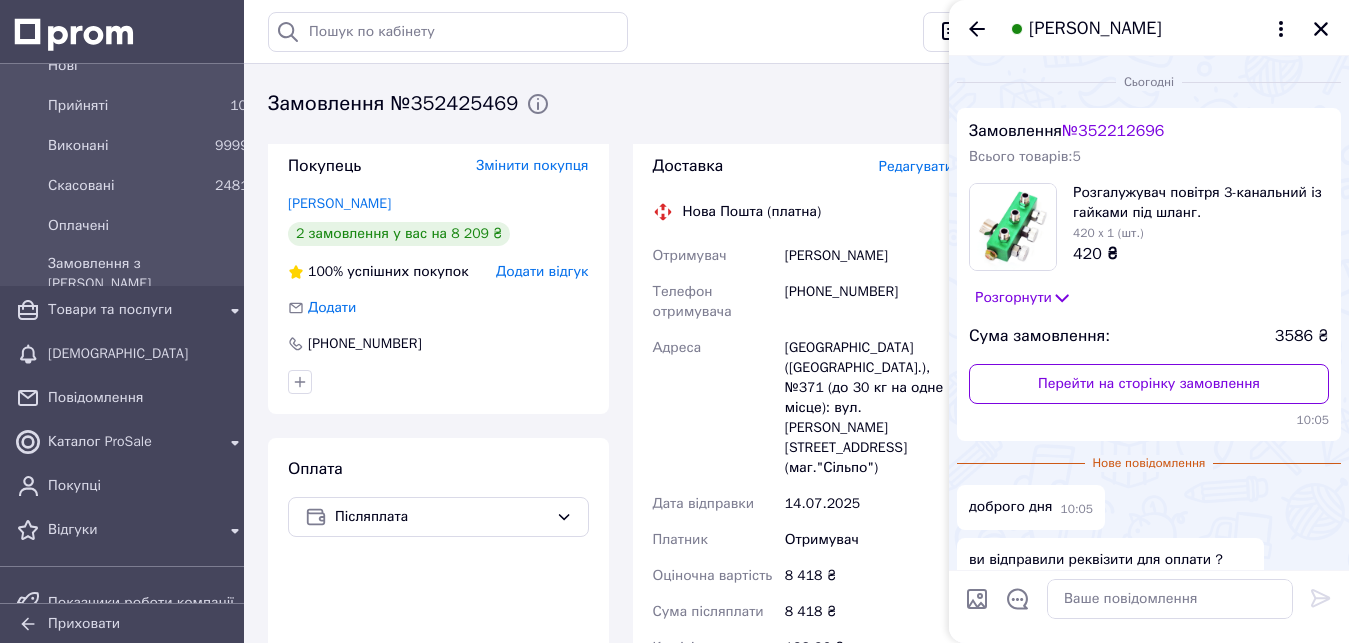 scroll, scrollTop: 114, scrollLeft: 0, axis: vertical 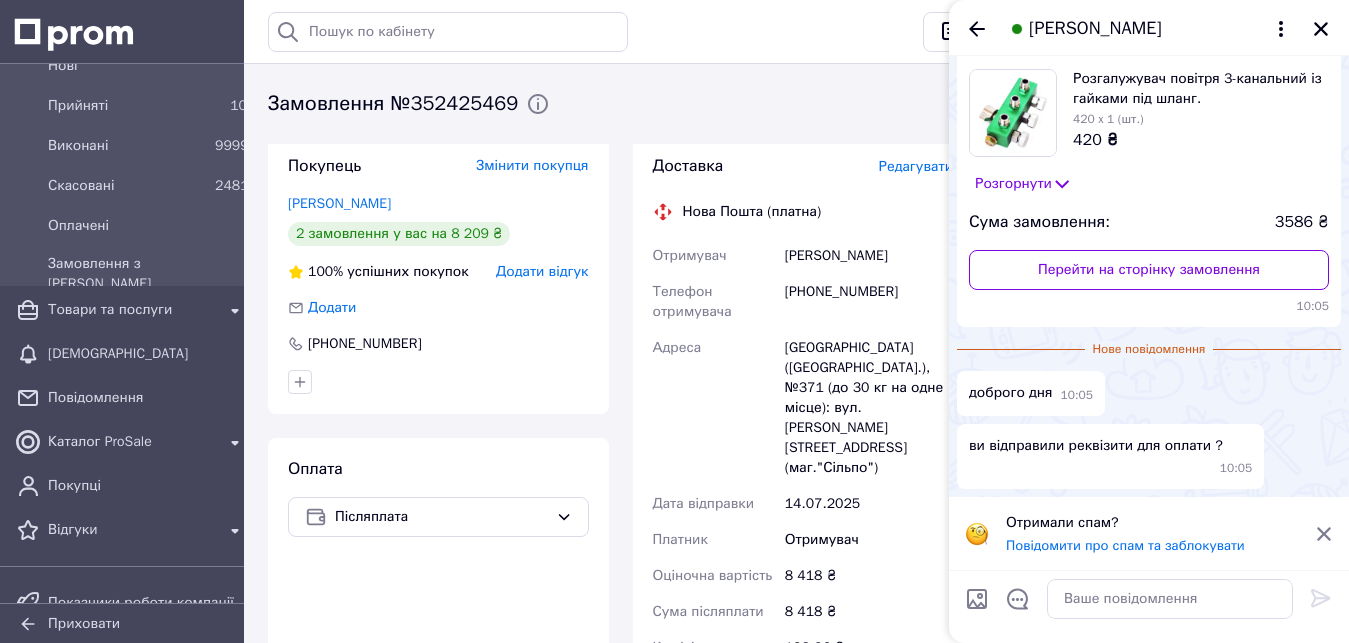 click 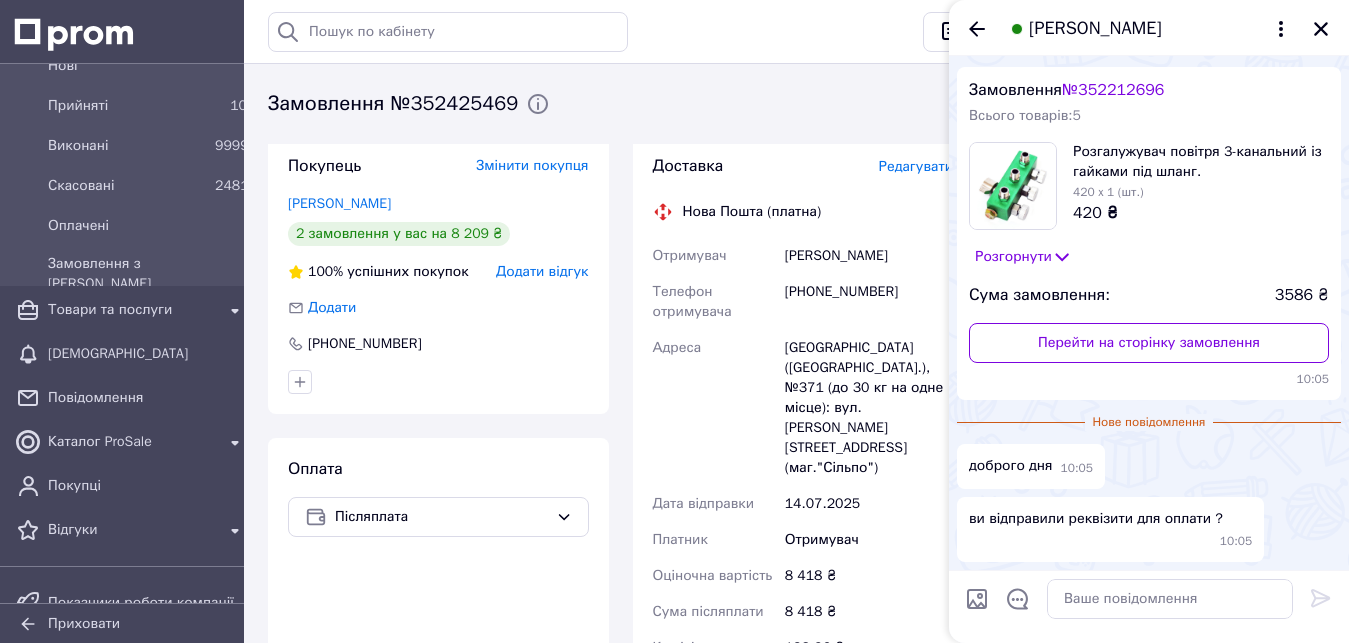 scroll, scrollTop: 41, scrollLeft: 0, axis: vertical 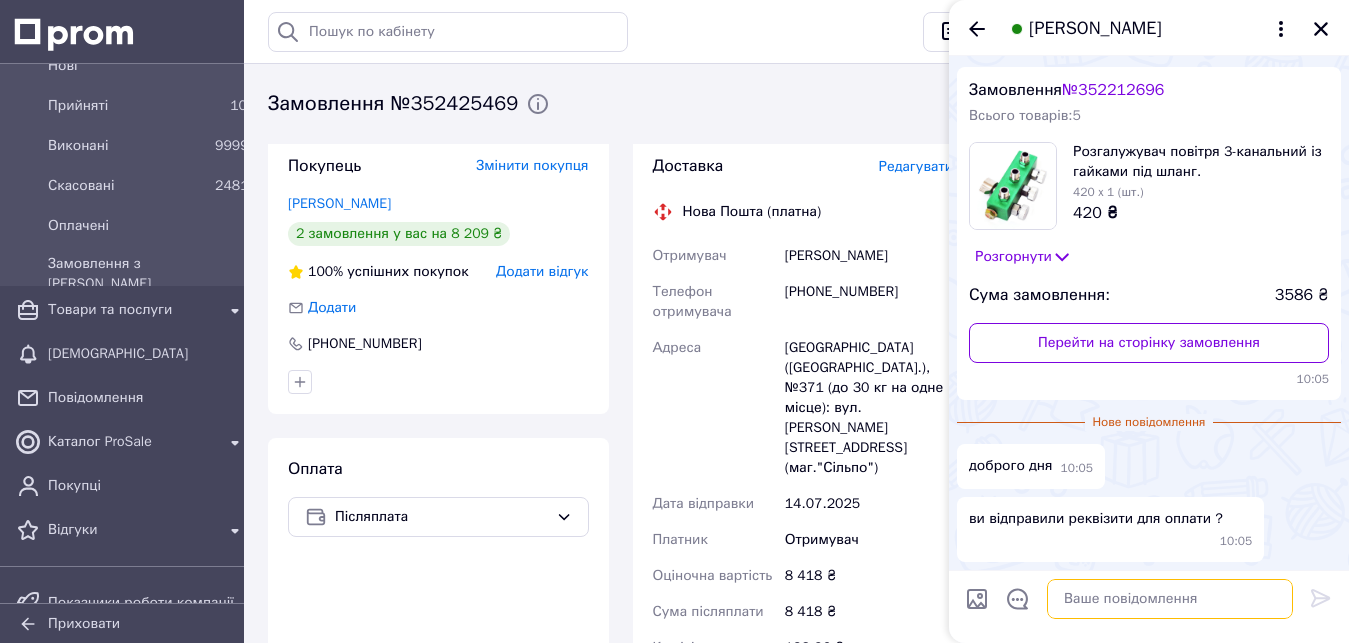click at bounding box center [1170, 599] 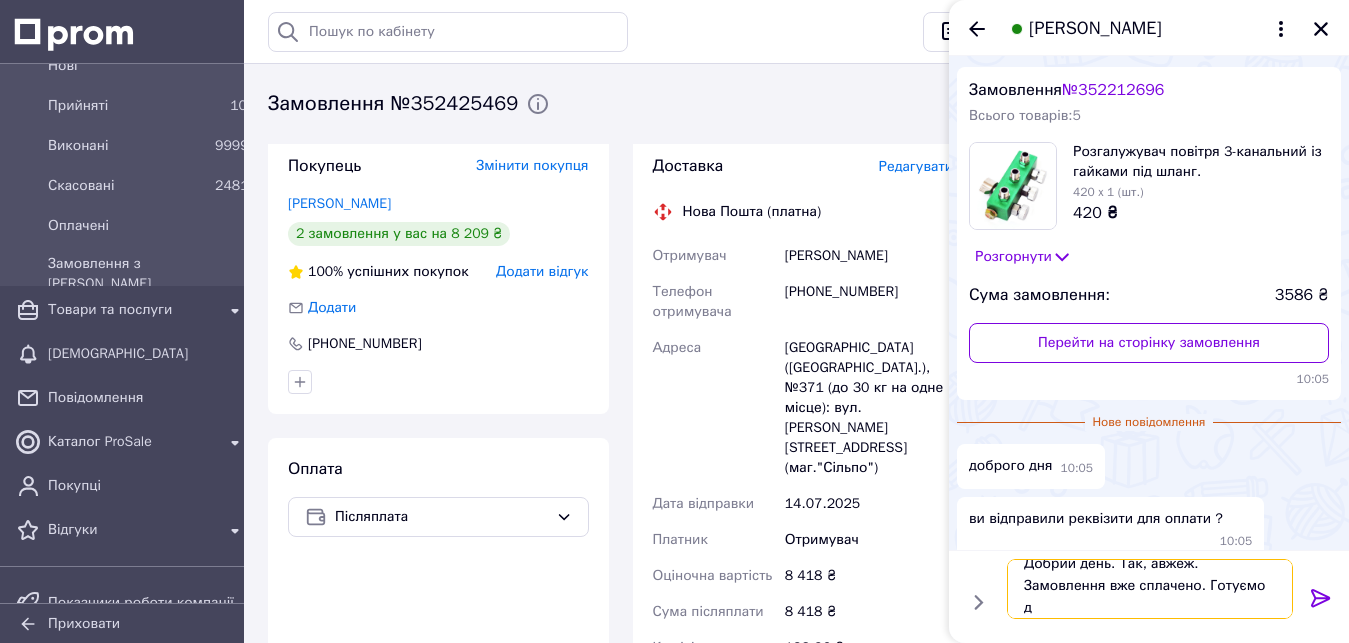 scroll, scrollTop: 2, scrollLeft: 0, axis: vertical 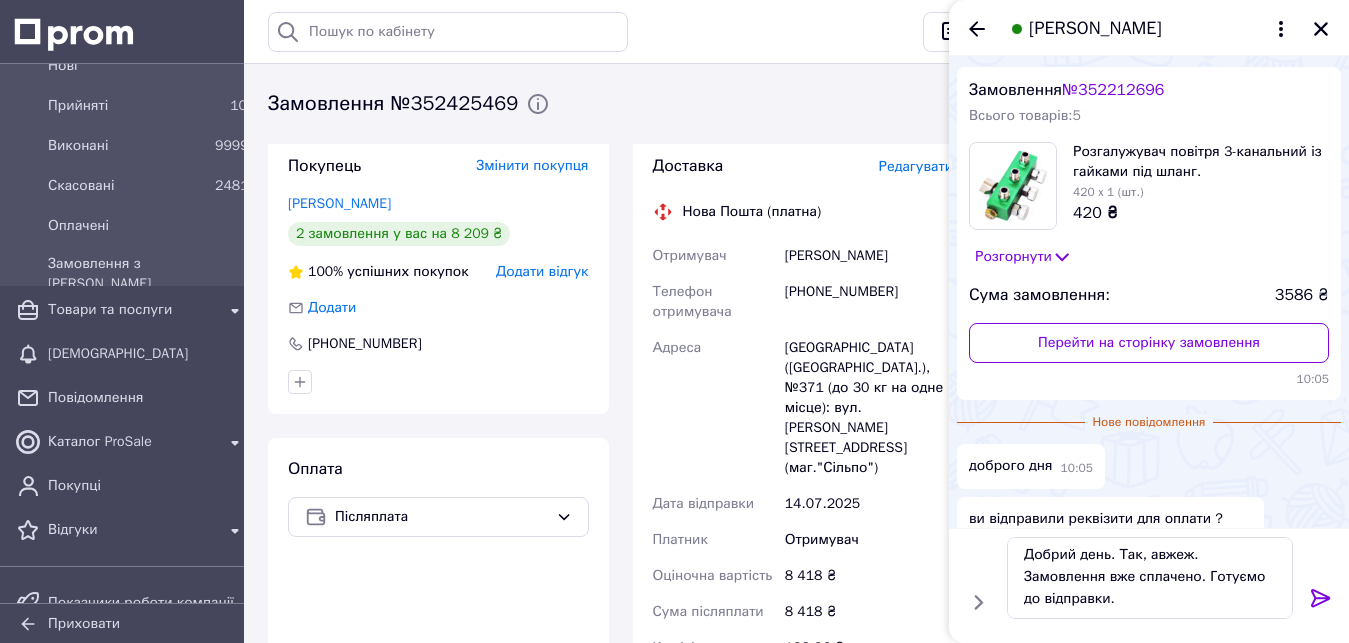 click on "№ 352212696" at bounding box center (1113, 90) 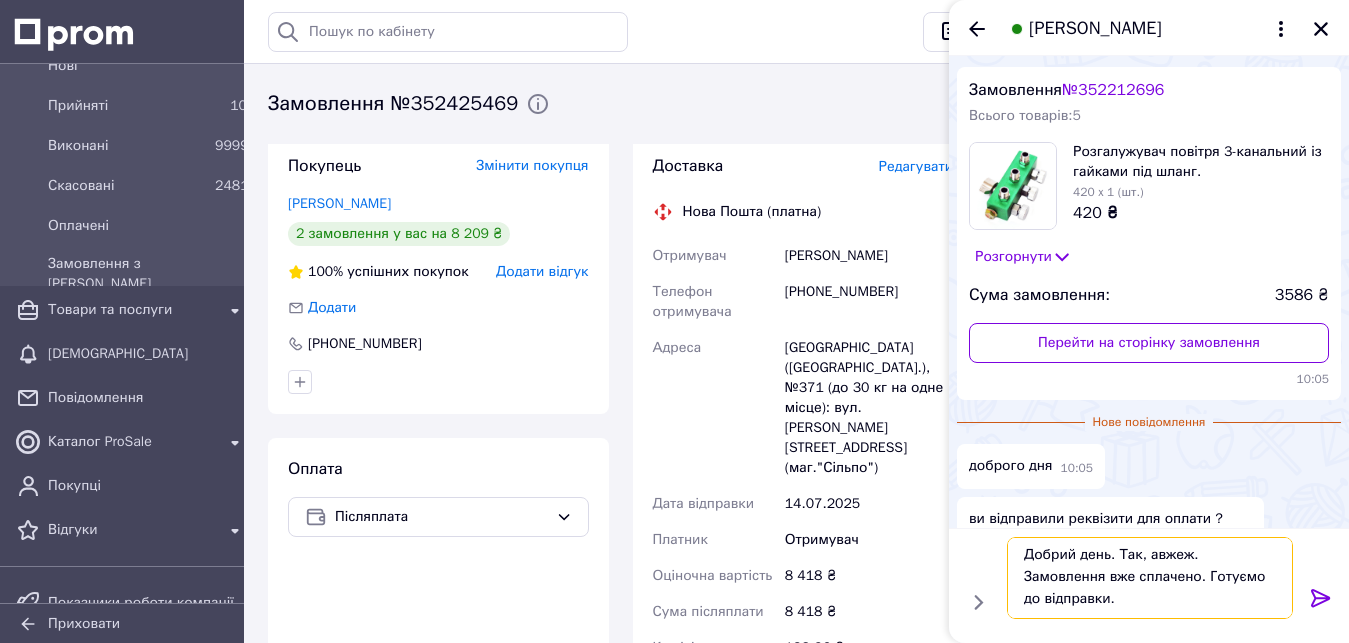 click on "Добрий день. Так, авжеж. Замовлення вже сплачено. Готуємо до відправки." at bounding box center [1150, 578] 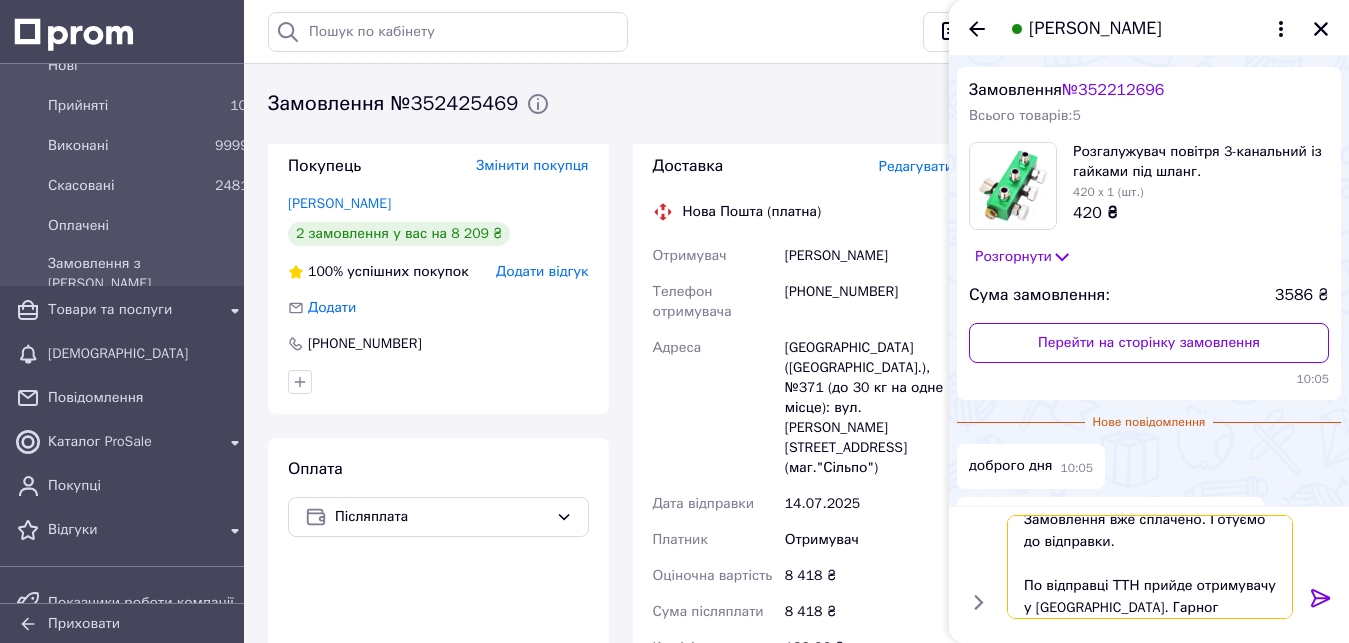 scroll, scrollTop: 24, scrollLeft: 0, axis: vertical 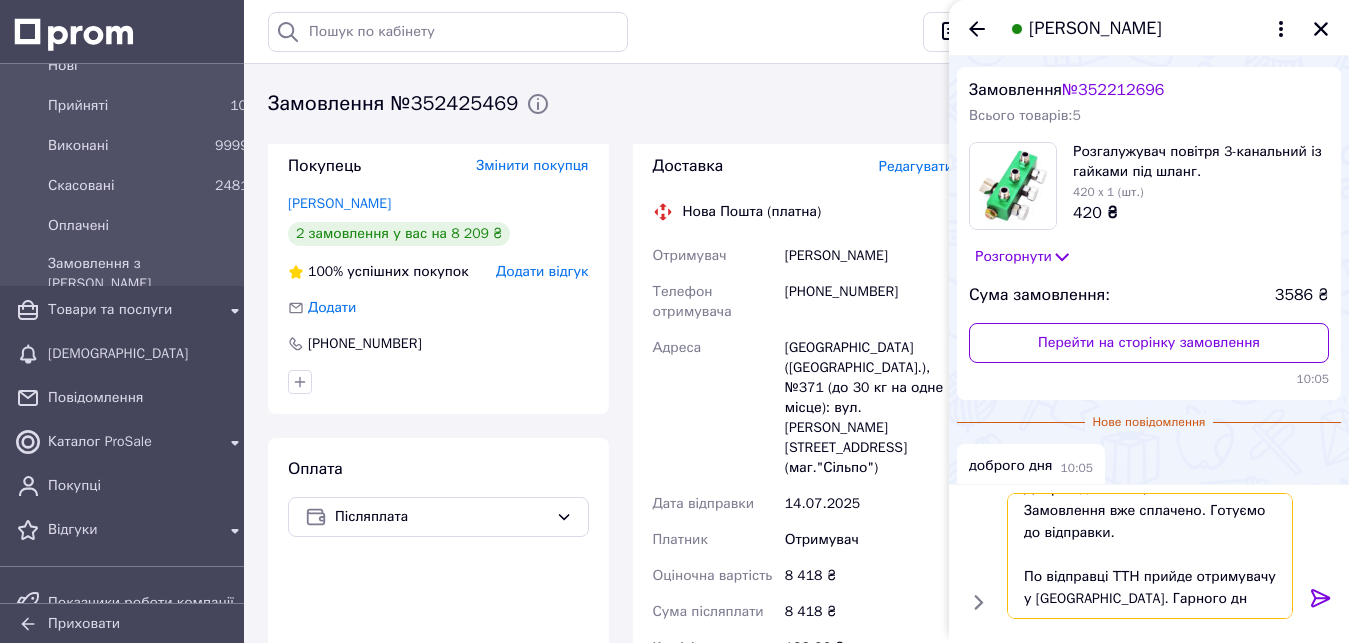 type on "Добрий день. Так, авжеж. Замовлення вже сплачено. Готуємо до відправки.
По відправці ТТН прийде отримувачу у [GEOGRAPHIC_DATA]. Гарного дня" 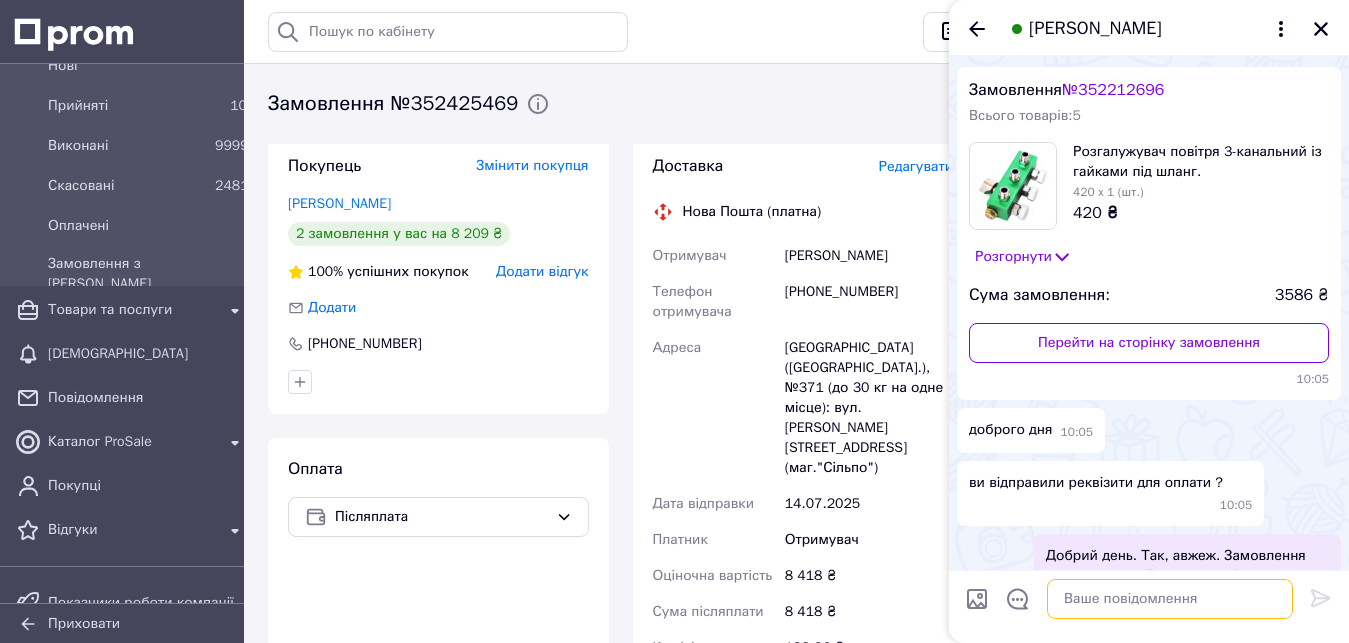 scroll, scrollTop: 0, scrollLeft: 0, axis: both 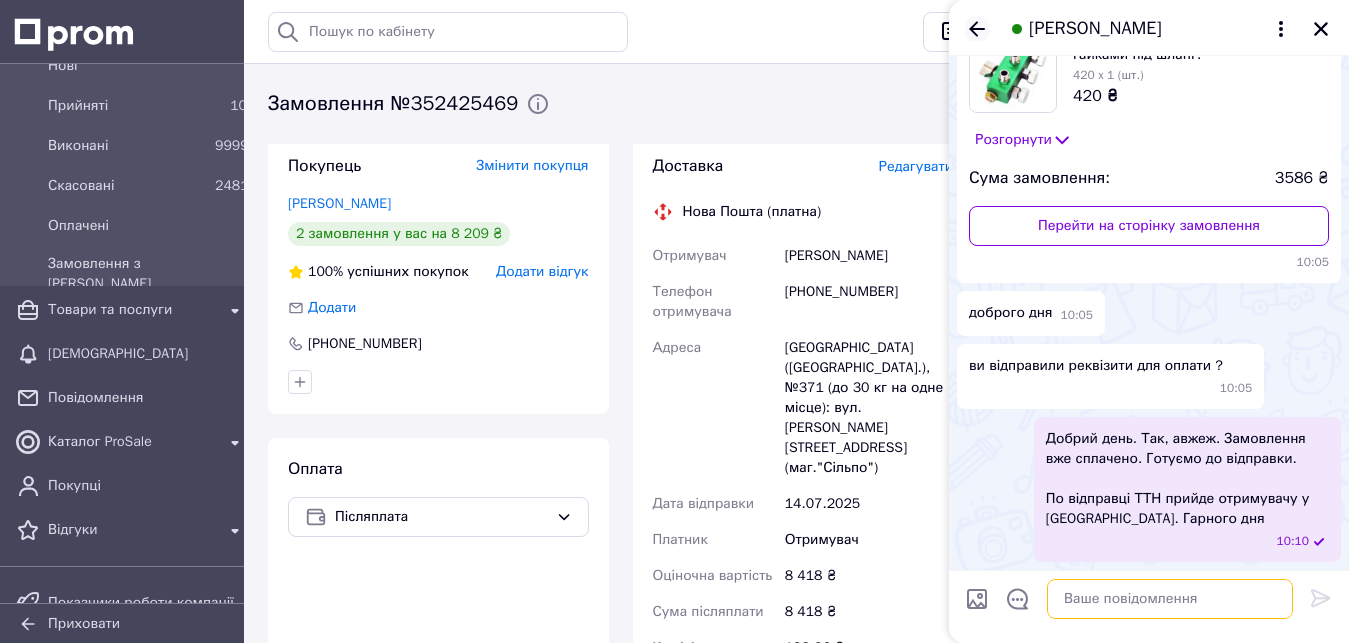 type 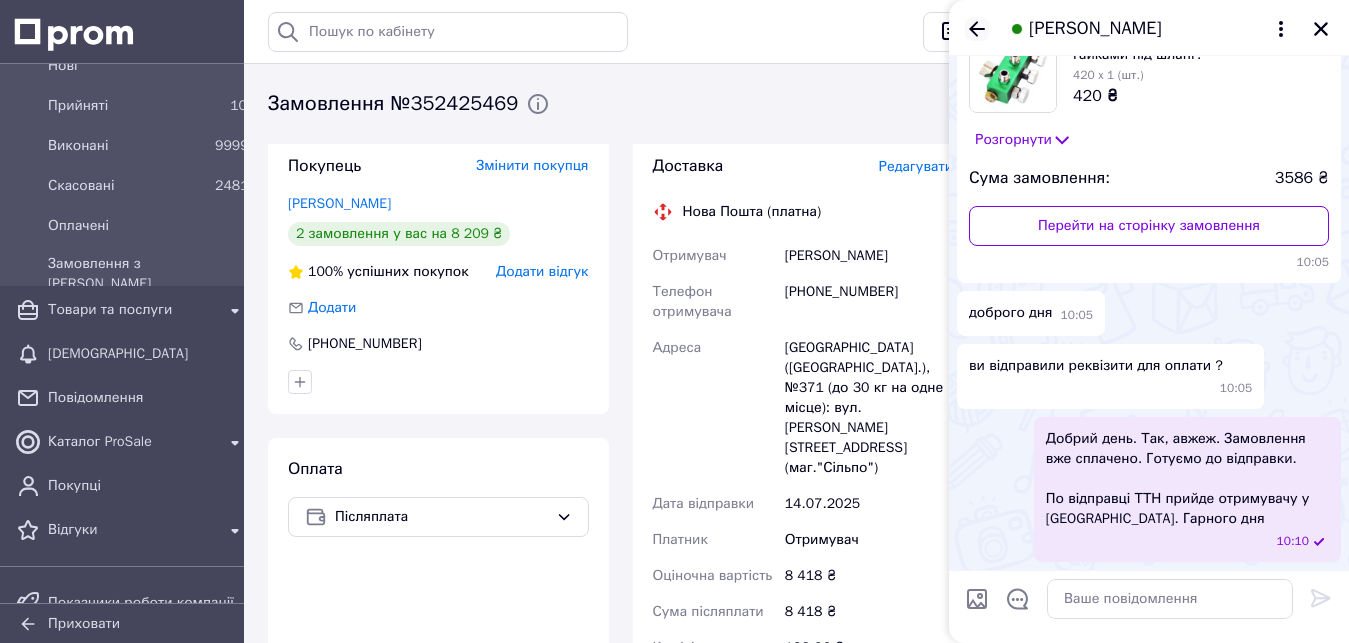 click 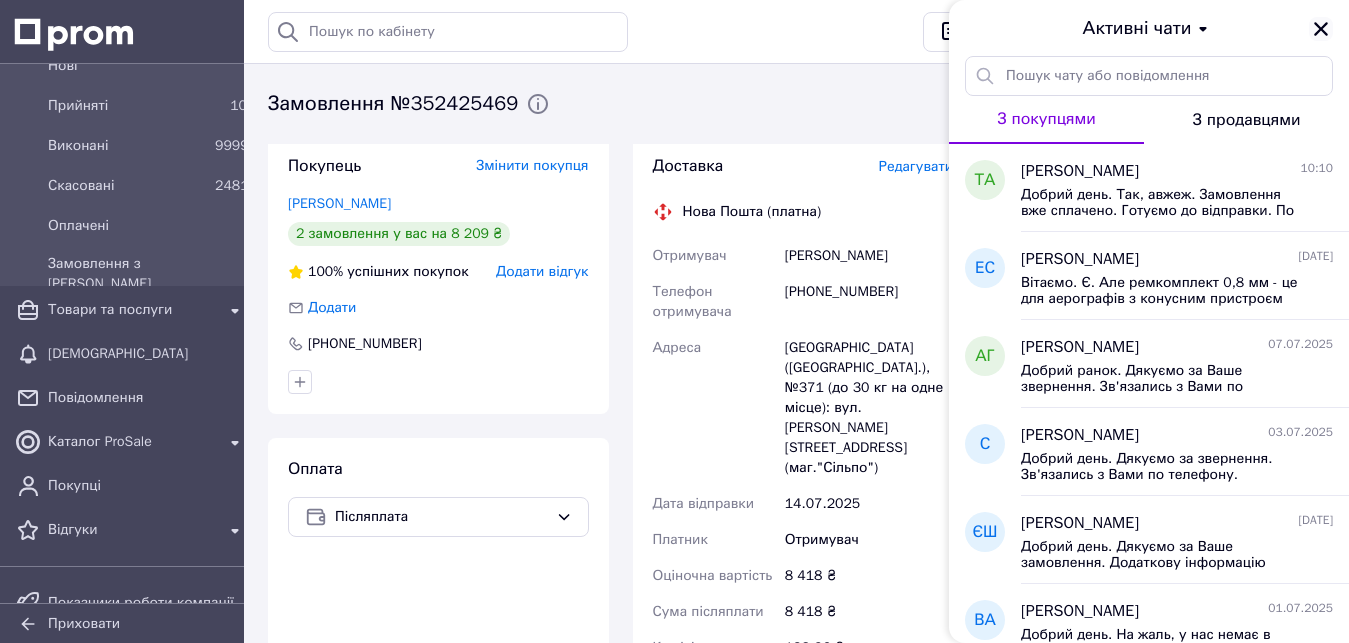 click 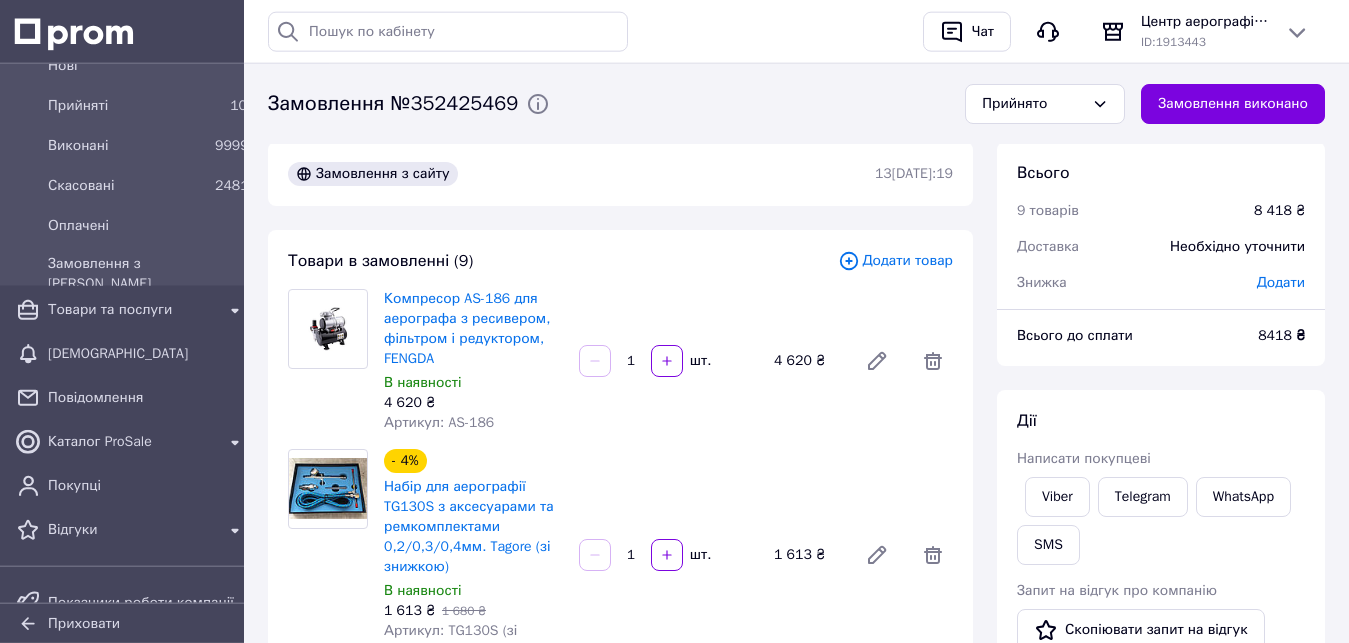 scroll, scrollTop: 0, scrollLeft: 0, axis: both 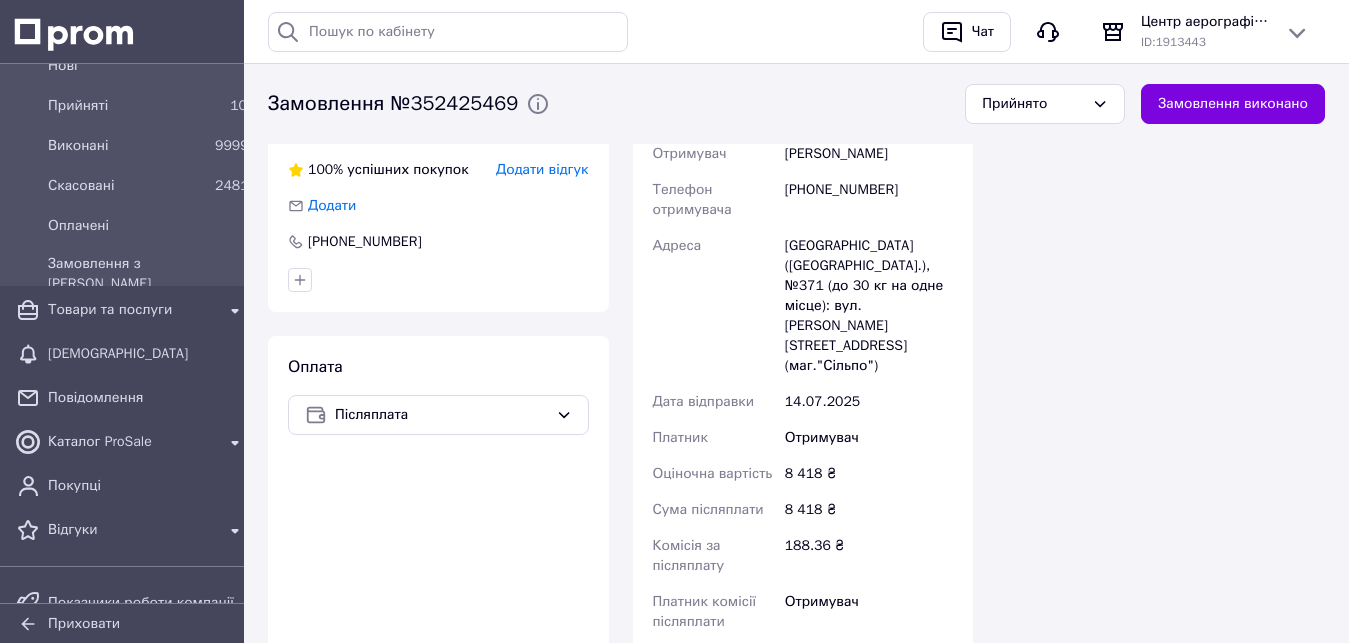 click on "[GEOGRAPHIC_DATA] ([GEOGRAPHIC_DATA].), №371 (до 30 кг на одне місце): вул. [PERSON_NAME][STREET_ADDRESS] (маг."Сільпо")" at bounding box center [869, 306] 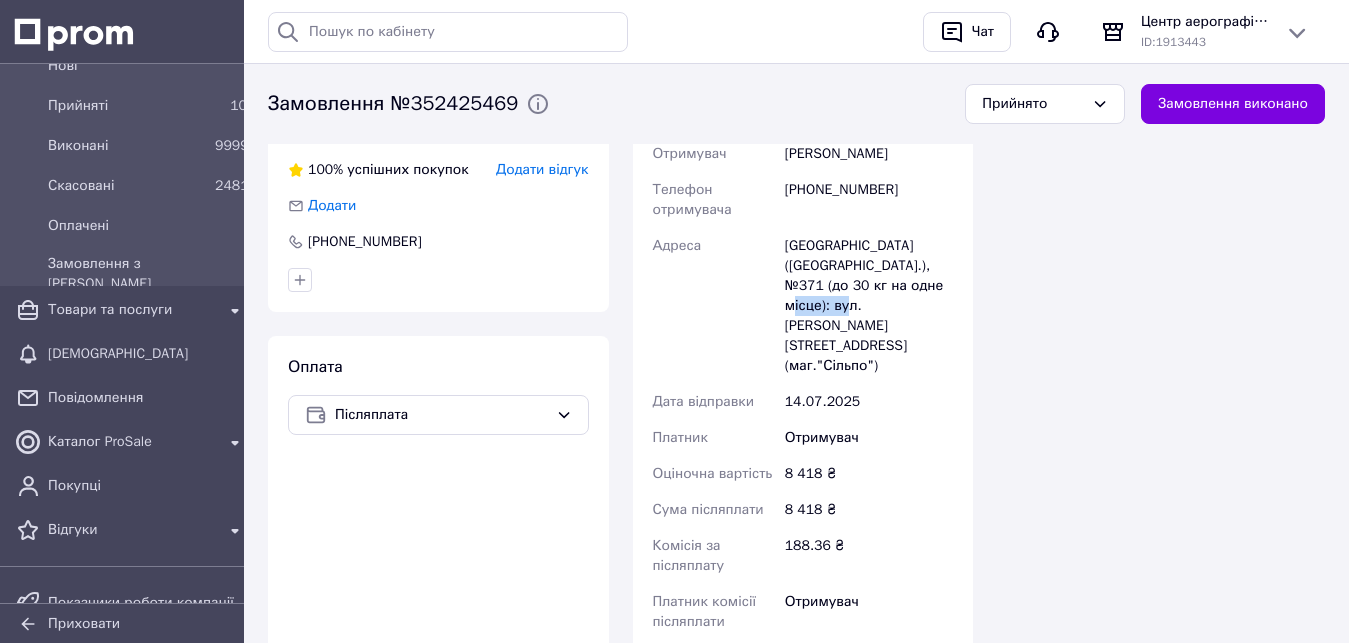 click on "[GEOGRAPHIC_DATA] ([GEOGRAPHIC_DATA].), №371 (до 30 кг на одне місце): вул. [PERSON_NAME][STREET_ADDRESS] (маг."Сільпо")" at bounding box center [869, 306] 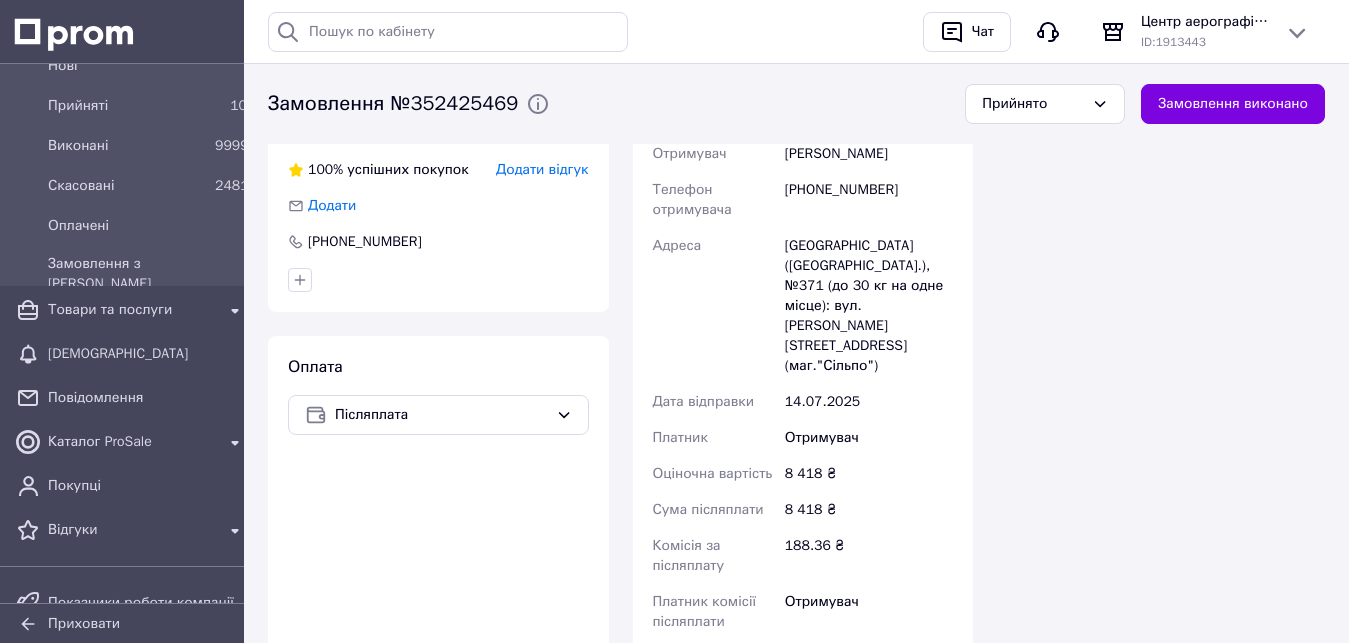 click on "[GEOGRAPHIC_DATA] ([GEOGRAPHIC_DATA].), №371 (до 30 кг на одне місце): вул. [PERSON_NAME][STREET_ADDRESS] (маг."Сільпо")" at bounding box center [869, 306] 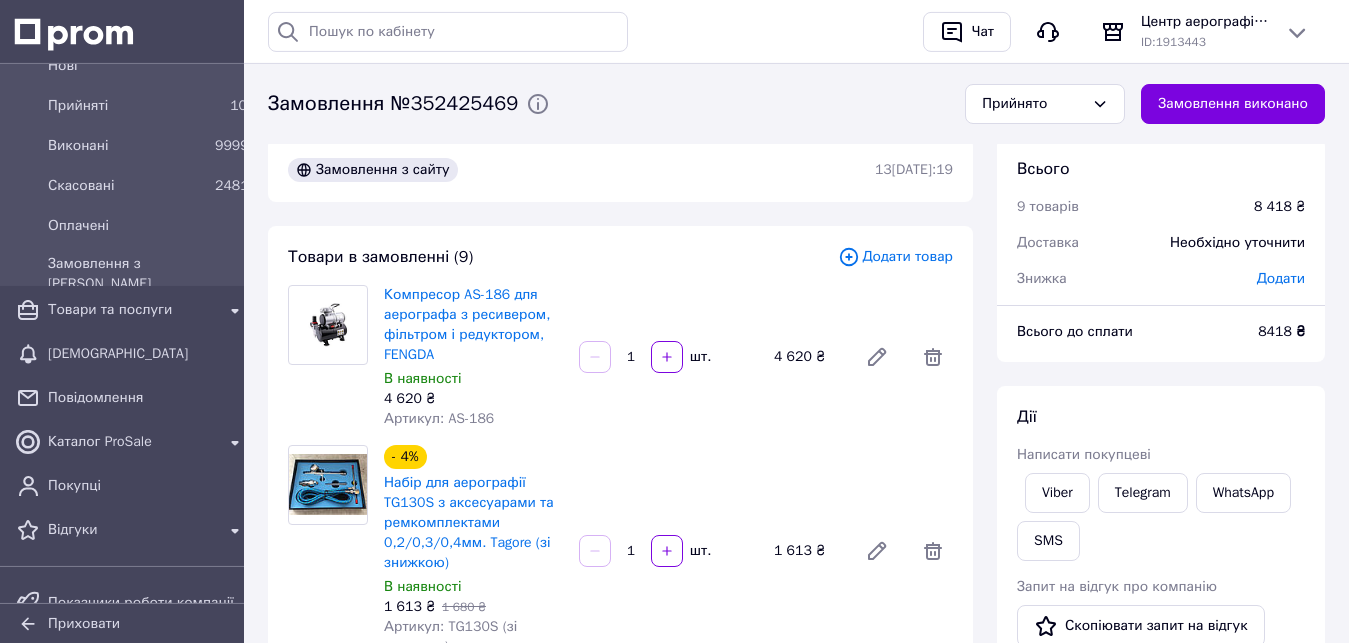 scroll, scrollTop: 0, scrollLeft: 0, axis: both 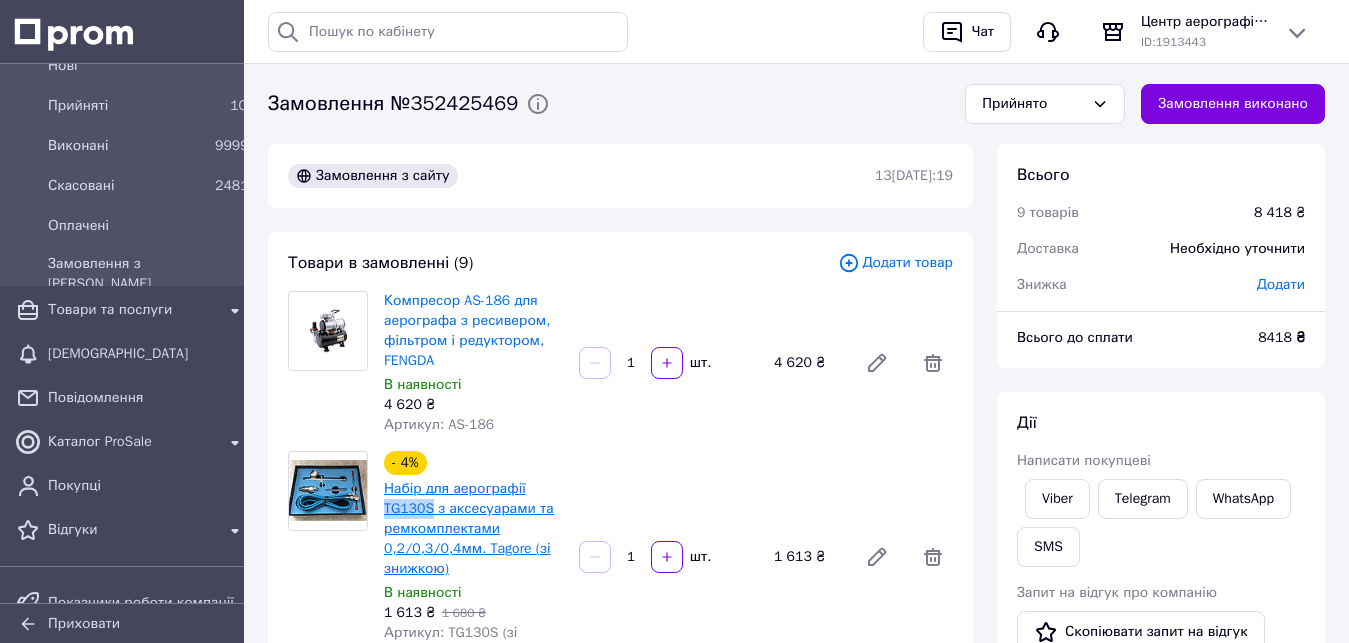drag, startPoint x: 383, startPoint y: 500, endPoint x: 430, endPoint y: 508, distance: 47.67599 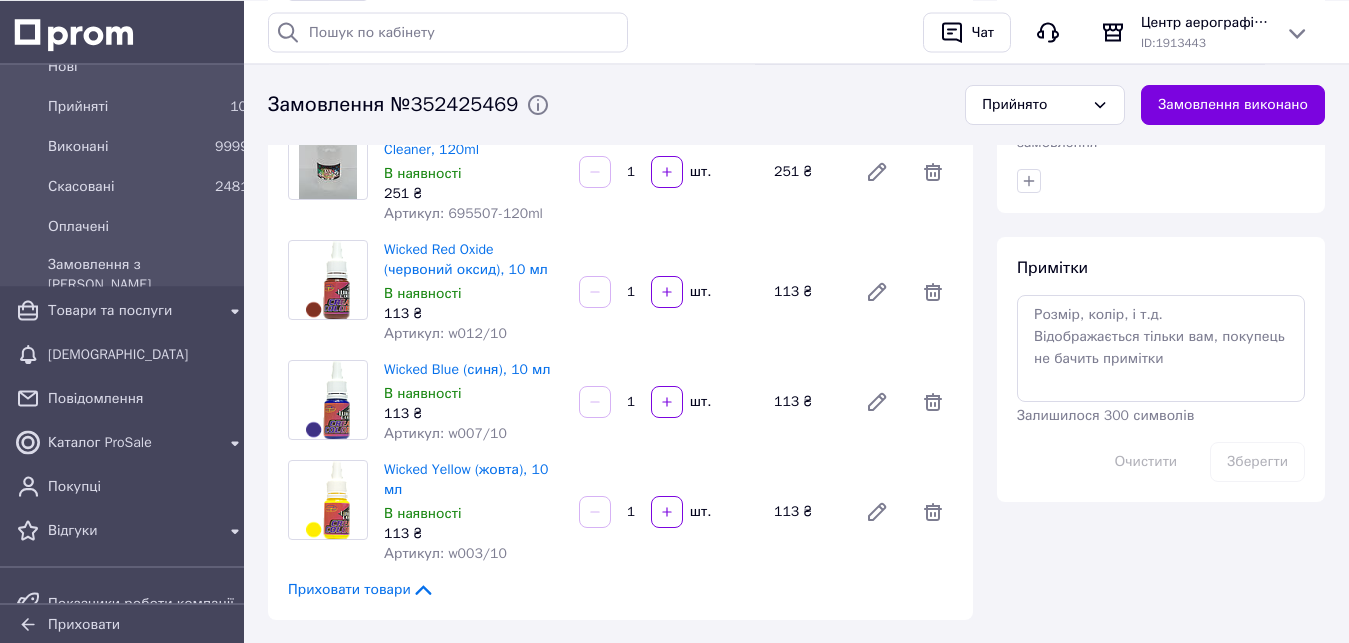 scroll, scrollTop: 1020, scrollLeft: 0, axis: vertical 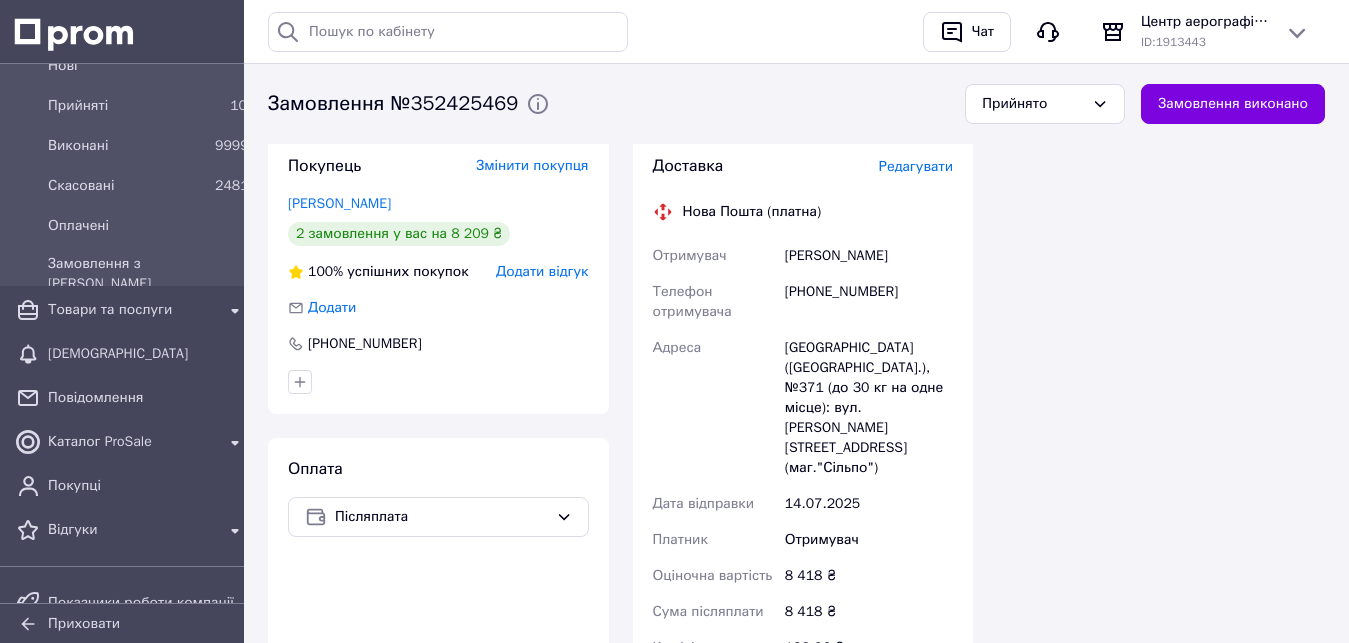click on "[GEOGRAPHIC_DATA] ([GEOGRAPHIC_DATA].), №371 (до 30 кг на одне місце): вул. [PERSON_NAME][STREET_ADDRESS] (маг."Сільпо")" at bounding box center (869, 408) 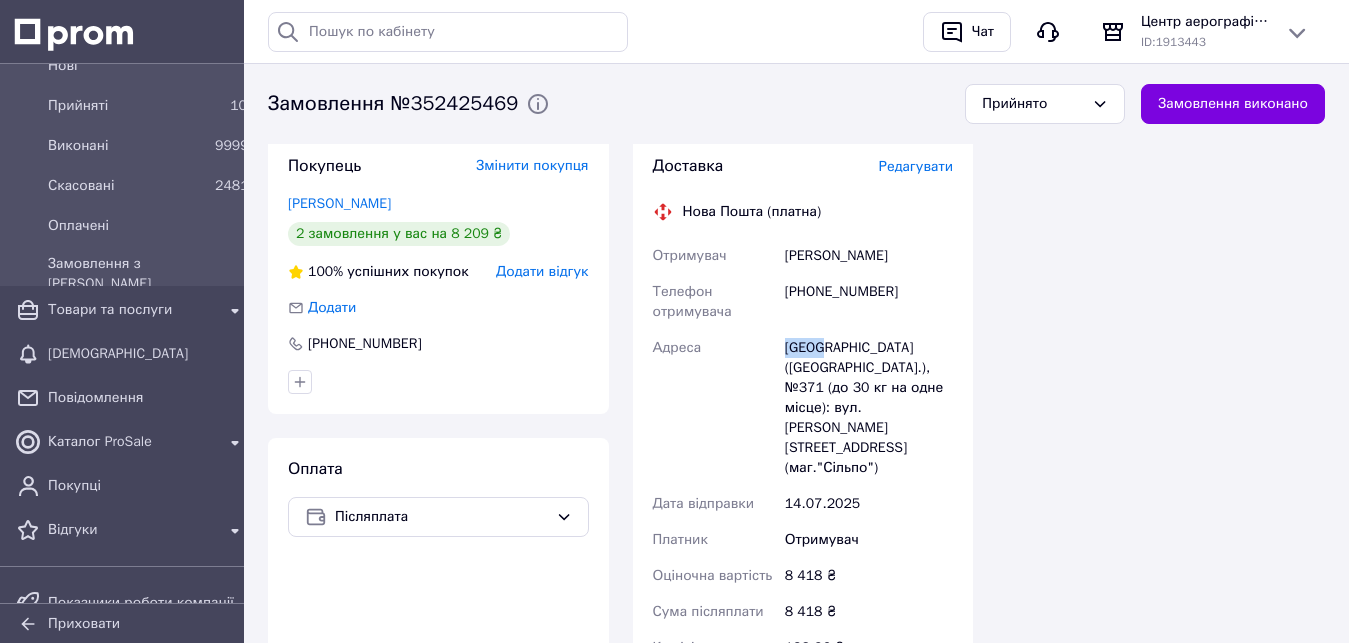 click on "[GEOGRAPHIC_DATA] ([GEOGRAPHIC_DATA].), №371 (до 30 кг на одне місце): вул. [PERSON_NAME][STREET_ADDRESS] (маг."Сільпо")" at bounding box center (869, 408) 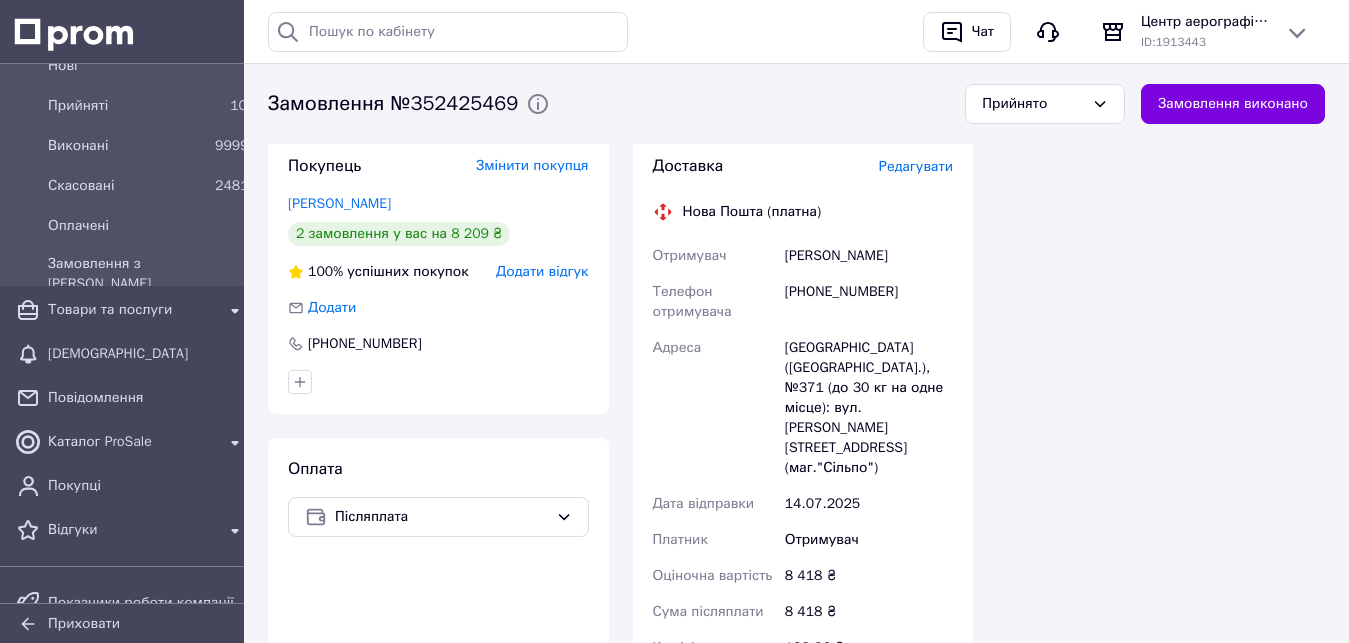 click on "[GEOGRAPHIC_DATA] ([GEOGRAPHIC_DATA].), №371 (до 30 кг на одне місце): вул. [PERSON_NAME][STREET_ADDRESS] (маг."Сільпо")" at bounding box center (869, 408) 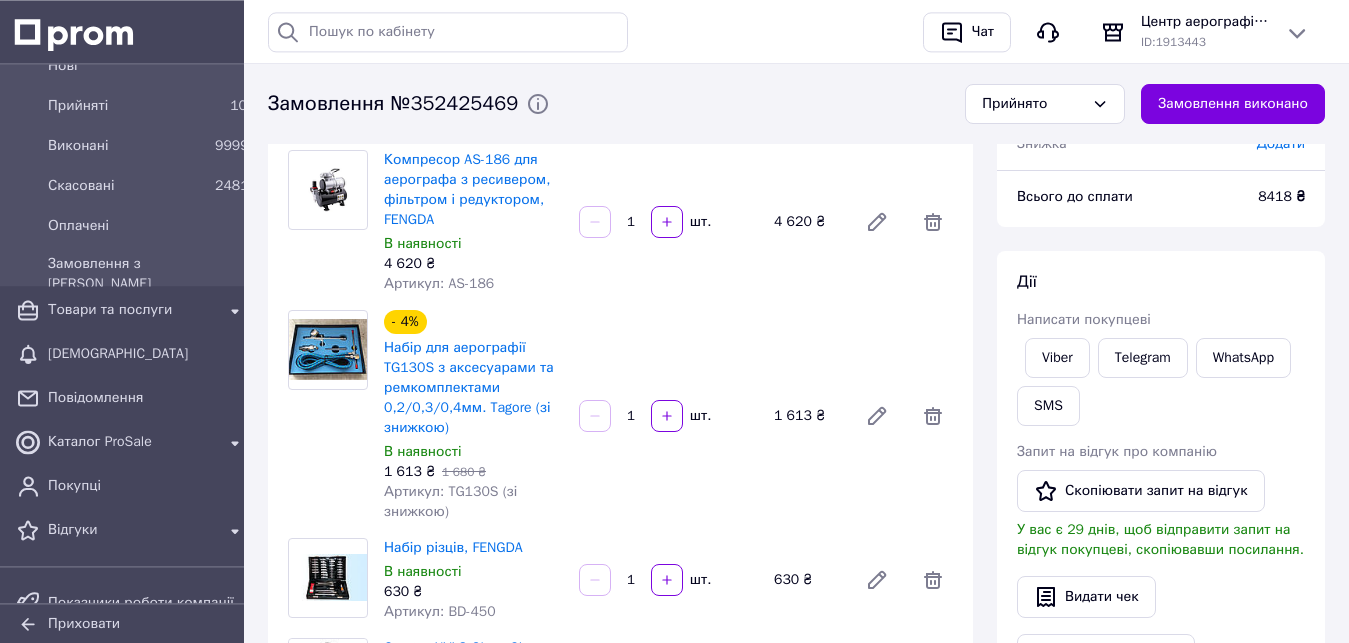 scroll, scrollTop: 102, scrollLeft: 0, axis: vertical 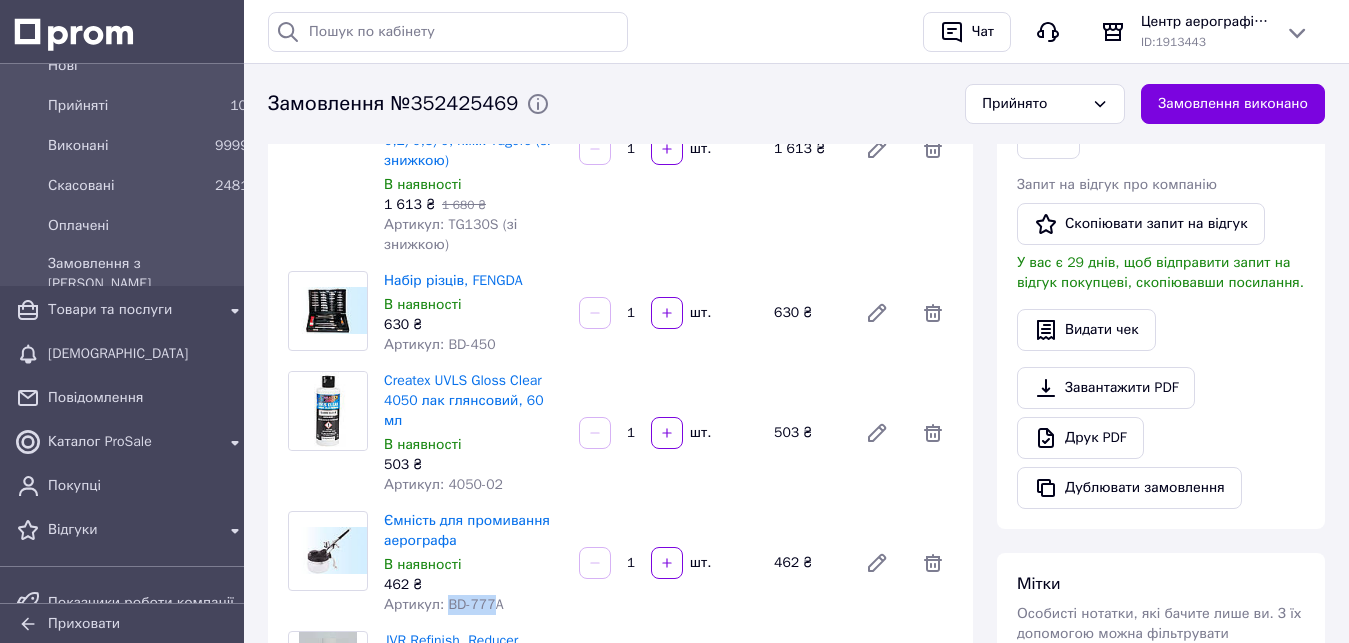 drag, startPoint x: 442, startPoint y: 584, endPoint x: 492, endPoint y: 590, distance: 50.358715 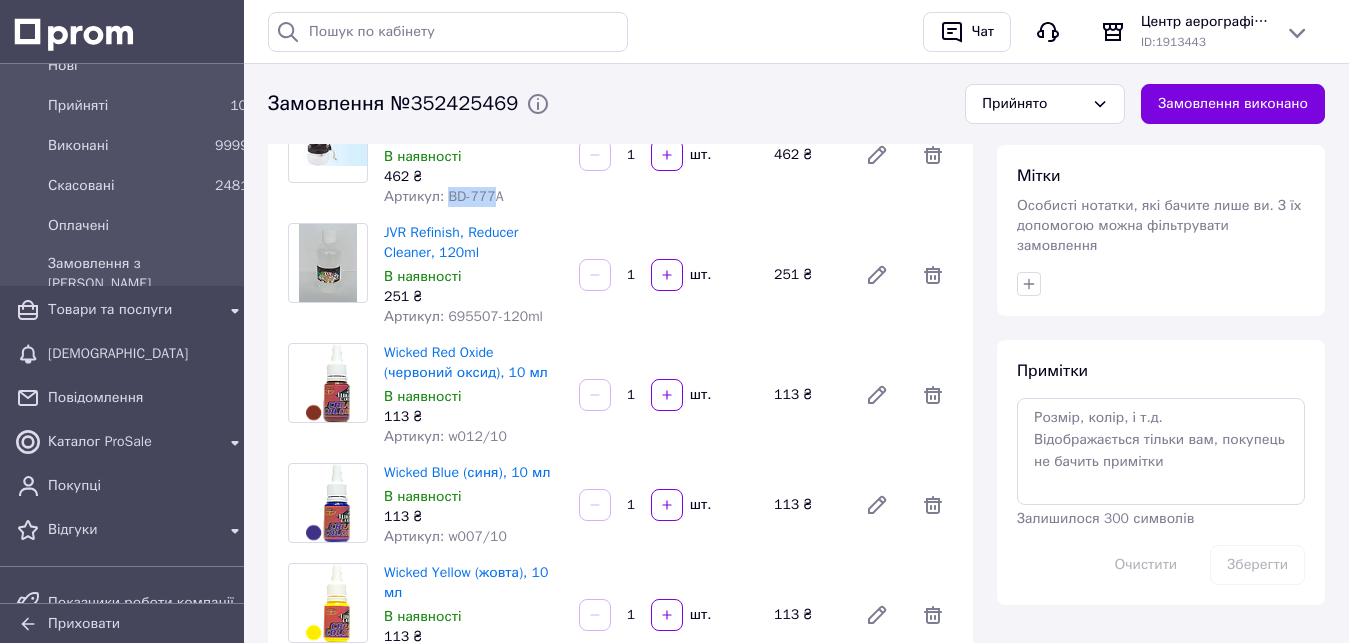 scroll, scrollTop: 918, scrollLeft: 0, axis: vertical 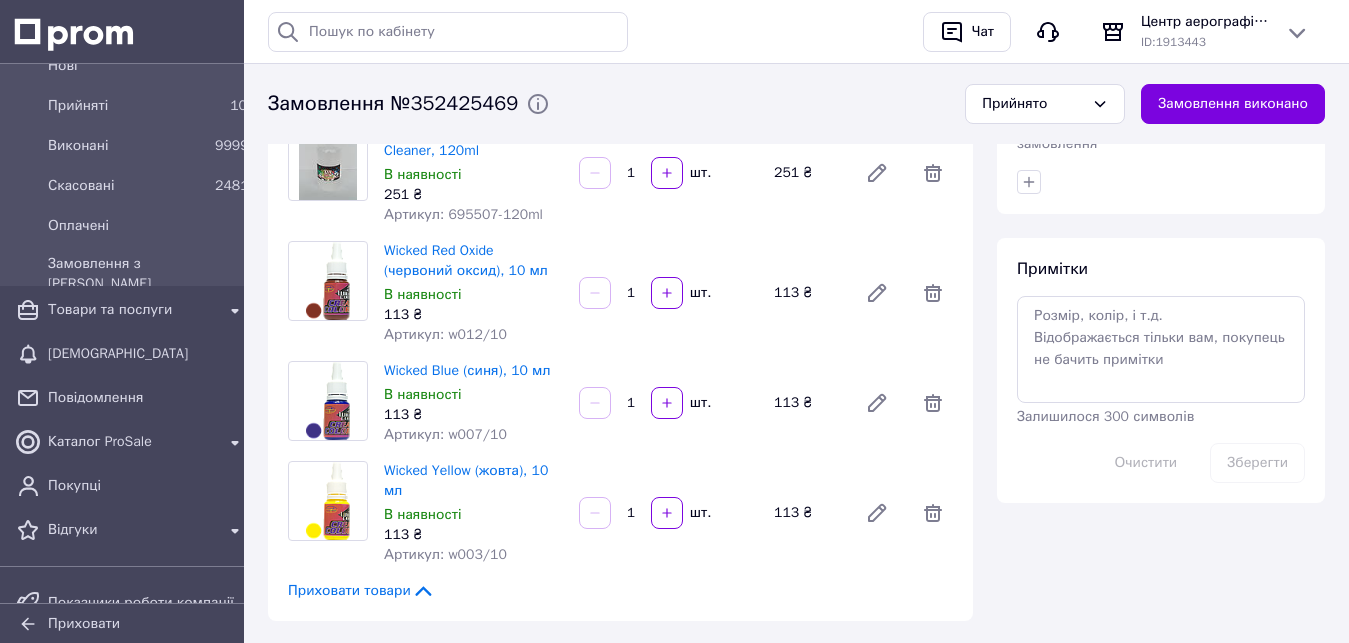 click on "Артикул: w012/10" at bounding box center (445, 334) 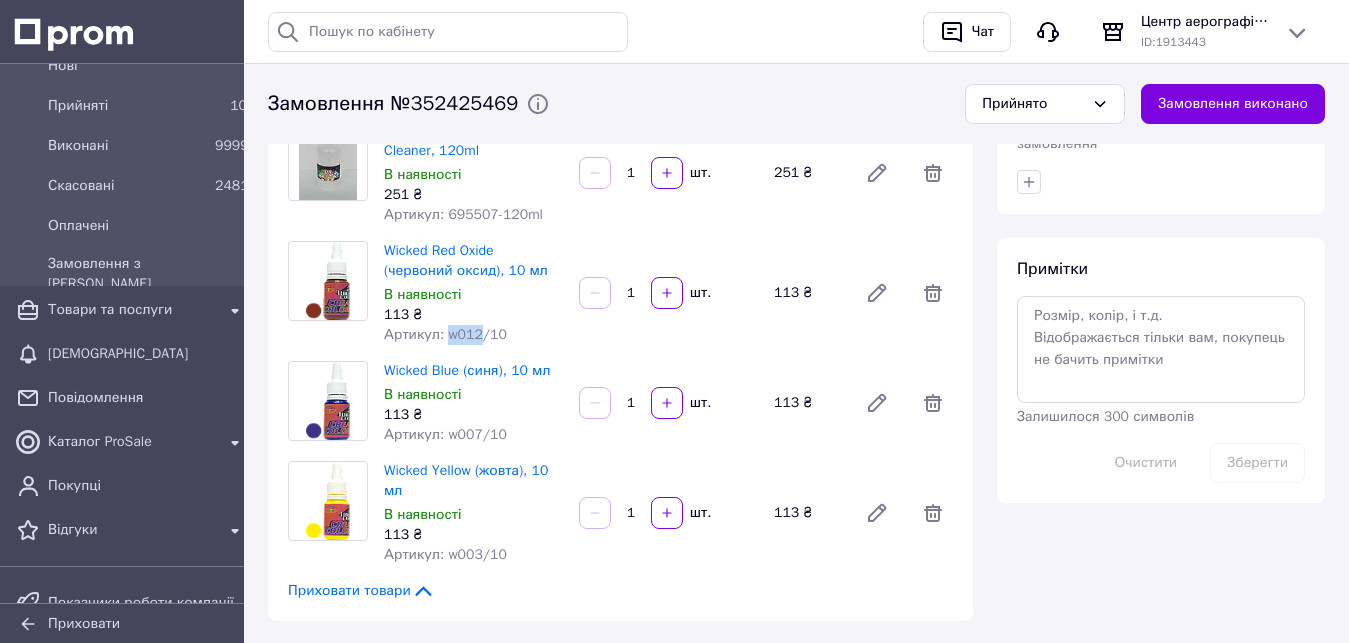 click on "Артикул: w012/10" at bounding box center (445, 334) 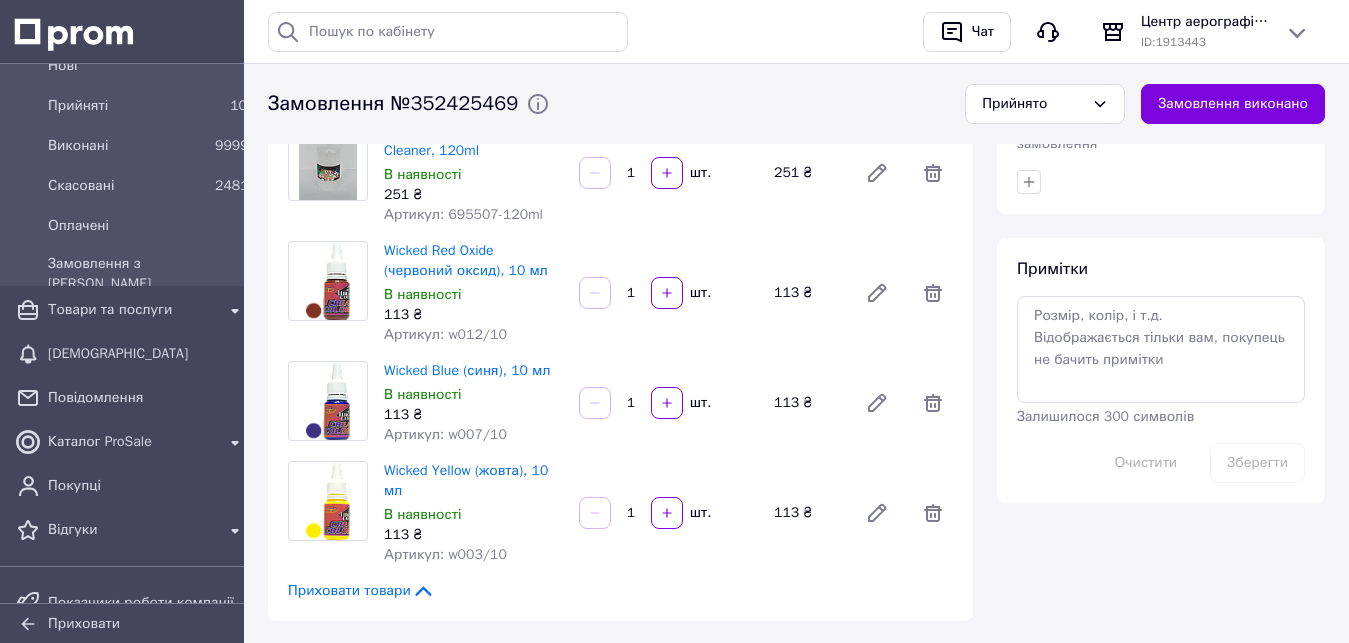 click on "Артикул: w007/10" at bounding box center (445, 434) 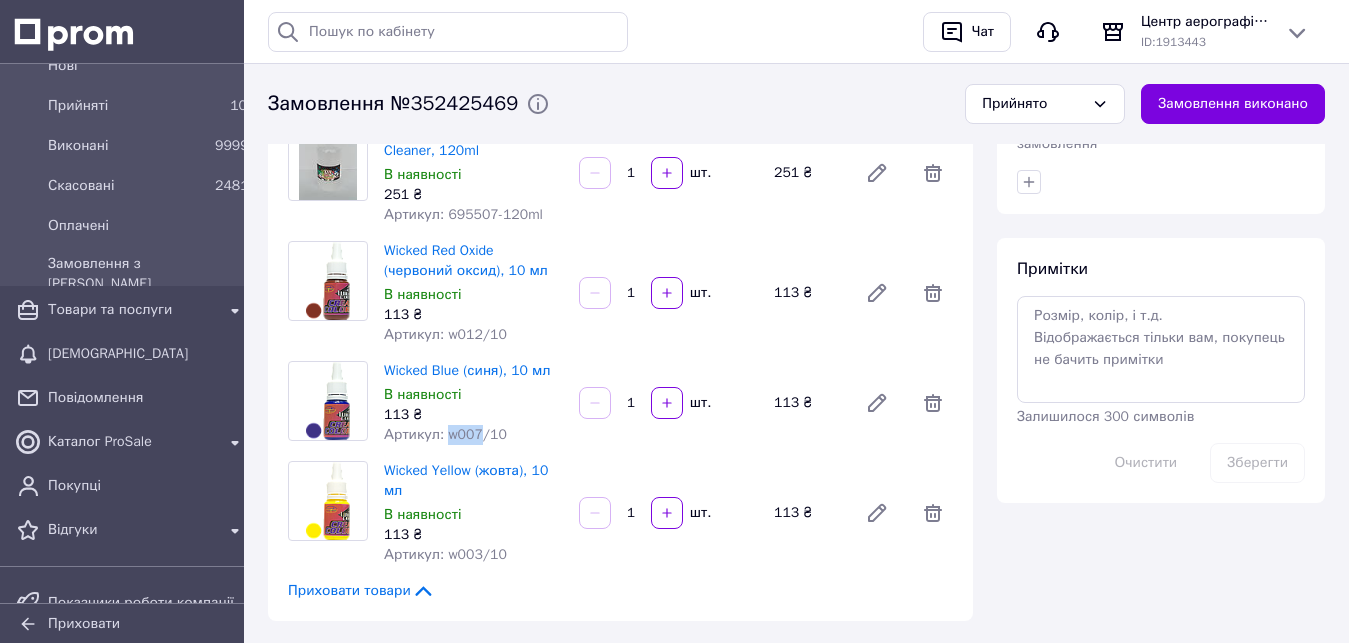 click on "Артикул: w007/10" at bounding box center (445, 434) 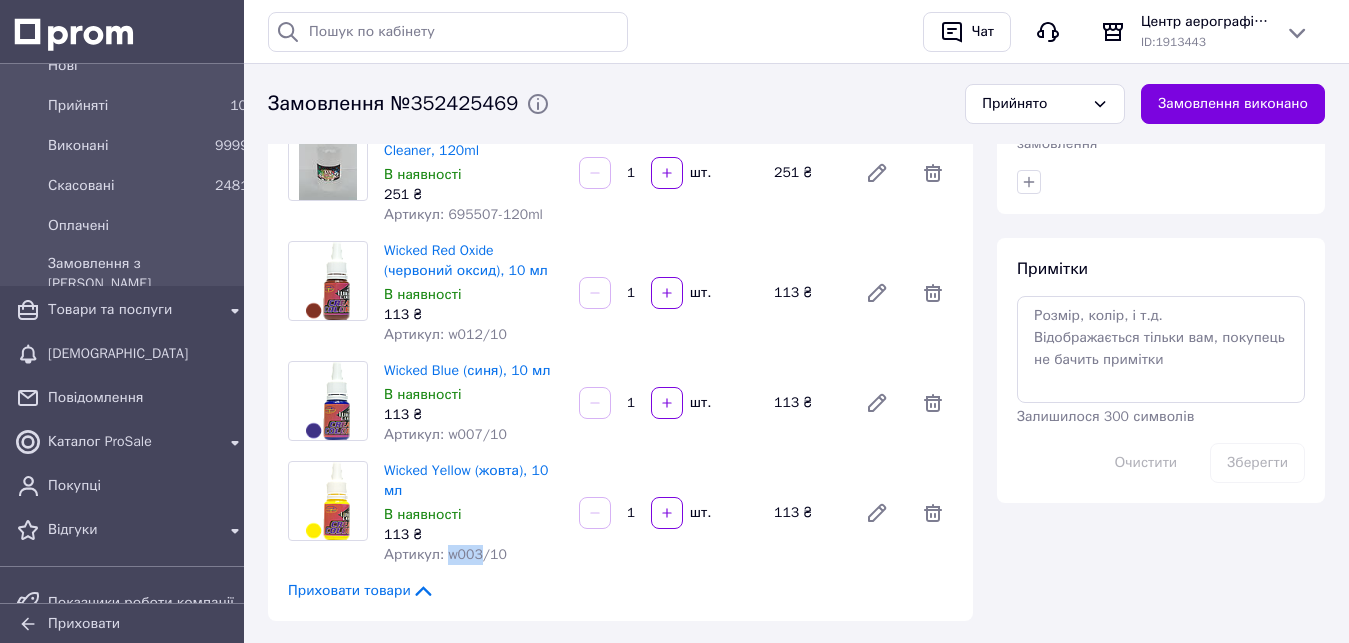 click on "Артикул: w003/10" at bounding box center (445, 554) 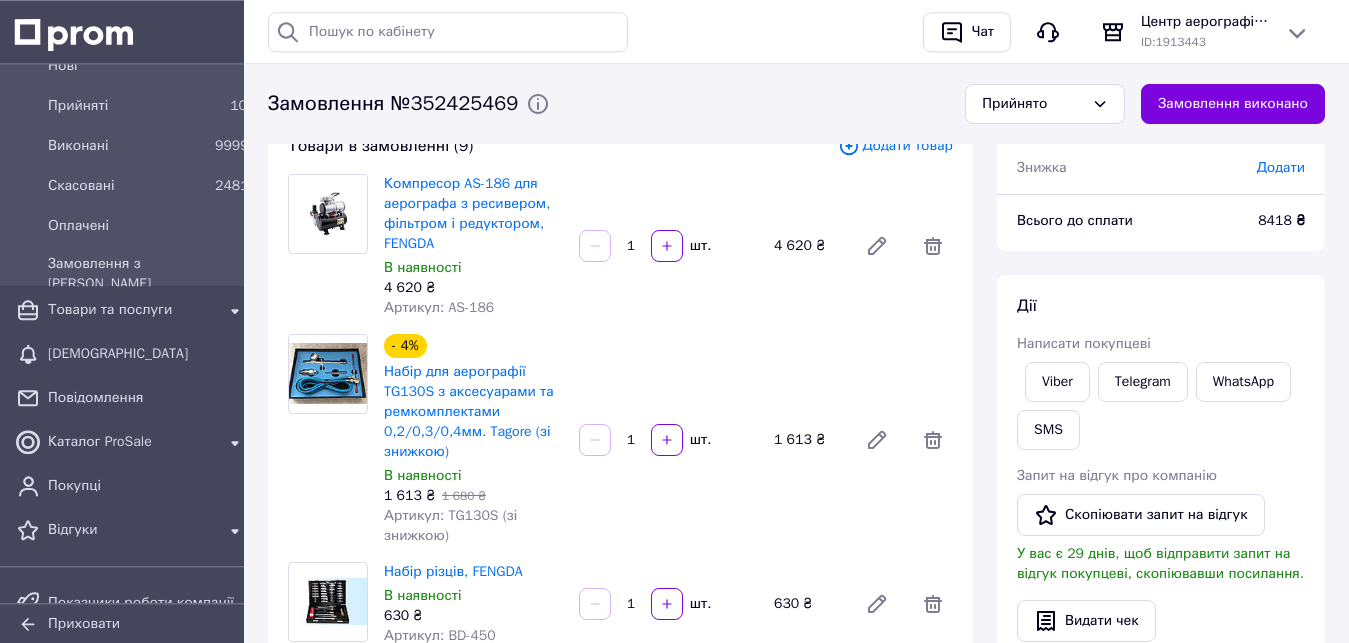 scroll, scrollTop: 102, scrollLeft: 0, axis: vertical 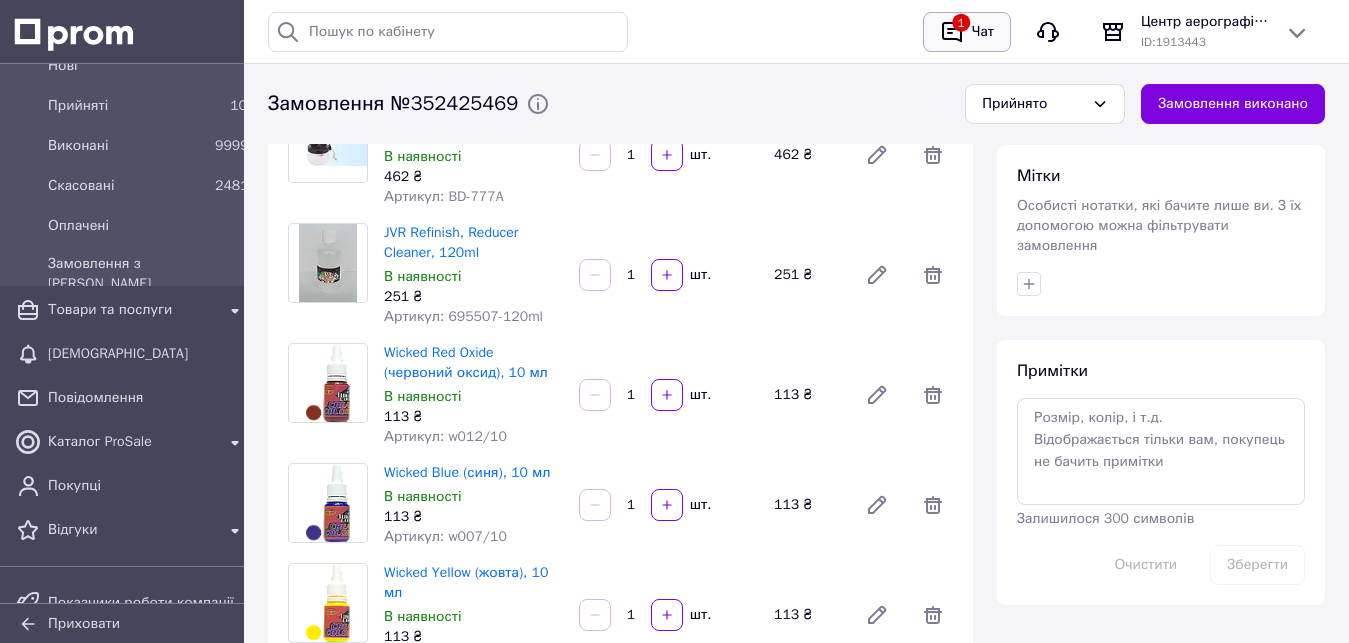 click on "1 Чат" at bounding box center (967, 32) 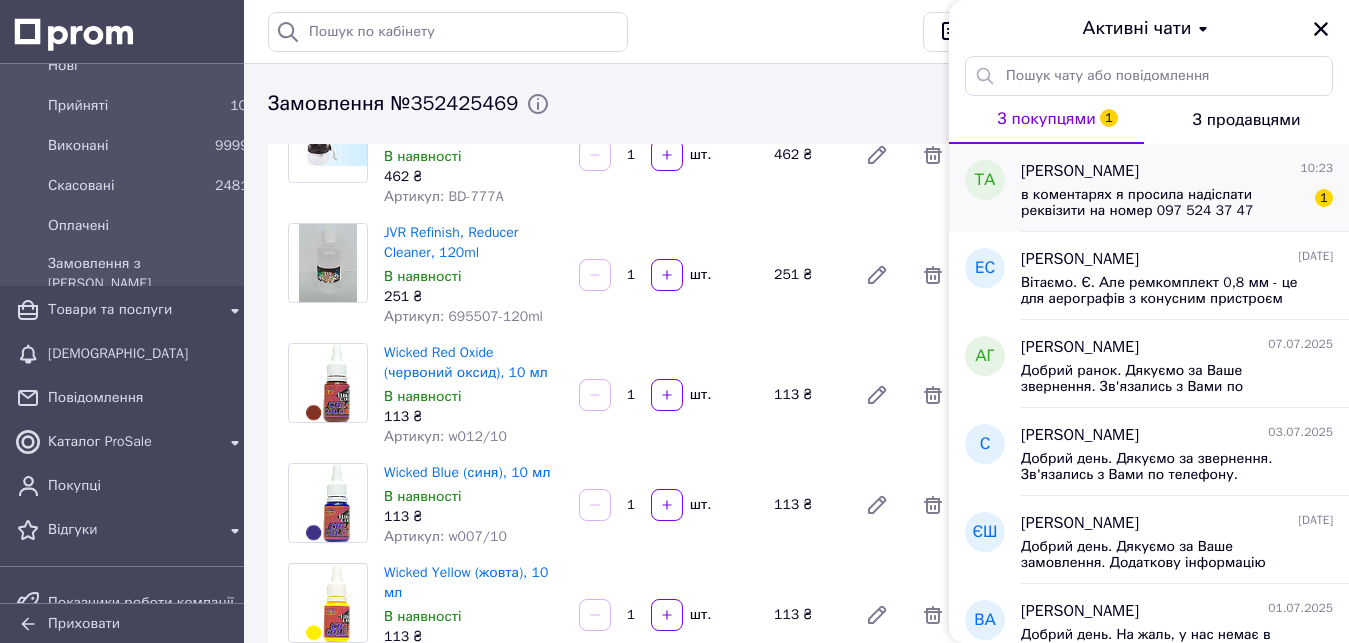 click on "в коментарях я просила надіслати реквізити на номер 097 524 37 47" at bounding box center (1163, 203) 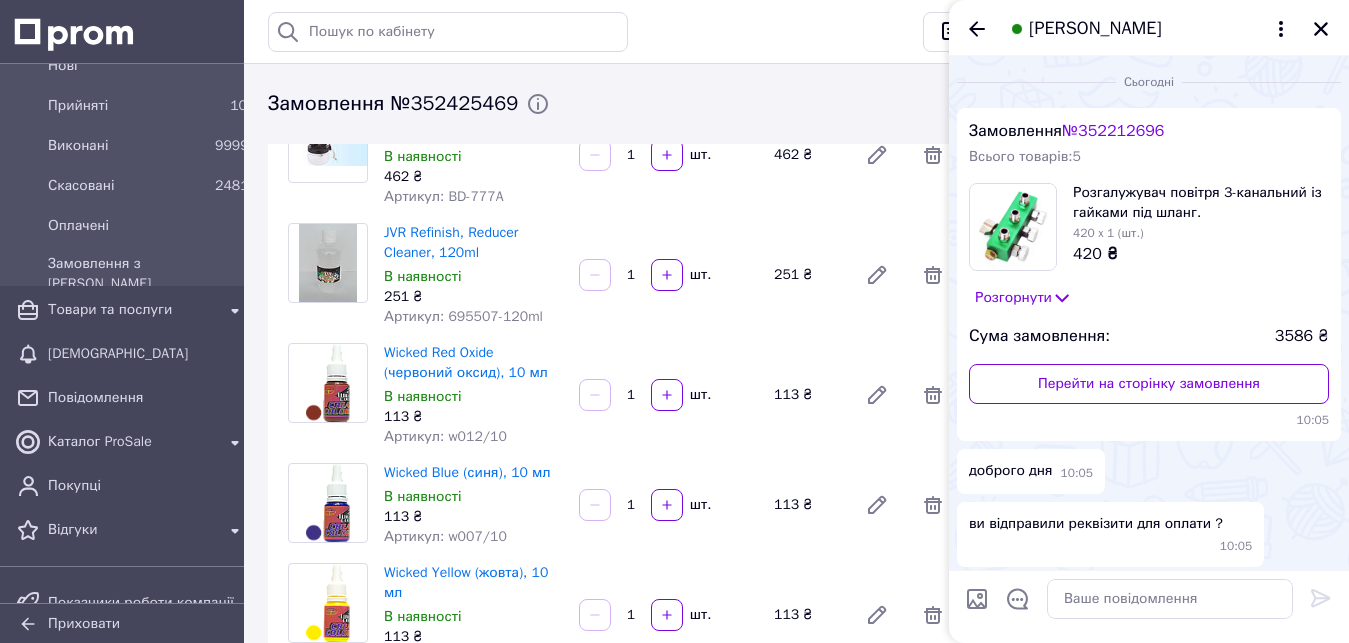 scroll, scrollTop: 287, scrollLeft: 0, axis: vertical 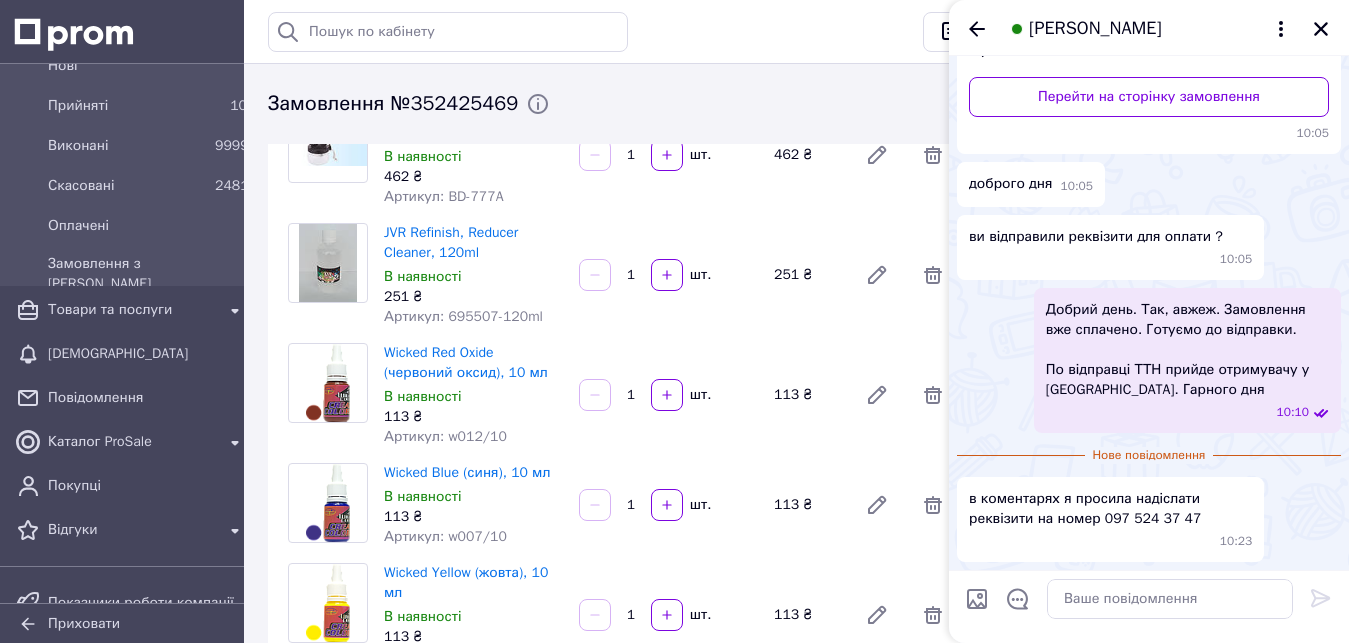 click on "[PERSON_NAME]" at bounding box center (1095, 29) 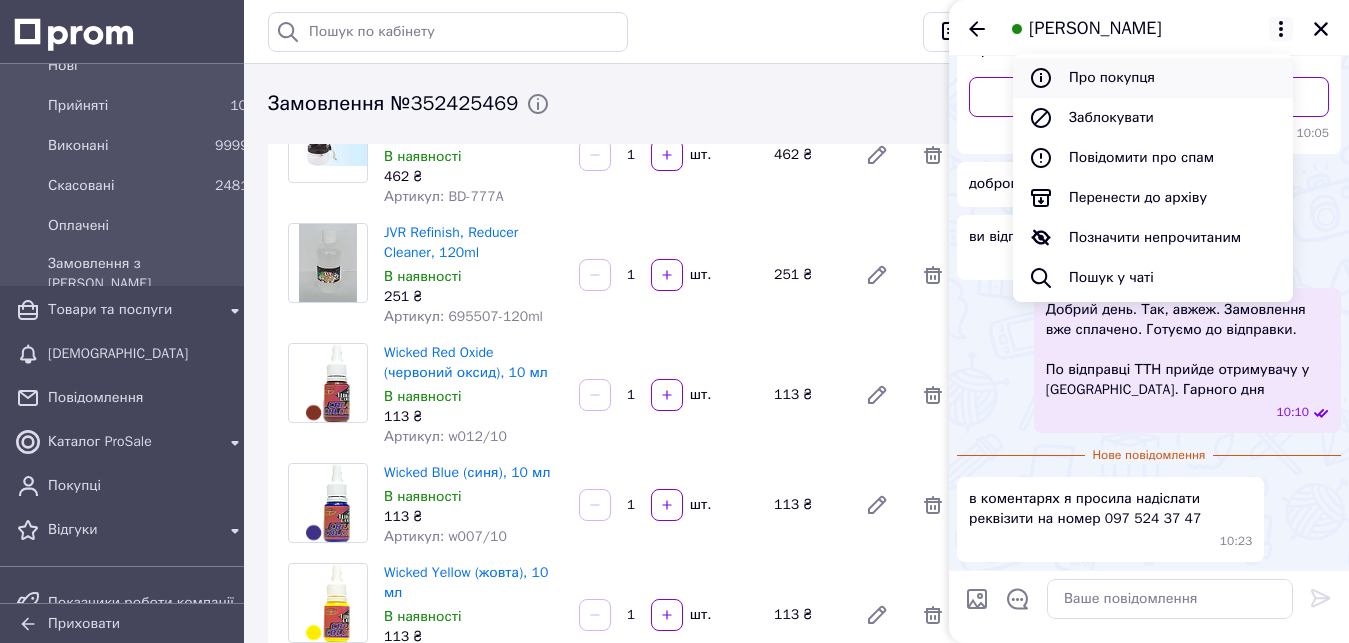 click on "Про покупця" at bounding box center [1153, 78] 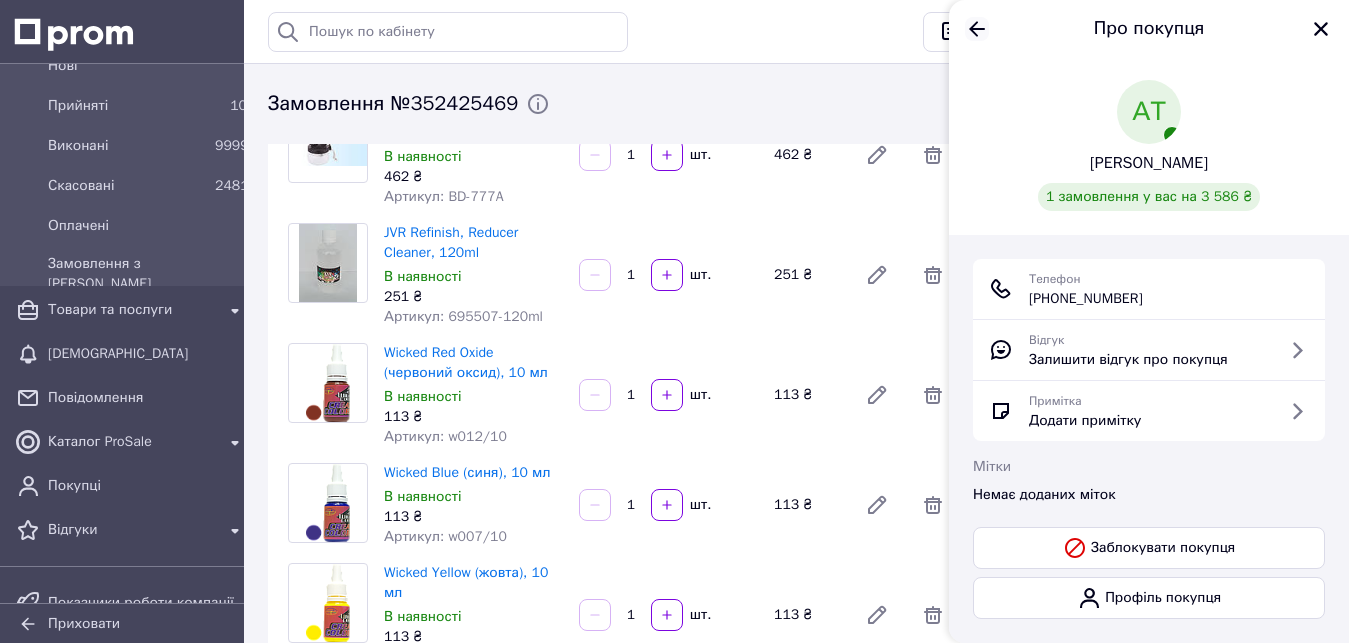 click 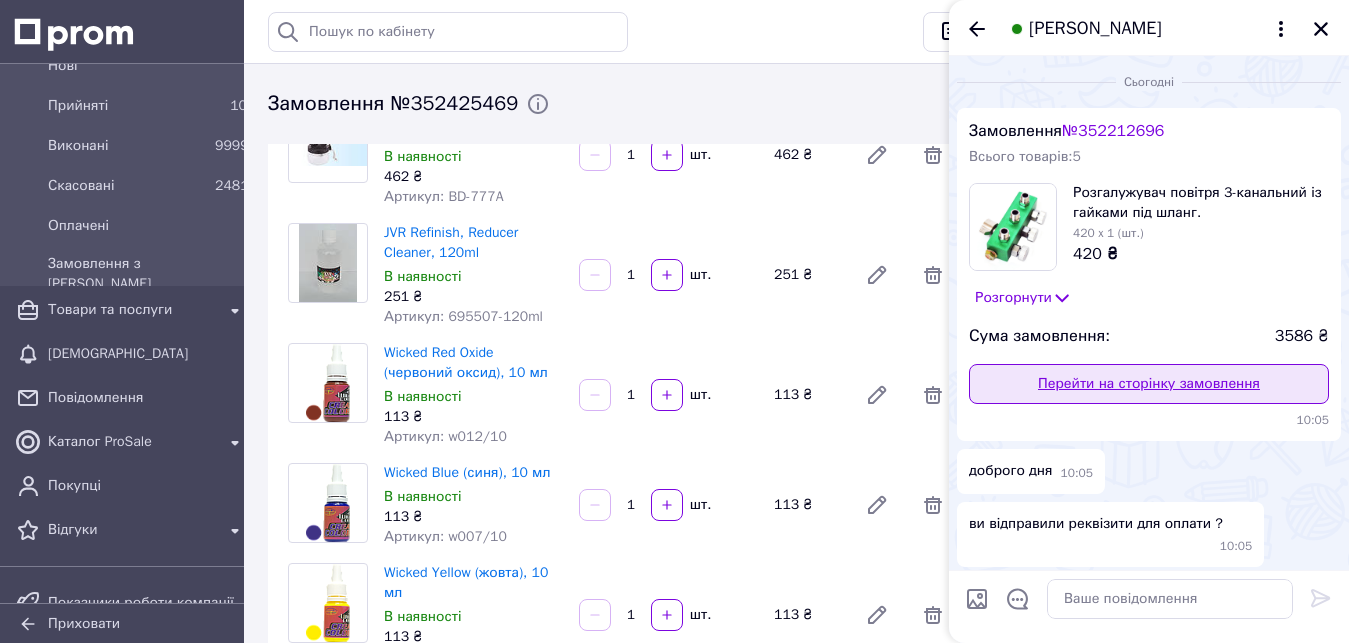 scroll, scrollTop: 251, scrollLeft: 0, axis: vertical 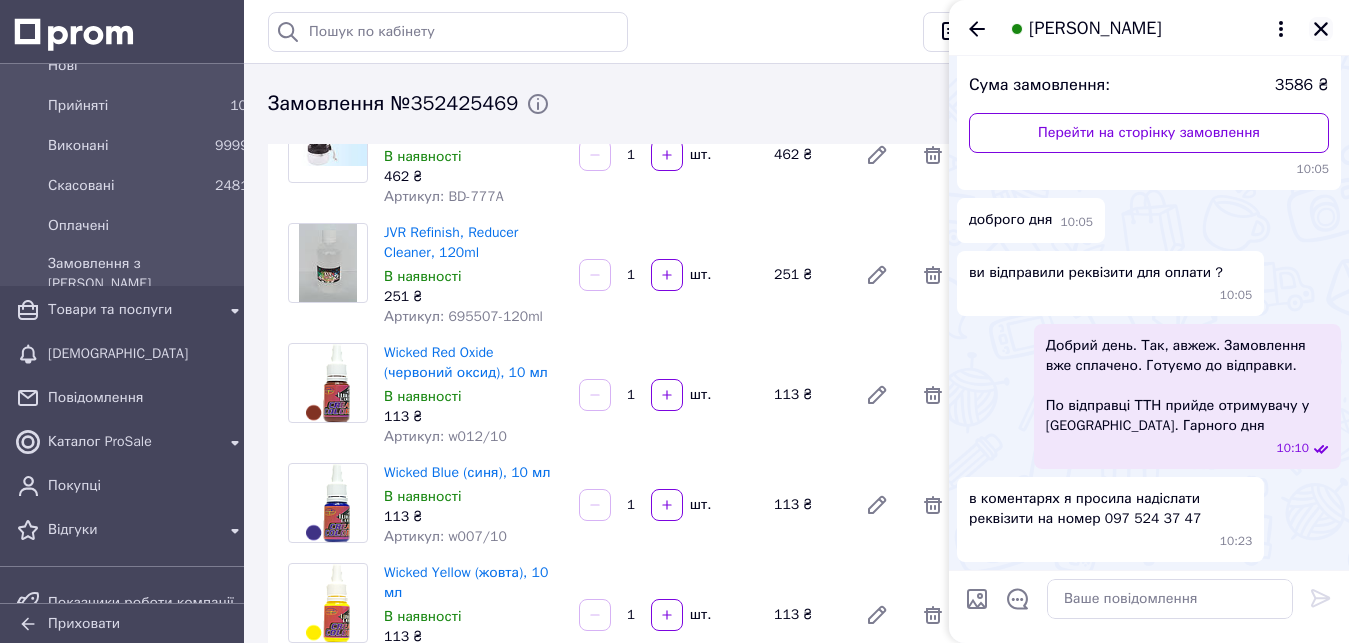 click 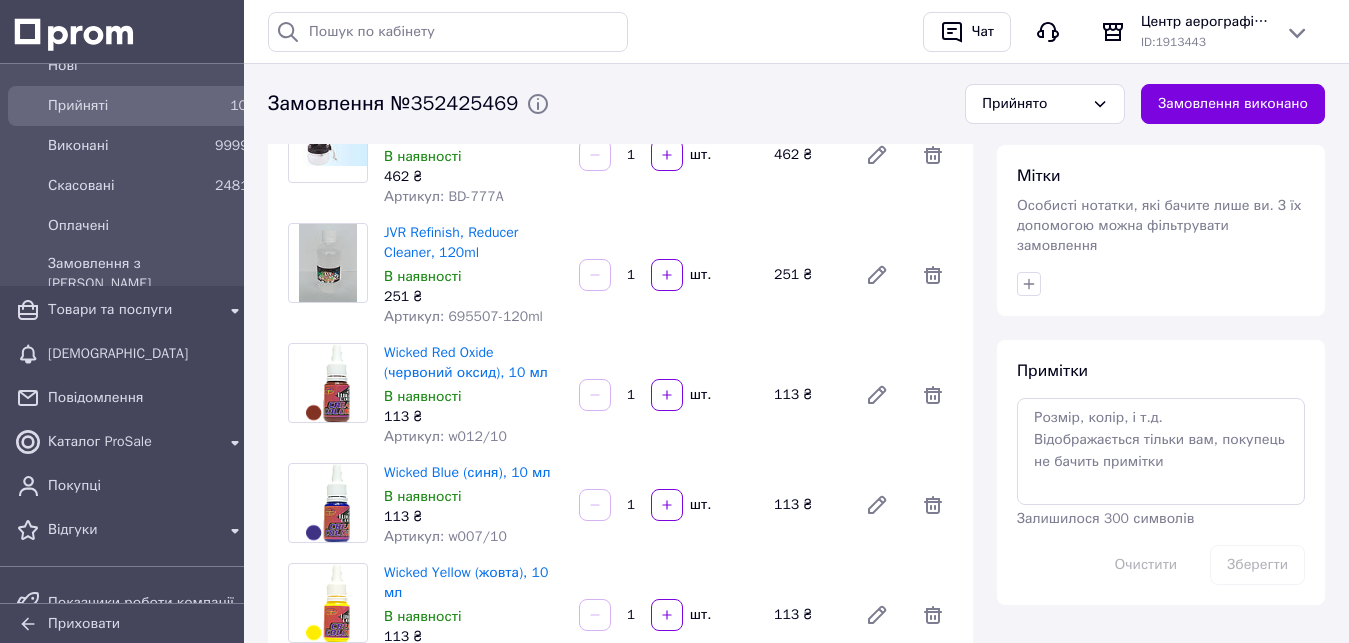 click on "Прийняті" at bounding box center (127, 106) 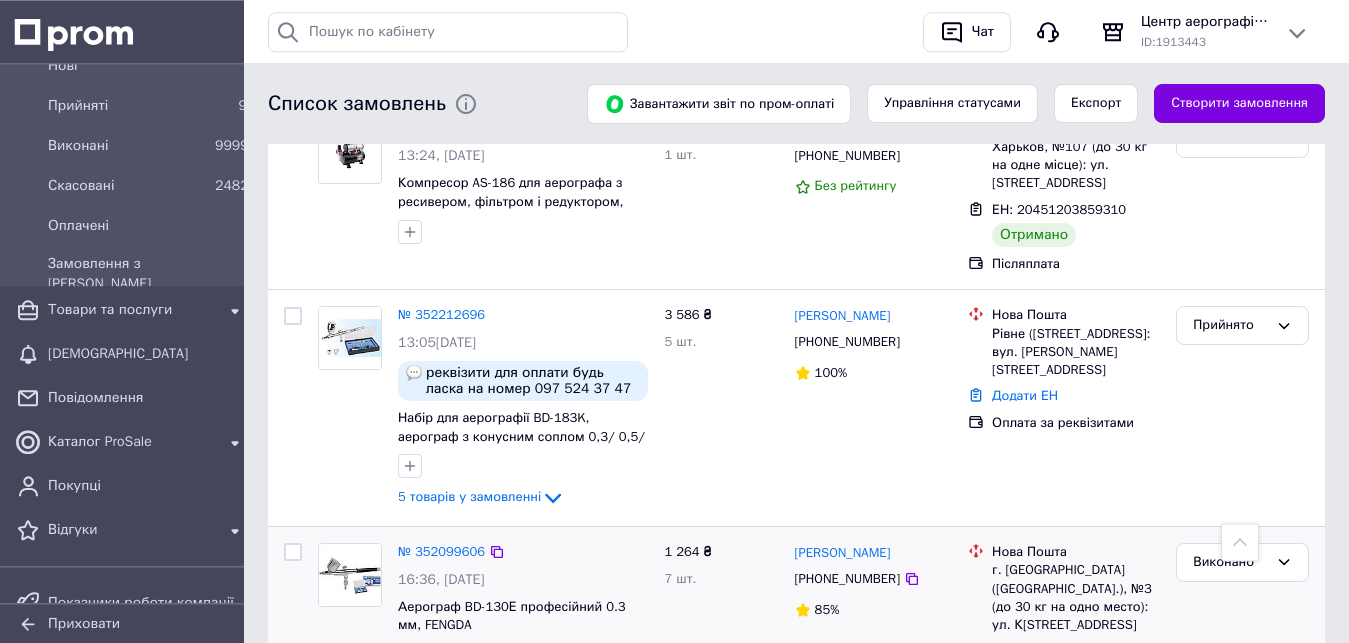 scroll, scrollTop: 1938, scrollLeft: 0, axis: vertical 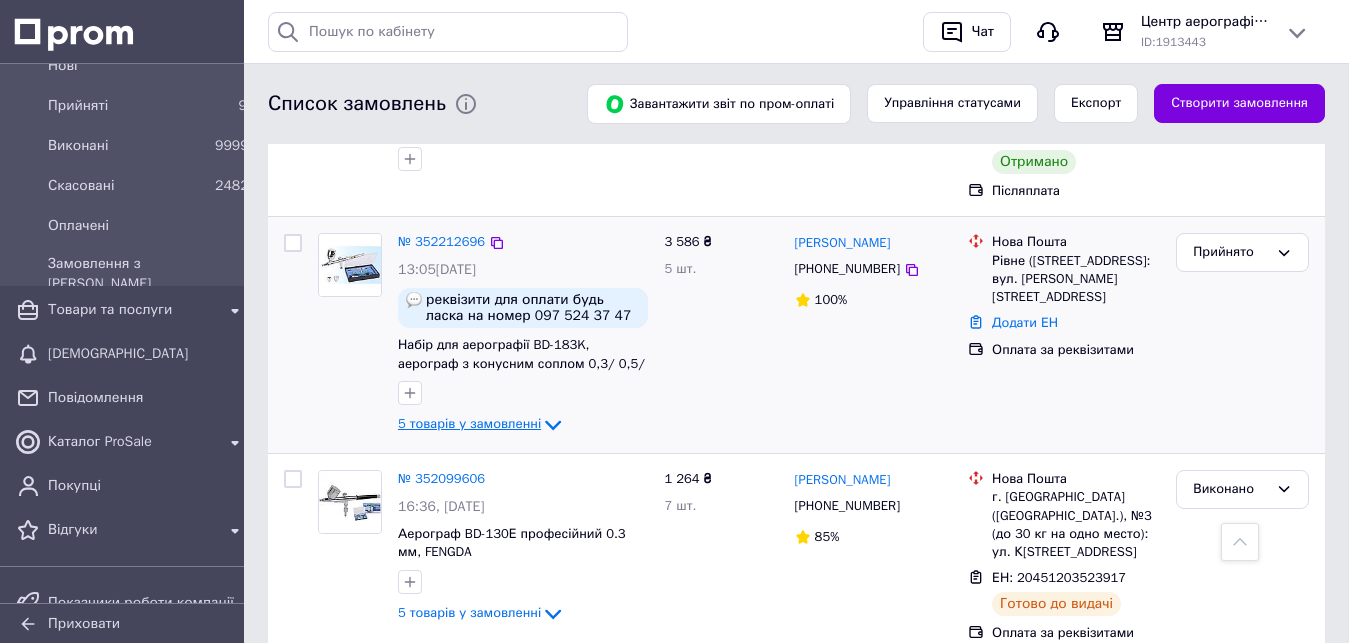 click on "5 товарів у замовленні" at bounding box center (469, 424) 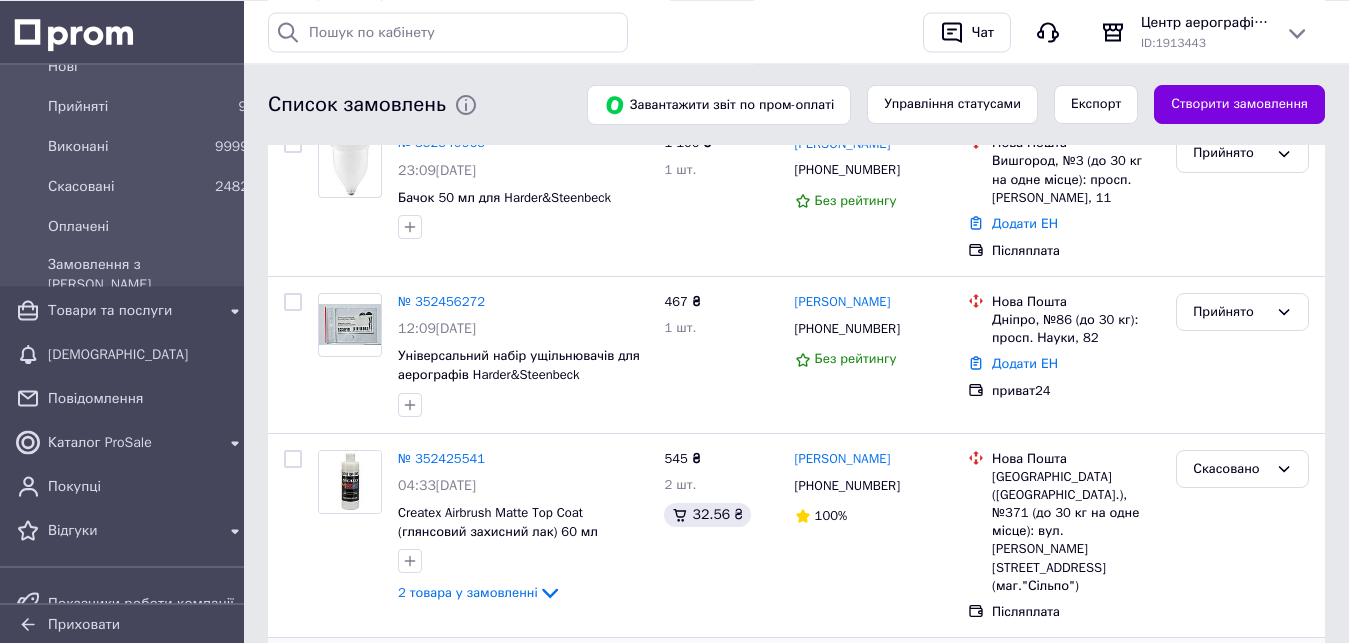 scroll, scrollTop: 408, scrollLeft: 0, axis: vertical 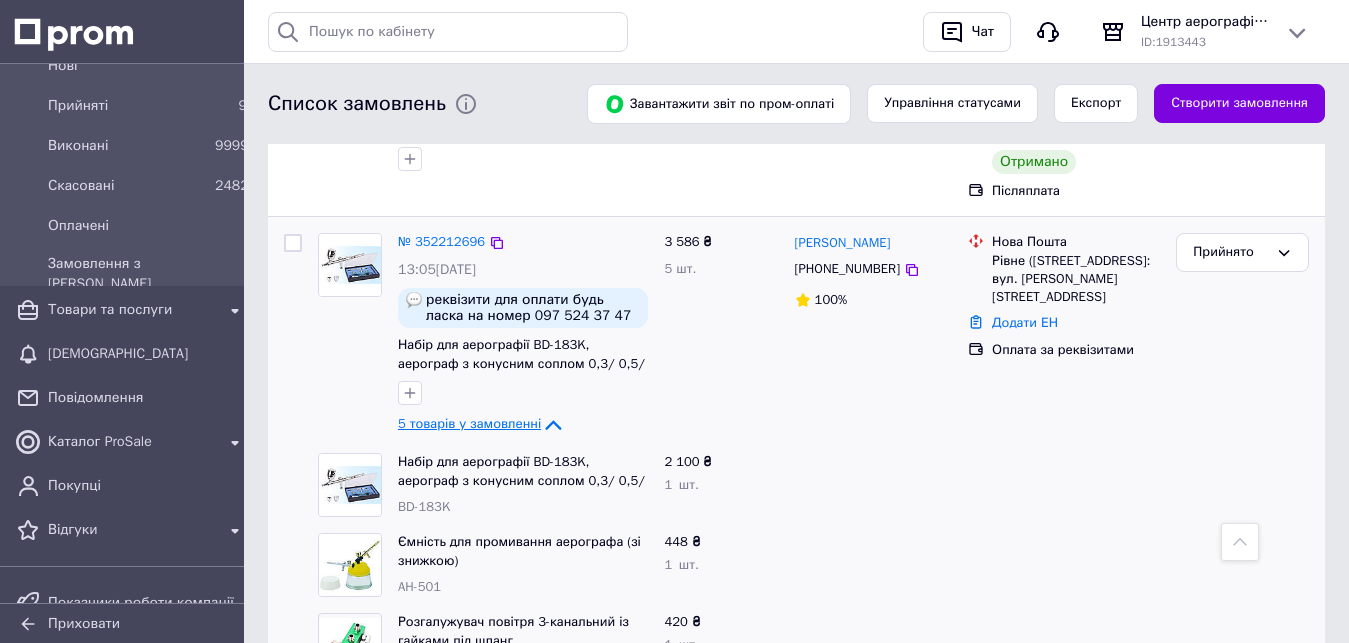 click on "5 товарів у замовленні" at bounding box center [469, 424] 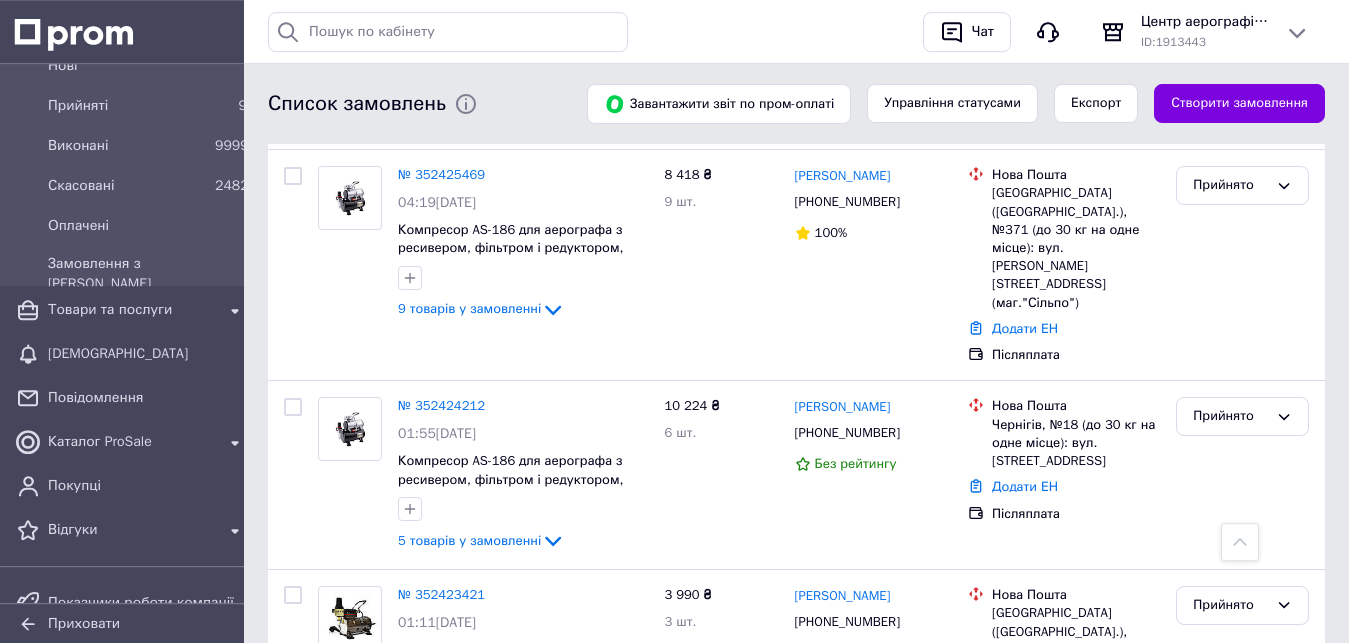 scroll, scrollTop: 816, scrollLeft: 0, axis: vertical 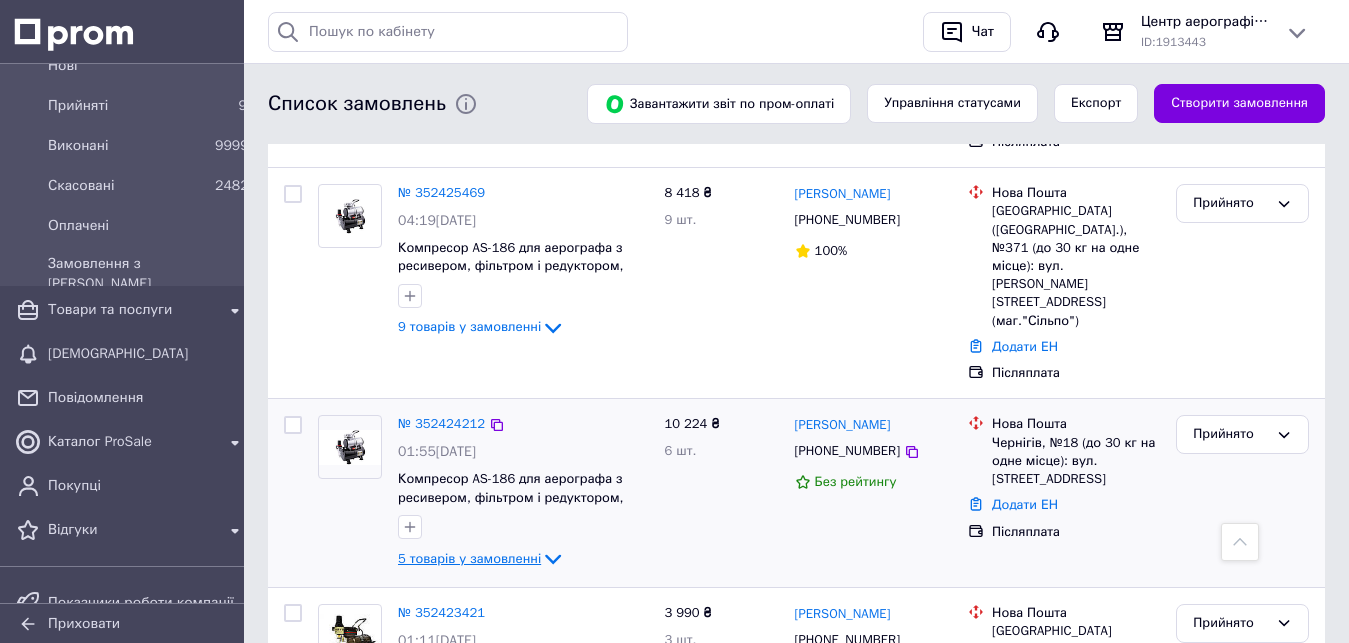 click on "5 товарів у замовленні" at bounding box center (469, 558) 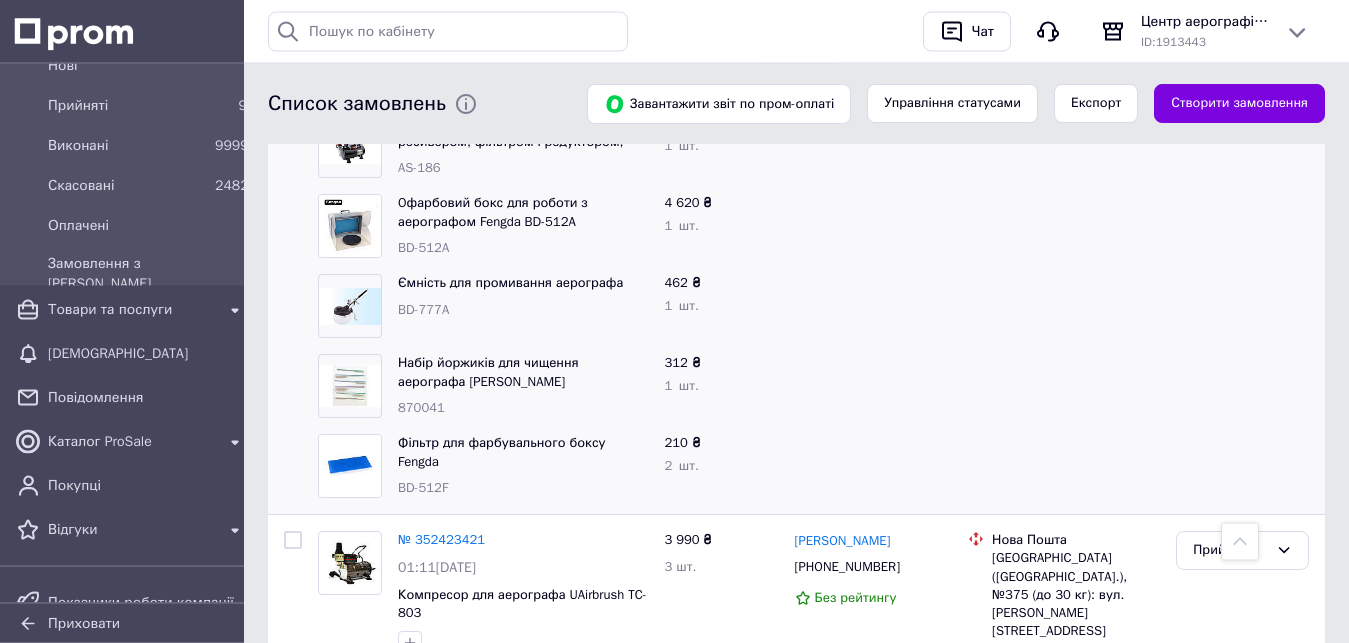 scroll, scrollTop: 1122, scrollLeft: 0, axis: vertical 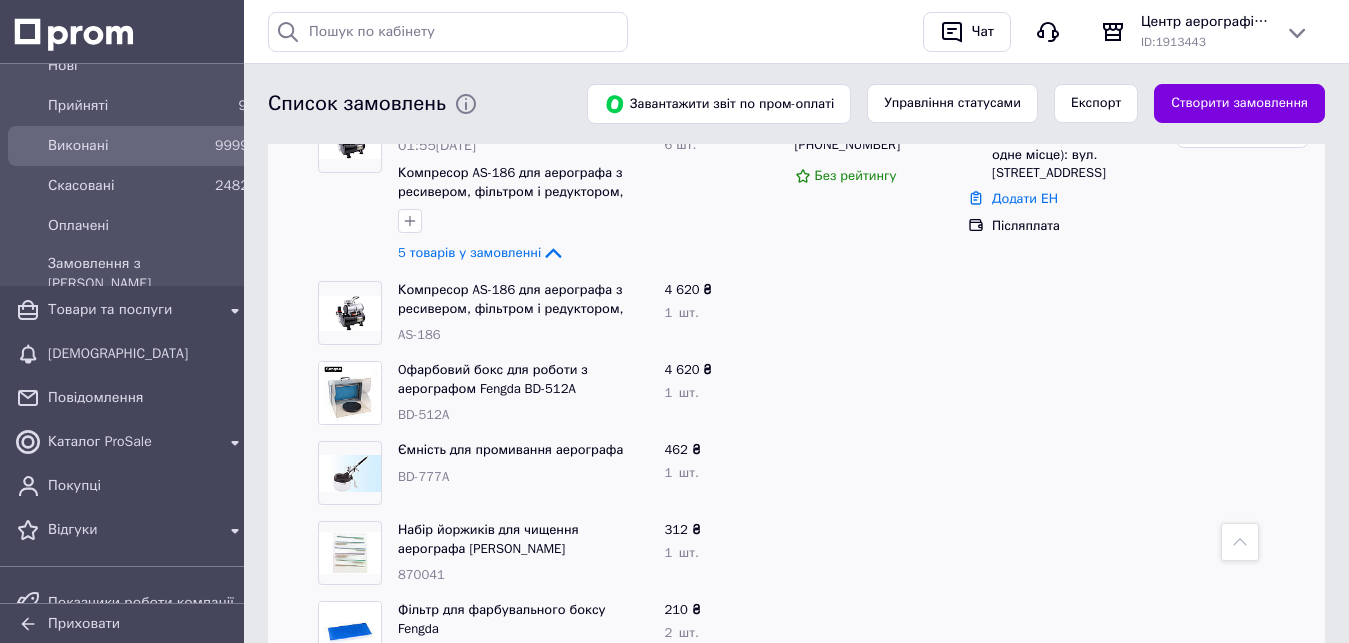 click on "Виконані" at bounding box center [127, 146] 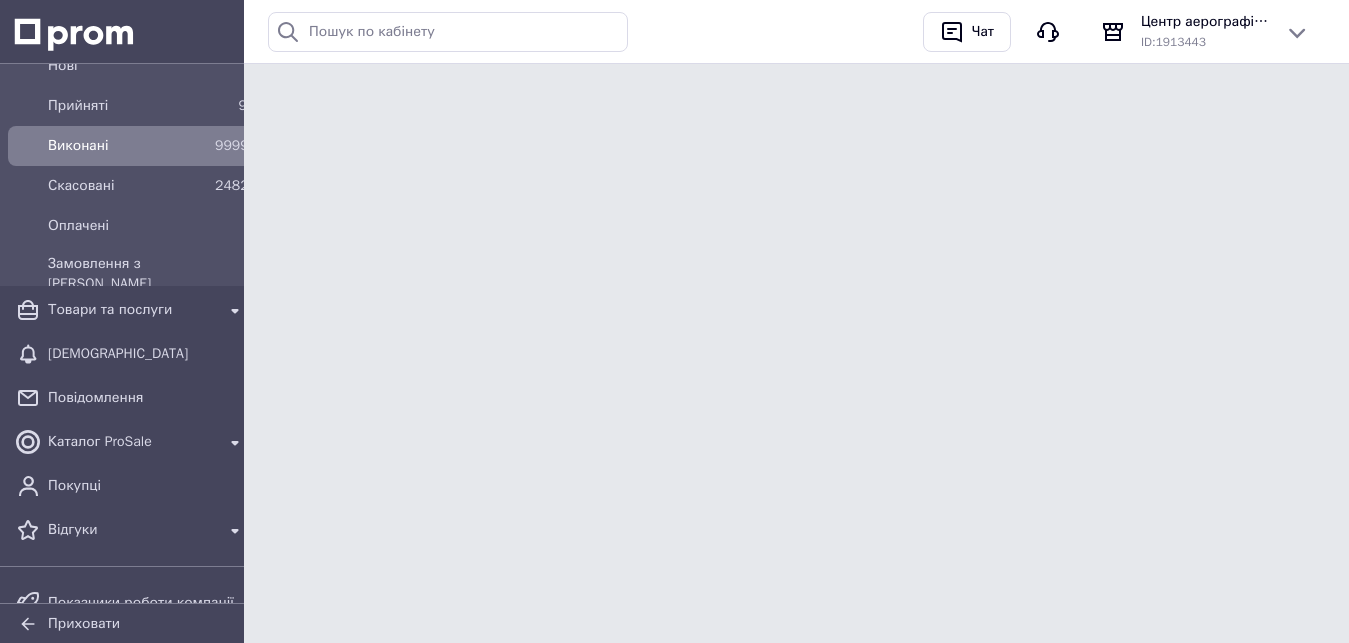 scroll, scrollTop: 0, scrollLeft: 0, axis: both 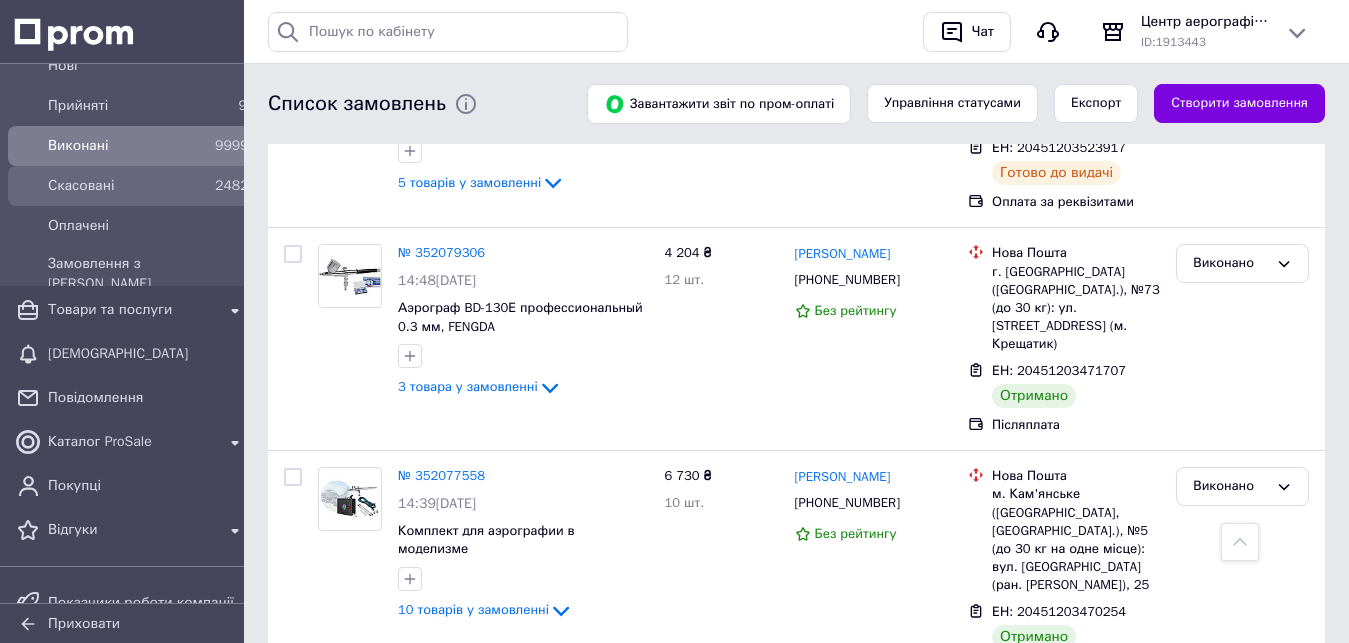click on "2482" at bounding box center [232, 185] 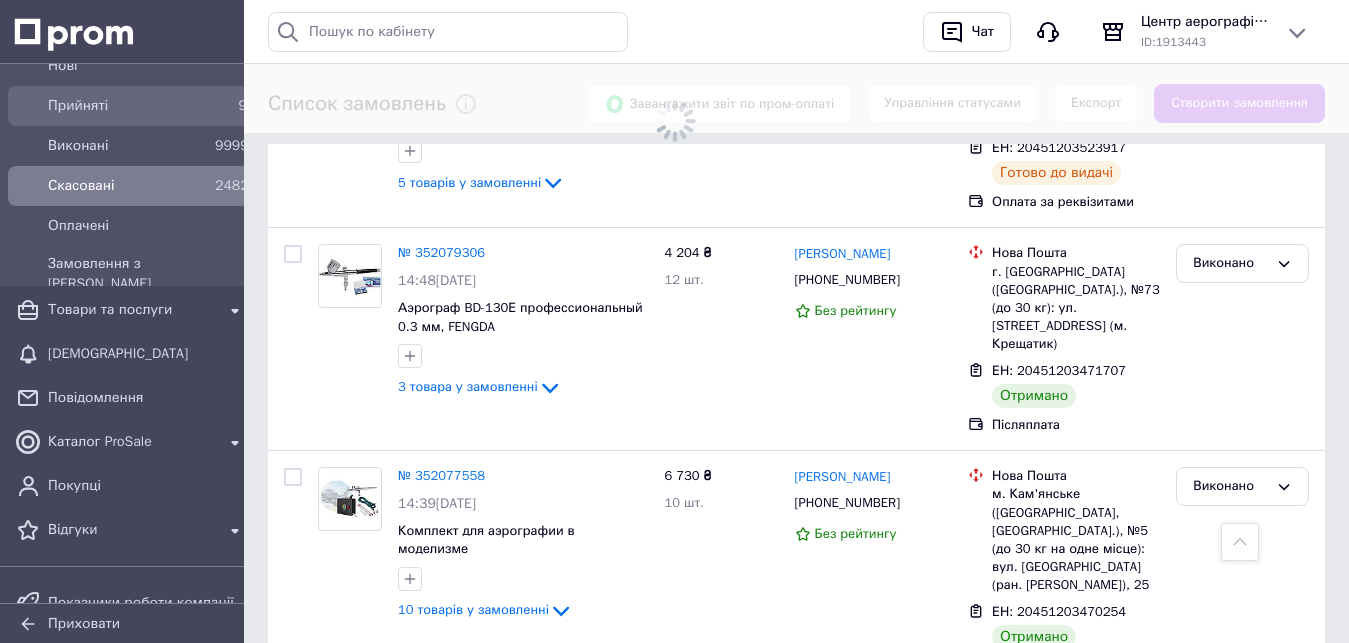click on "Прийняті" at bounding box center [127, 106] 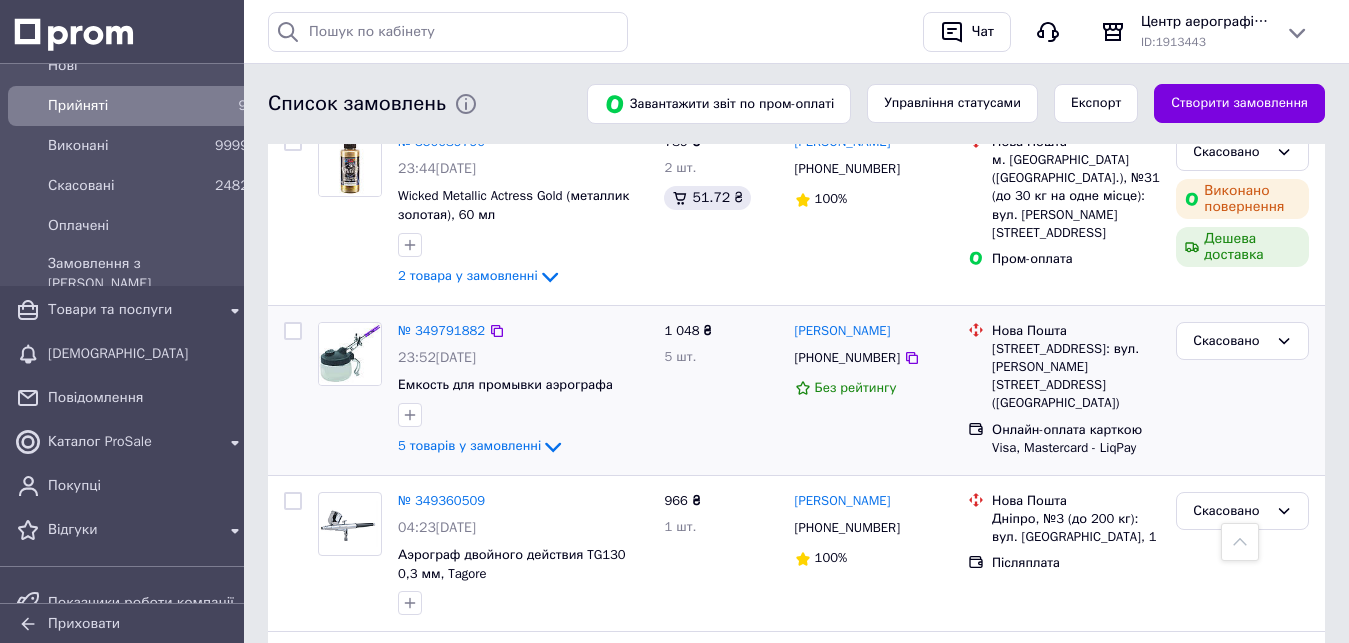 scroll, scrollTop: 1326, scrollLeft: 0, axis: vertical 